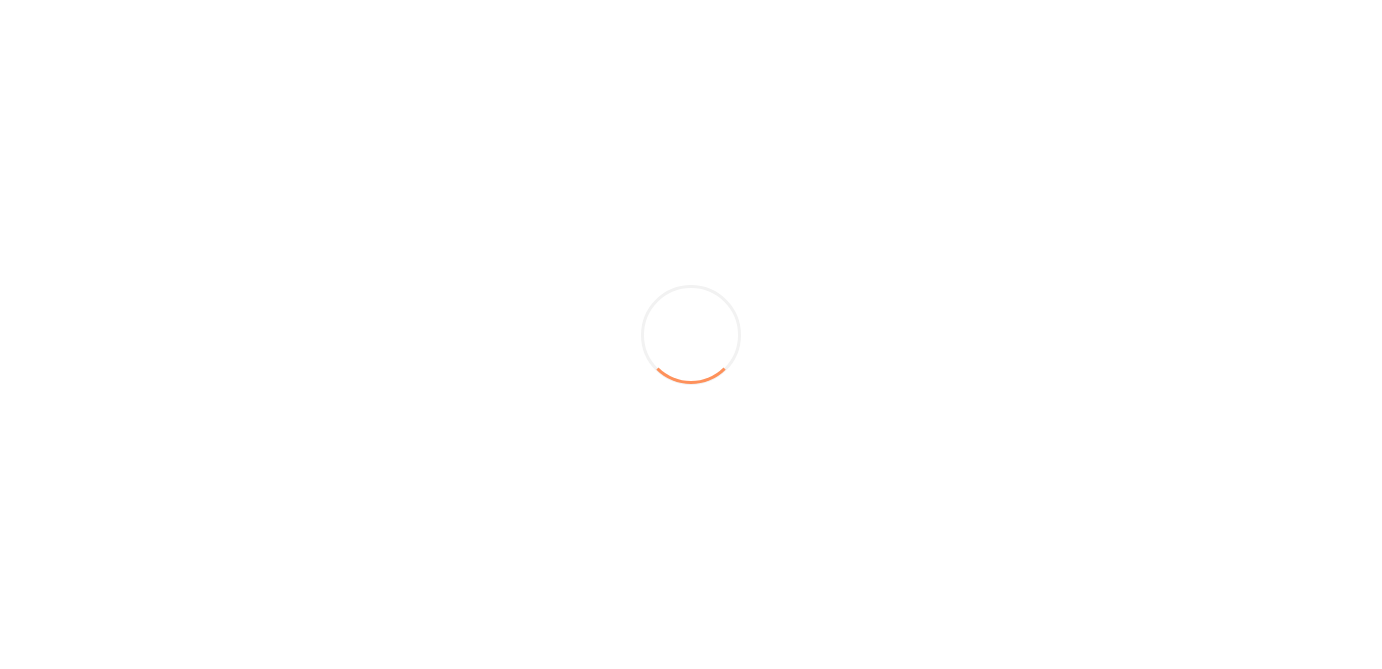 scroll, scrollTop: 0, scrollLeft: 0, axis: both 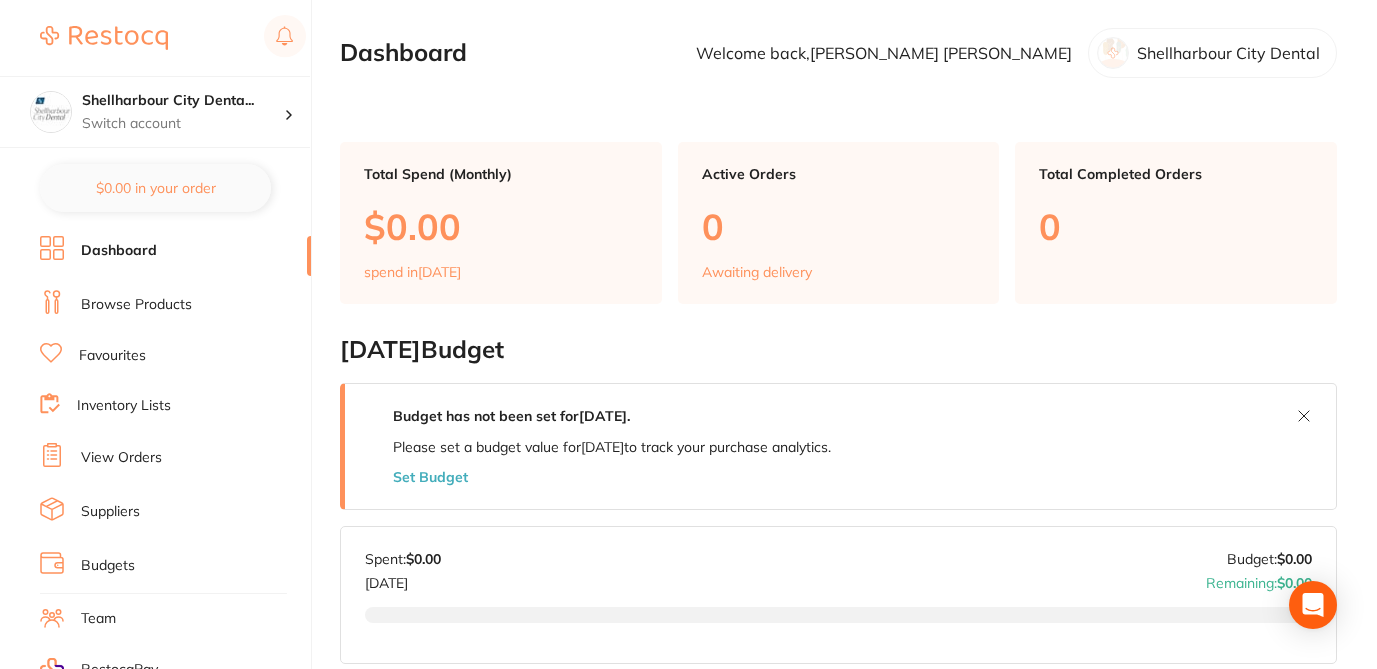 click on "Browse Products" at bounding box center (136, 305) 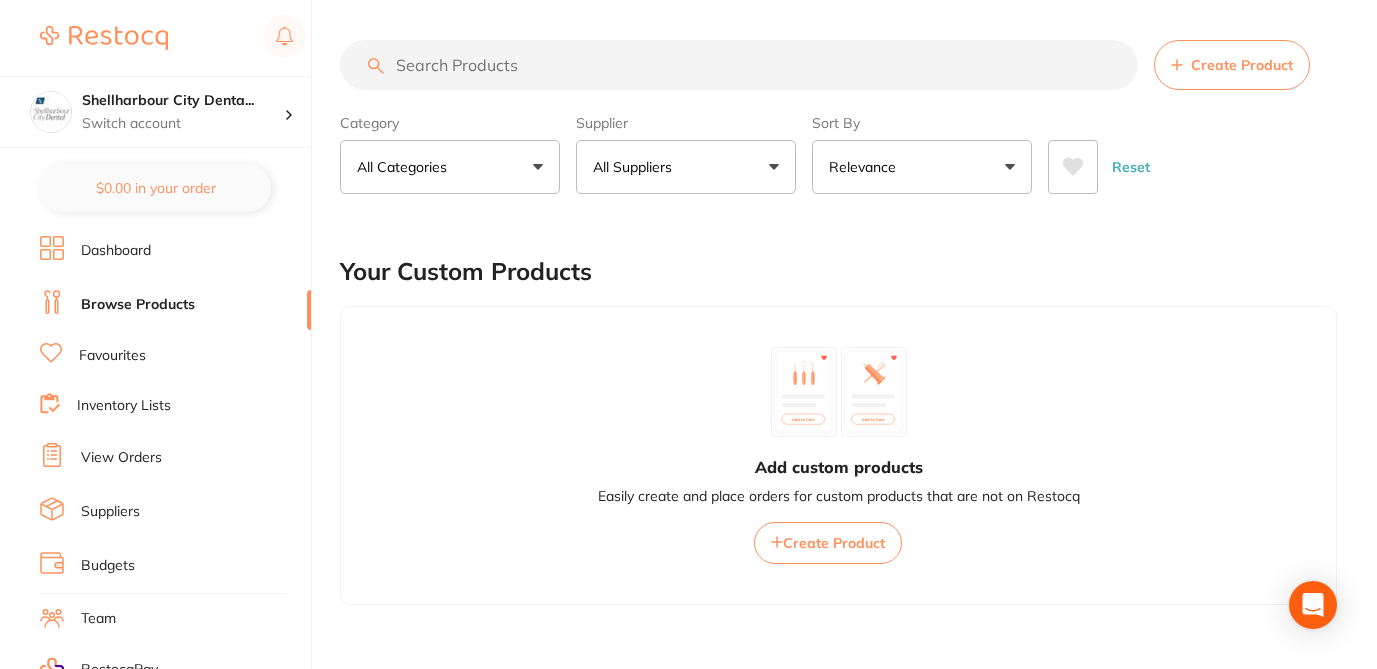 click on "All Suppliers" at bounding box center (686, 167) 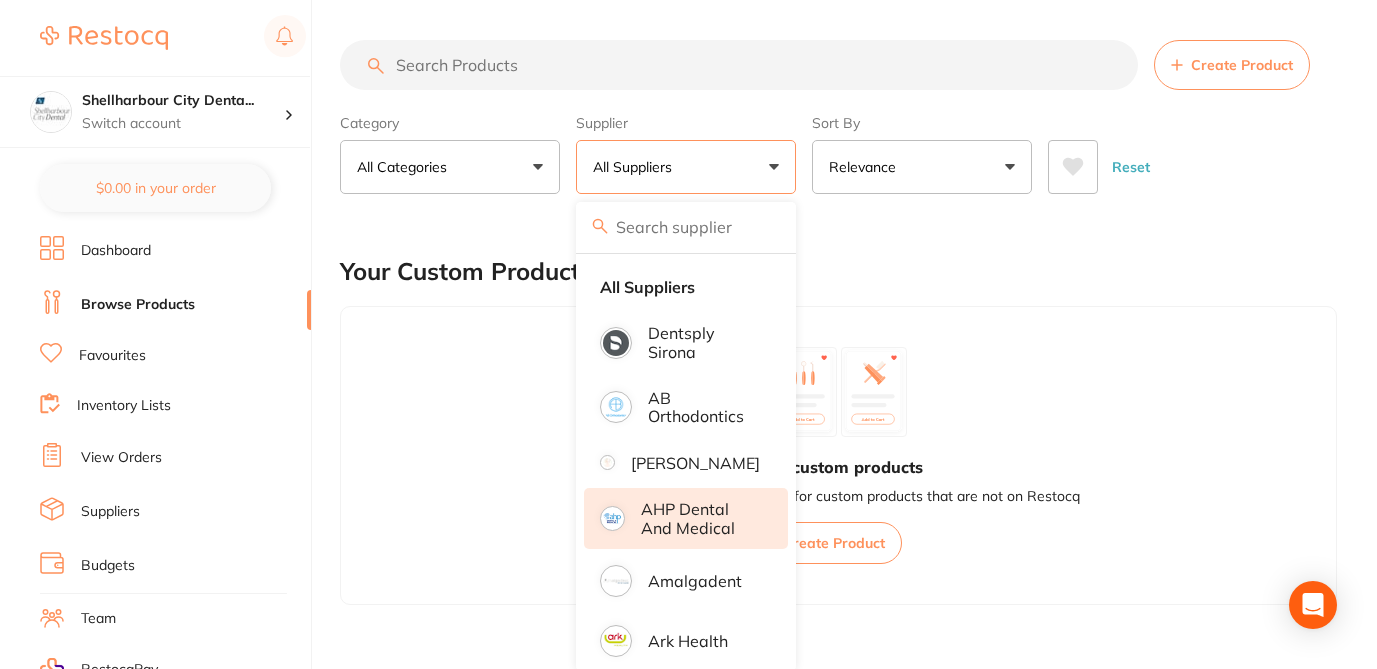 click on "AHP Dental and Medical" at bounding box center [700, 518] 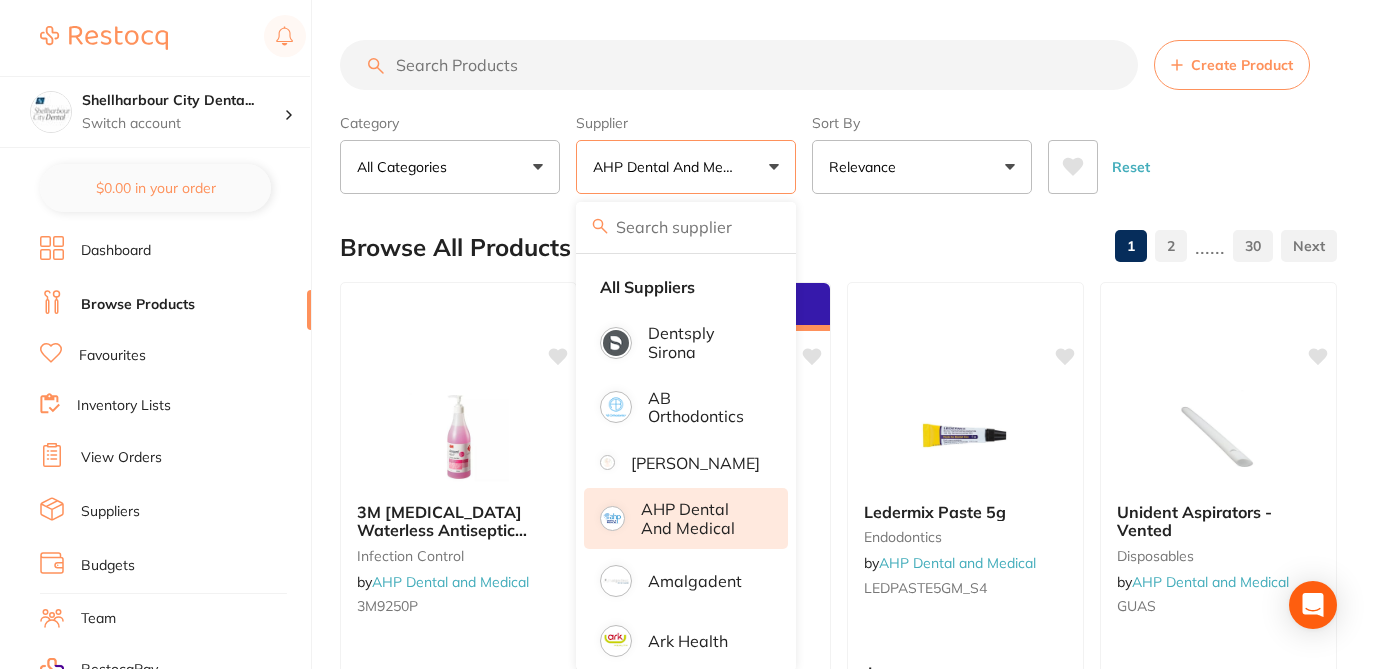 click at bounding box center (739, 65) 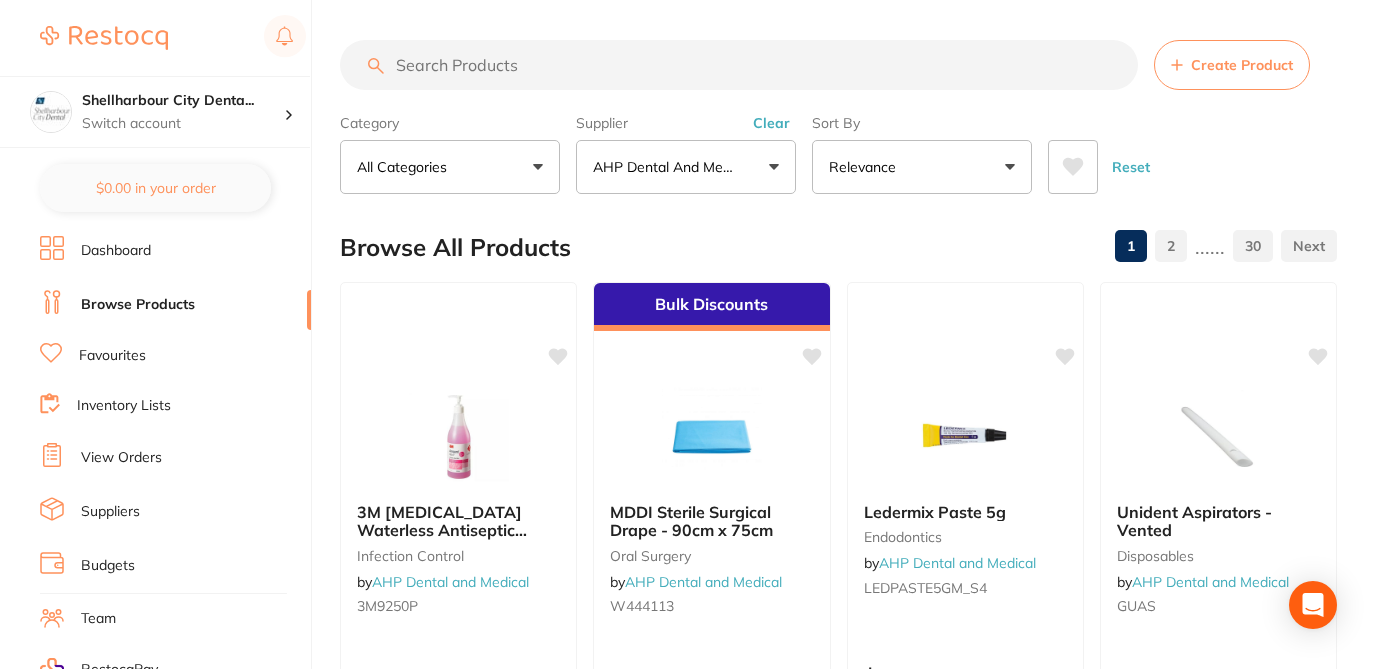 paste on "Restocq#2024!" 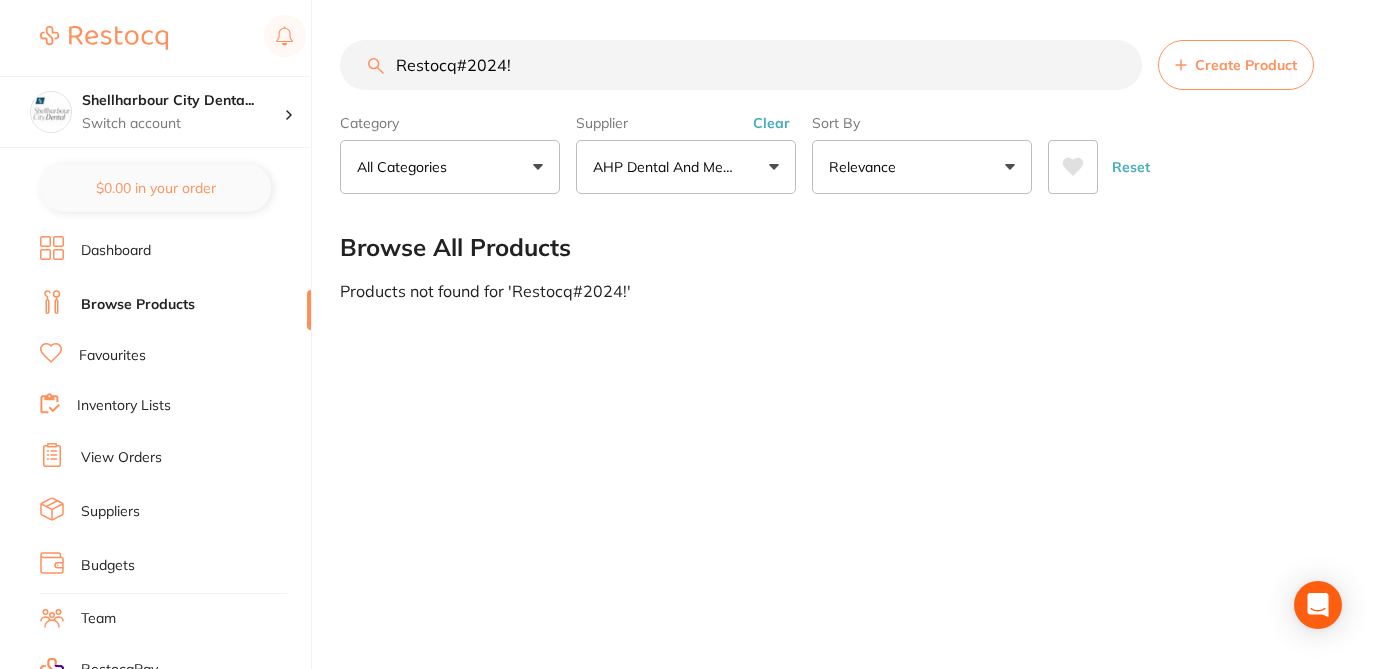 drag, startPoint x: 531, startPoint y: 66, endPoint x: 321, endPoint y: 45, distance: 211.0474 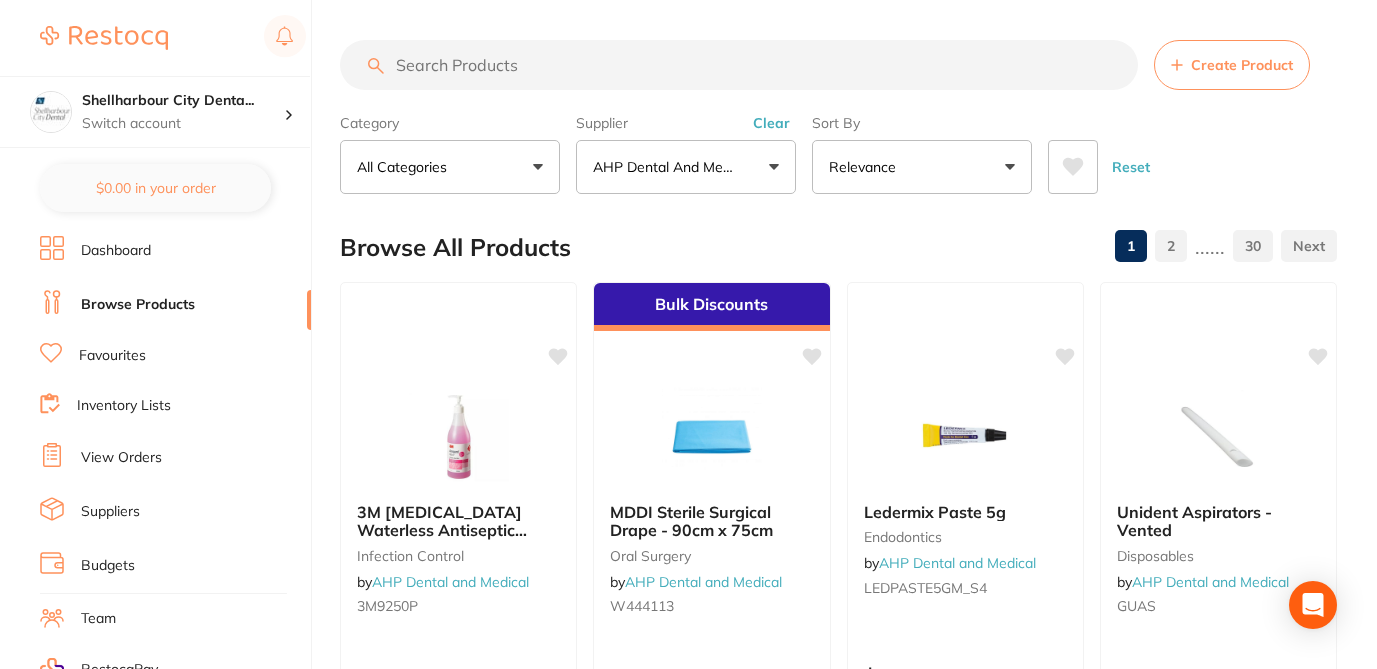 click at bounding box center [739, 65] 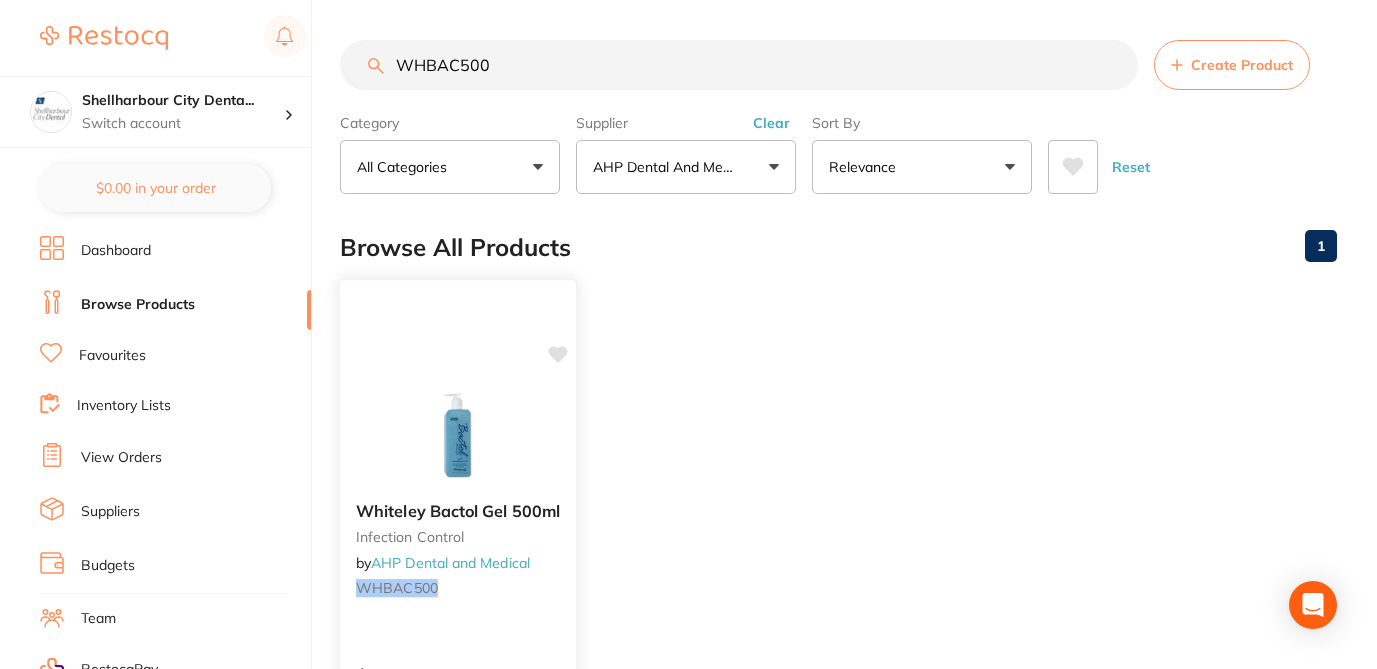 click 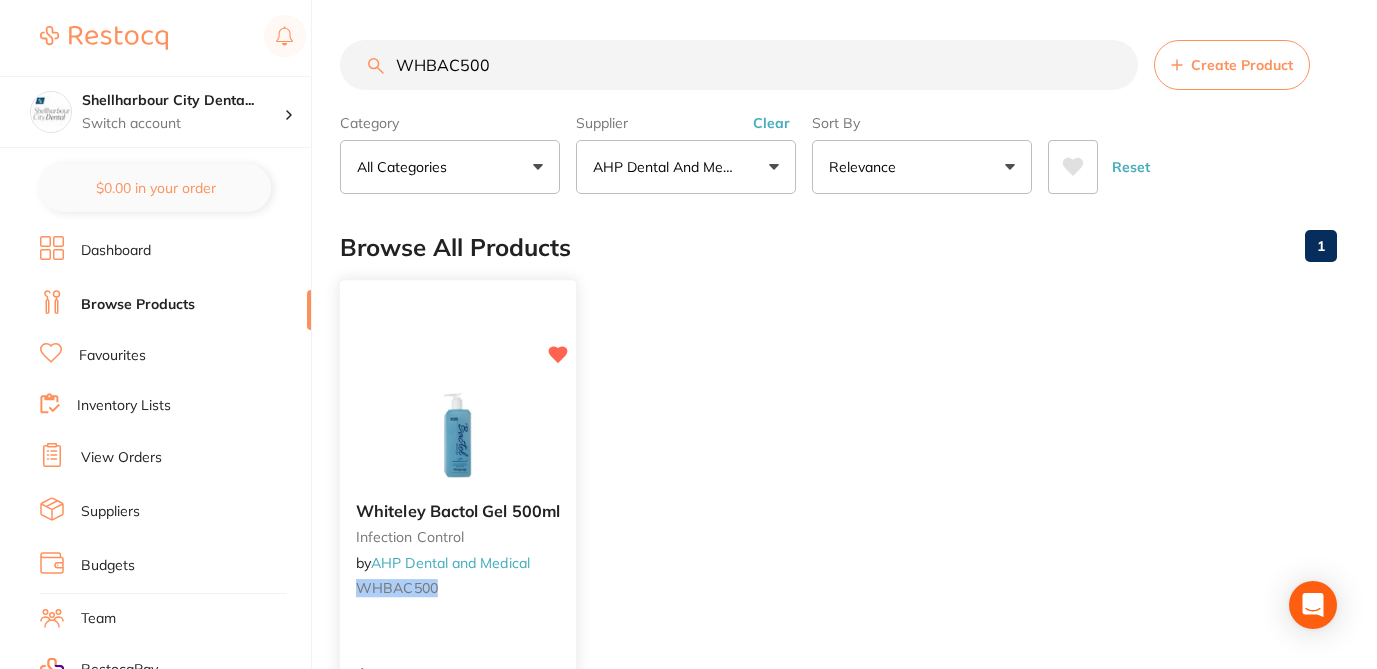 click on "WHBAC500" at bounding box center (458, 588) 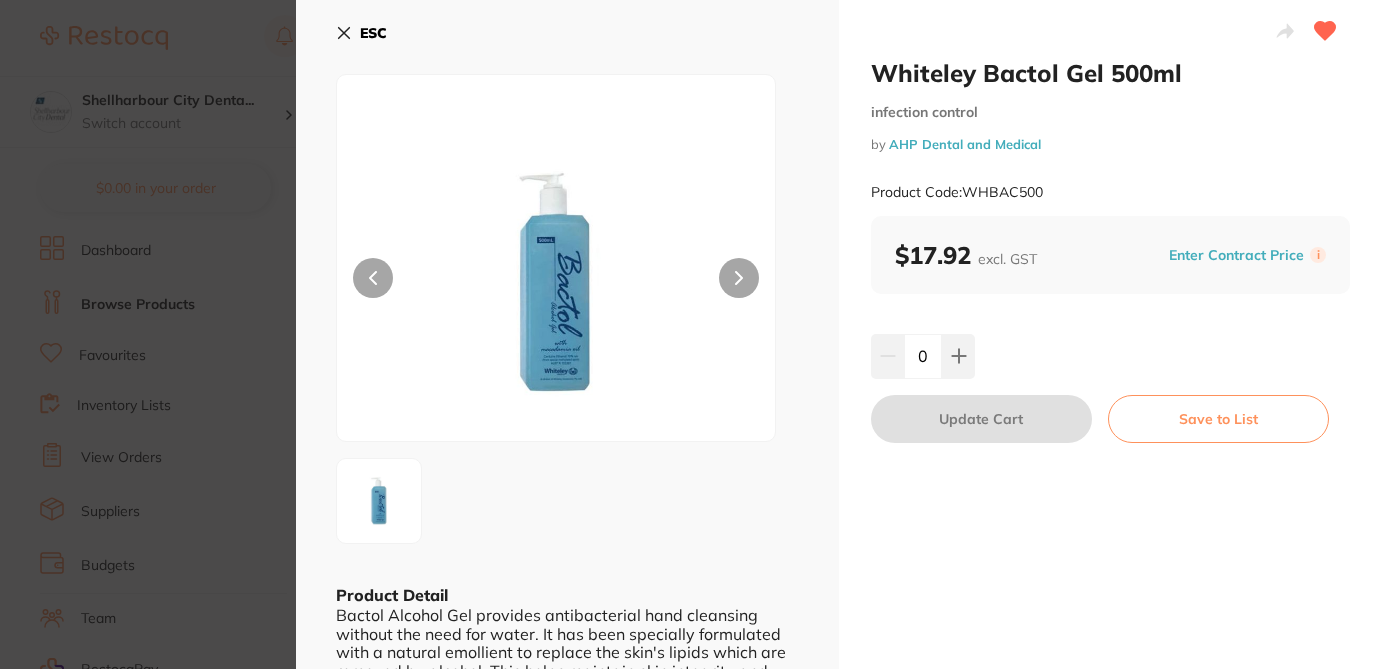 click 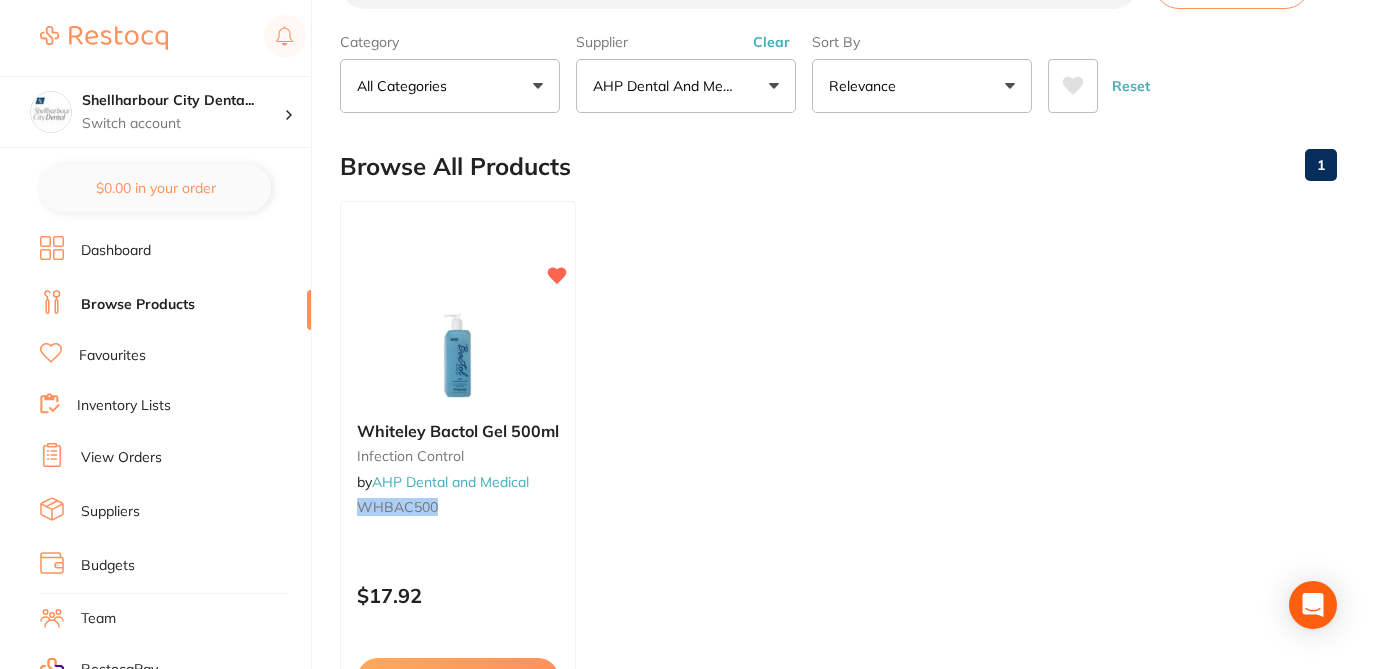 scroll, scrollTop: 41, scrollLeft: 0, axis: vertical 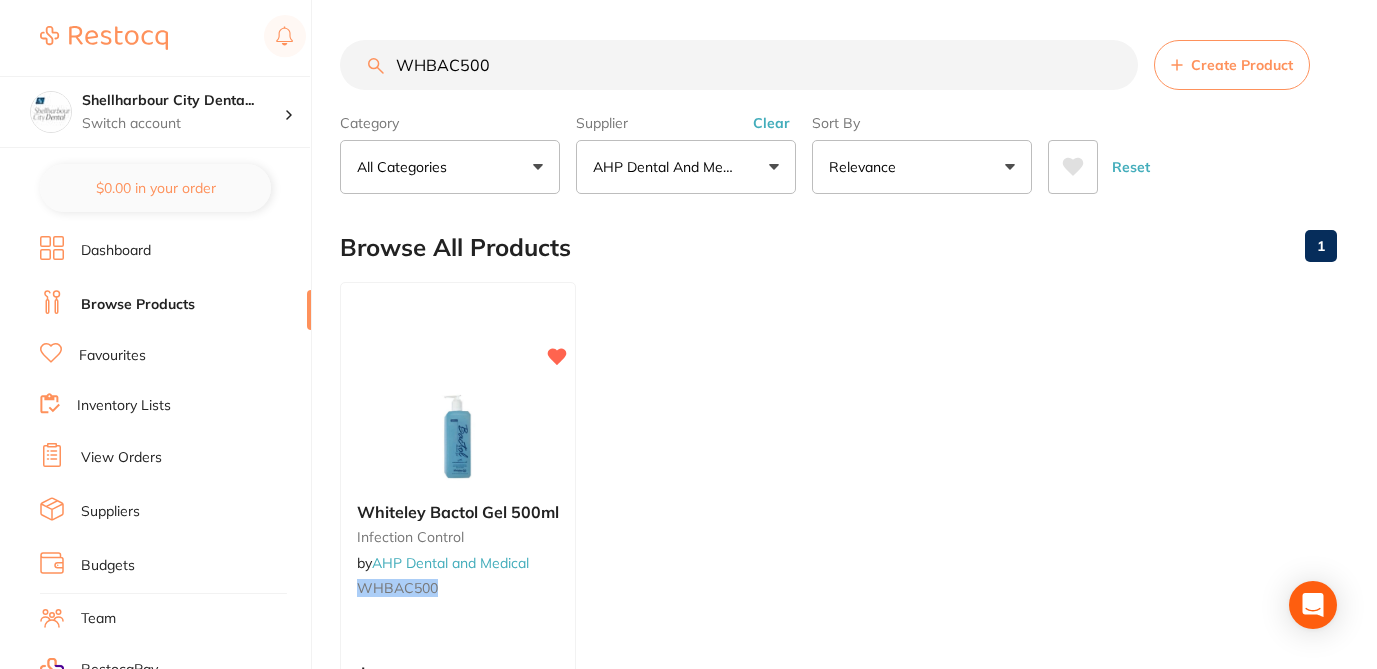drag, startPoint x: 527, startPoint y: 34, endPoint x: 322, endPoint y: -8, distance: 209.25821 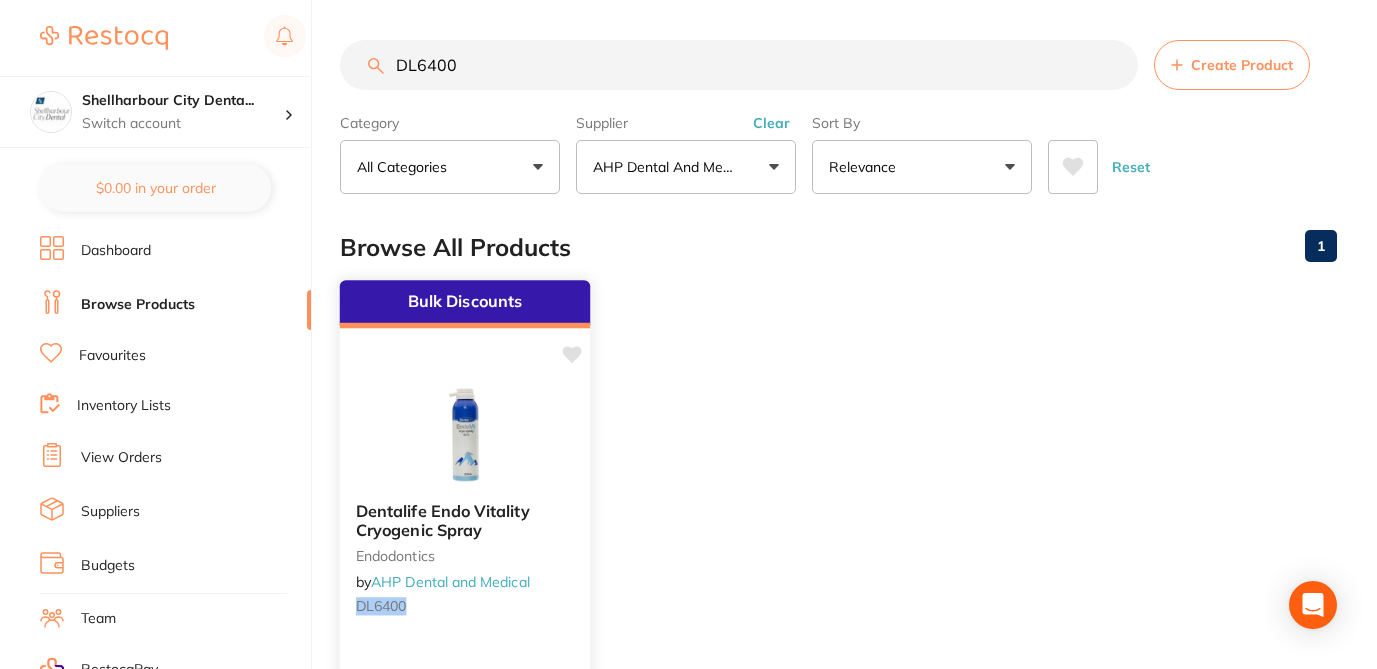 click 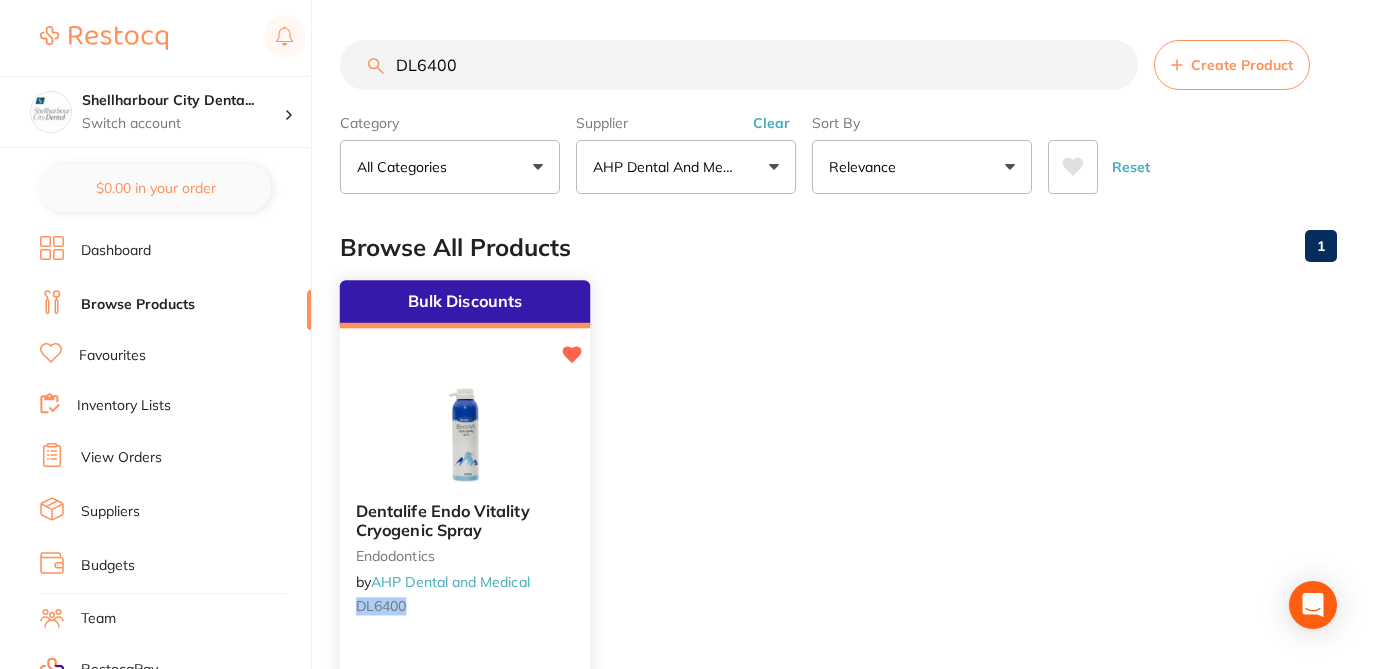 click on "Dentalife Endo Vitality Cryogenic Spray   endodontics by  AHP Dental and Medical DL6400" at bounding box center [465, 562] 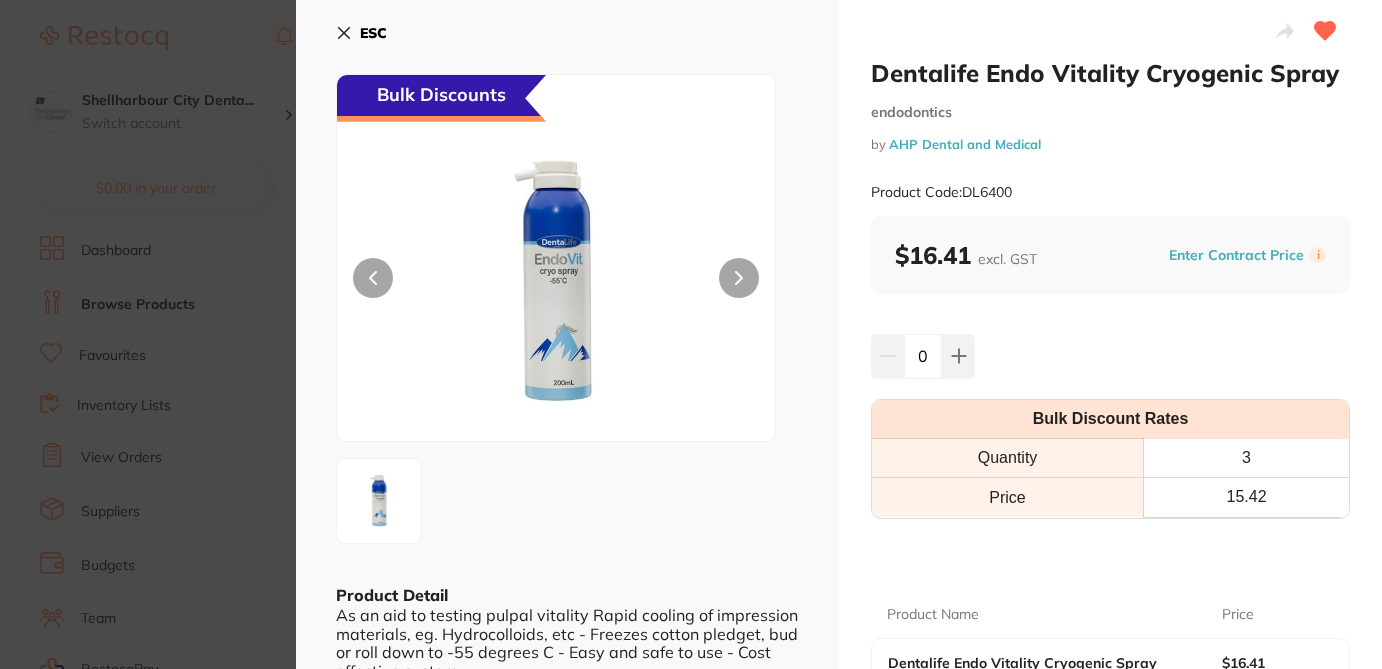 click 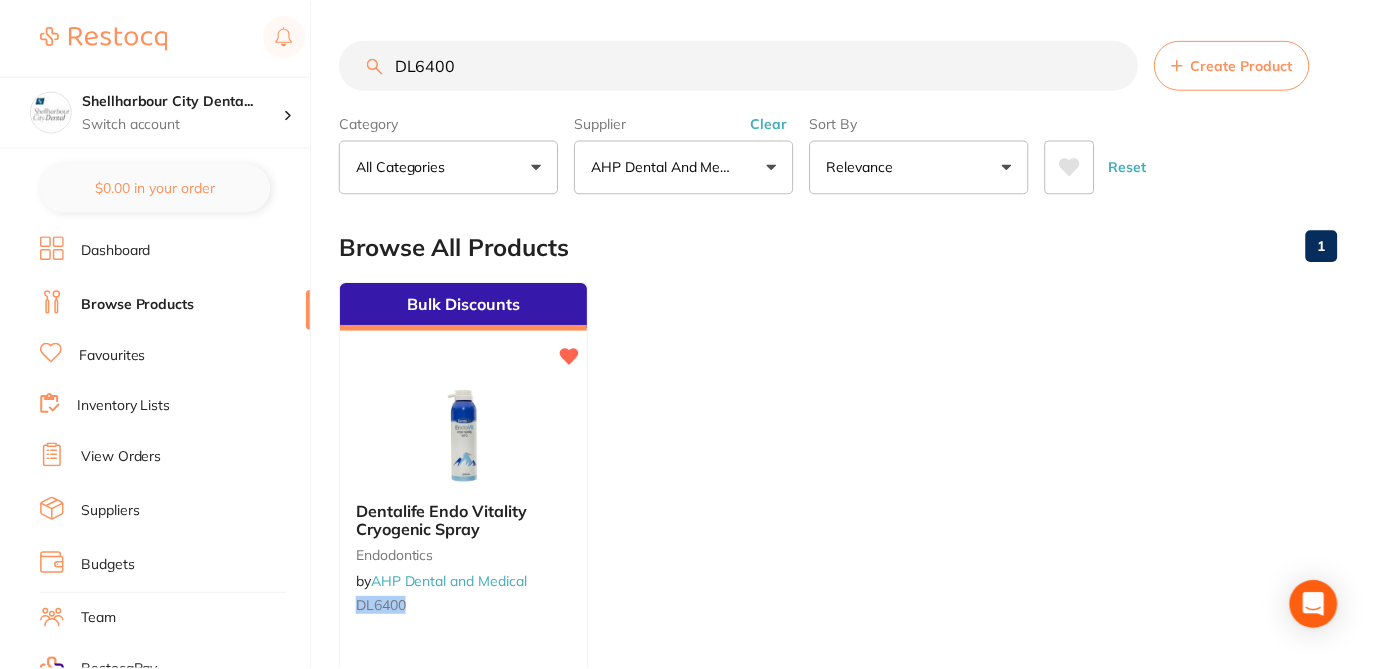 scroll, scrollTop: 3, scrollLeft: 0, axis: vertical 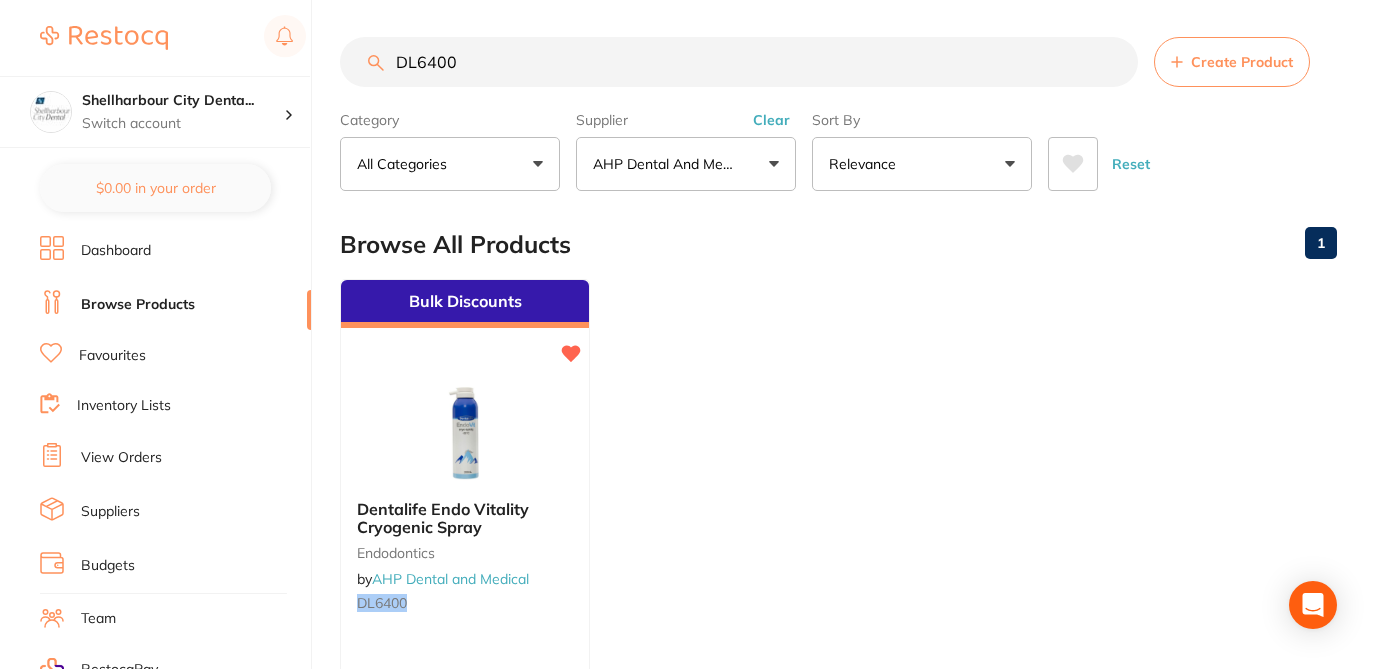 drag, startPoint x: 487, startPoint y: 84, endPoint x: 360, endPoint y: 46, distance: 132.56319 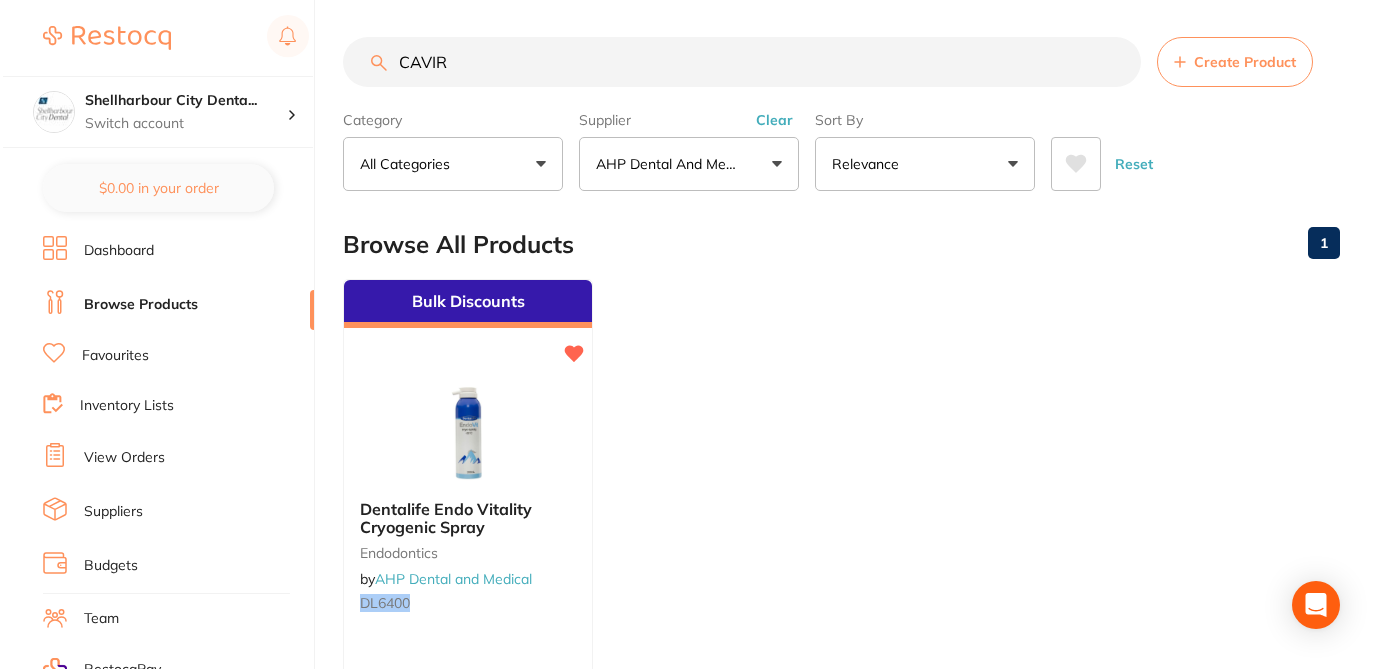scroll, scrollTop: 0, scrollLeft: 0, axis: both 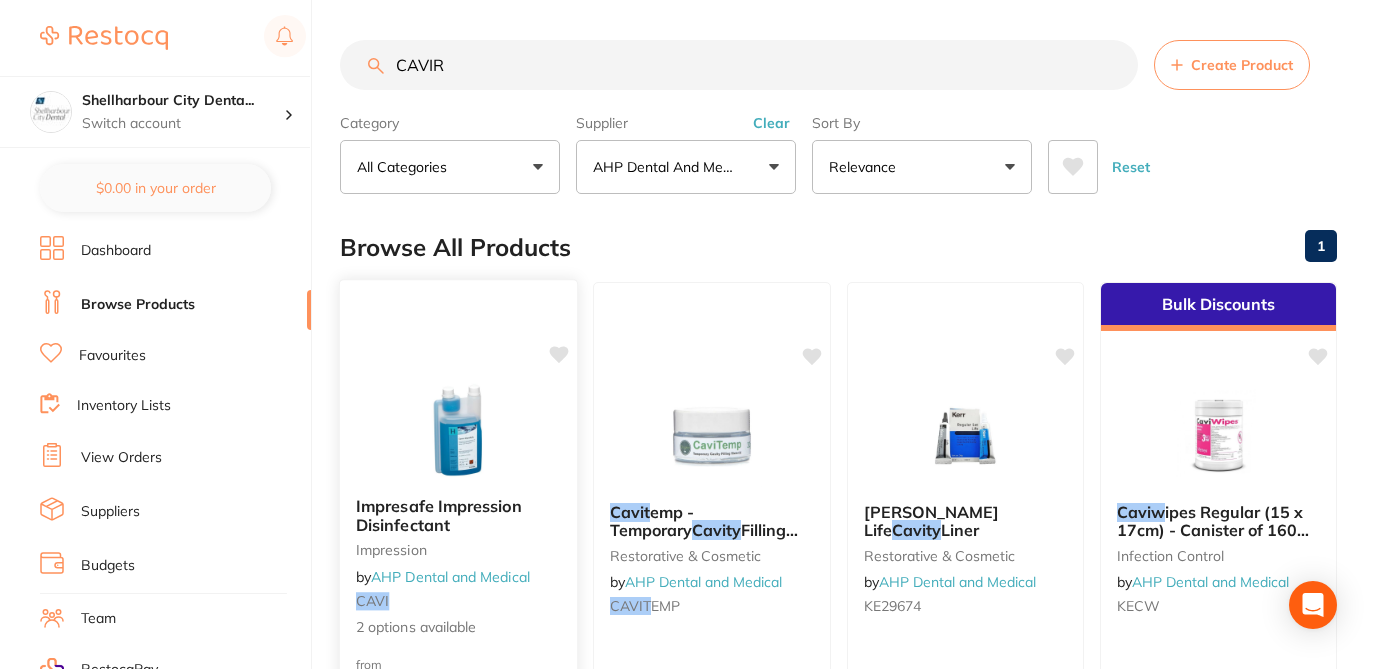 click on "Impresafe Impression Disinfectant    impression by  AHP Dental and Medical CAVI   2 options available" at bounding box center (459, 567) 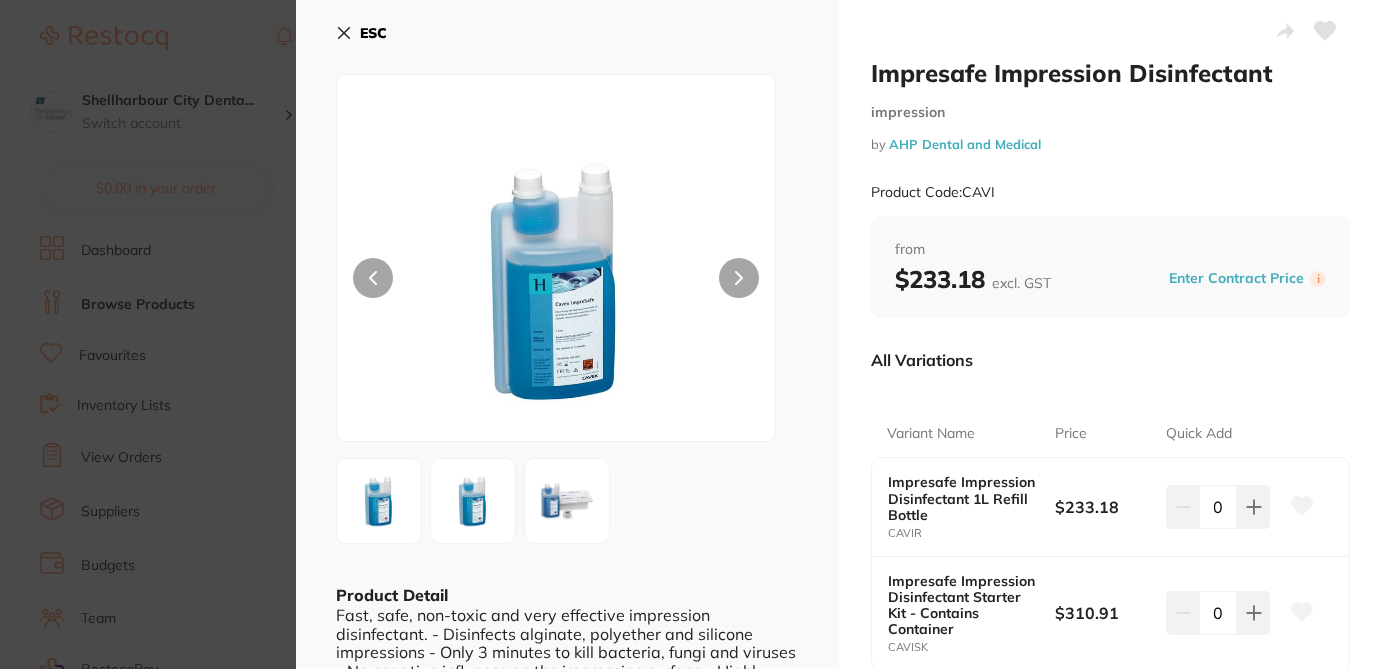 click 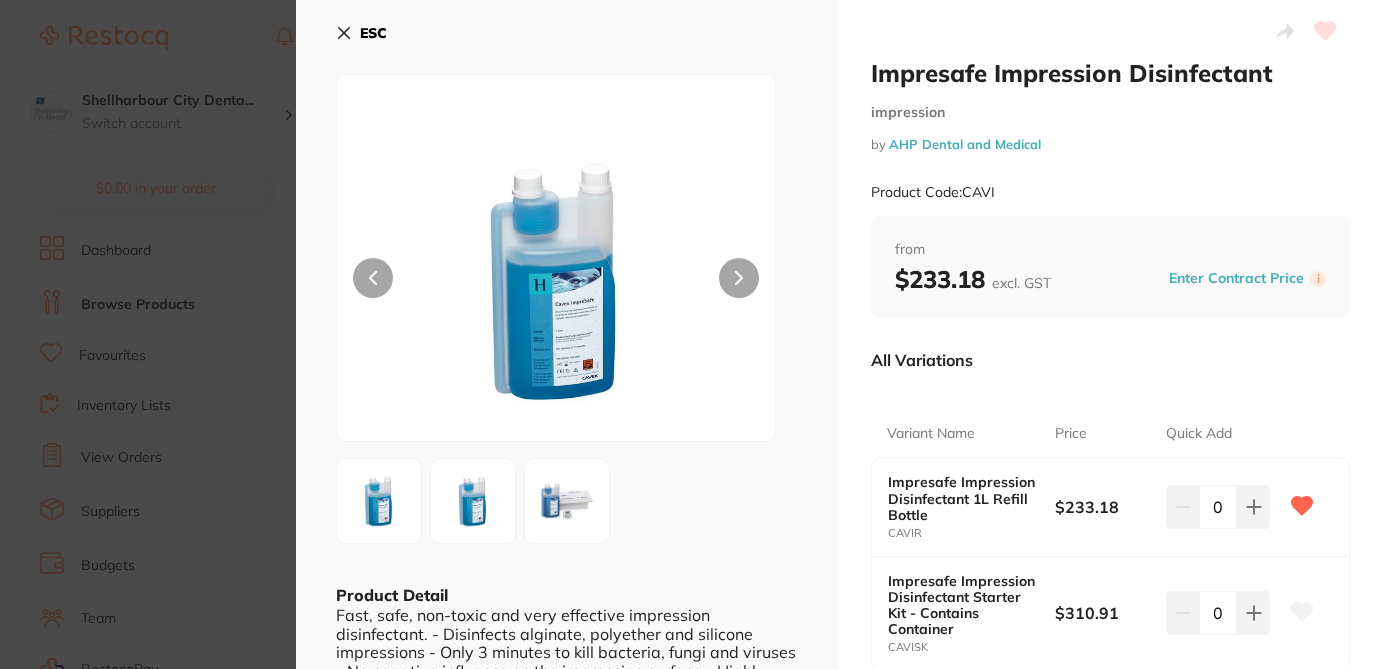 click on "Impresafe Impression Disinfectant  impression by   AHP Dental and Medical Product Code:  CAVI ESC         Product Detail Fast, safe, non-toxic and very effective impression disinfectant. - Disinfects alginate, polyether and silicone impressions - Only 3 minutes to kill bacteria, fungi and viruses - No negative influence on the impression surface - Highly concentrated, saves storage space - One litre of Cavex ImpreSafe equals 33 litres ready-to-use disinfection fluid - Aldehyde free and has a neutral smell Impresafe Impression Disinfectant  impression by   AHP Dental and Medical Product Code:  CAVI from $233.18     excl. GST Enter Contract Price i All Variations Variant   Name Price Quick Add Impresafe Impression Disinfectant 1L Refill Bottle CAVIR $233.18     0         Impresafe Impression Disinfectant Starter Kit - Contains Container CAVISK $310.91     0         Update Cart Save to List All Variations Reset Options Price Impresafe Impression Disinfectant 1L Refill Bottle CAVIR $233.18     0         CAVISK" at bounding box center [691, 334] 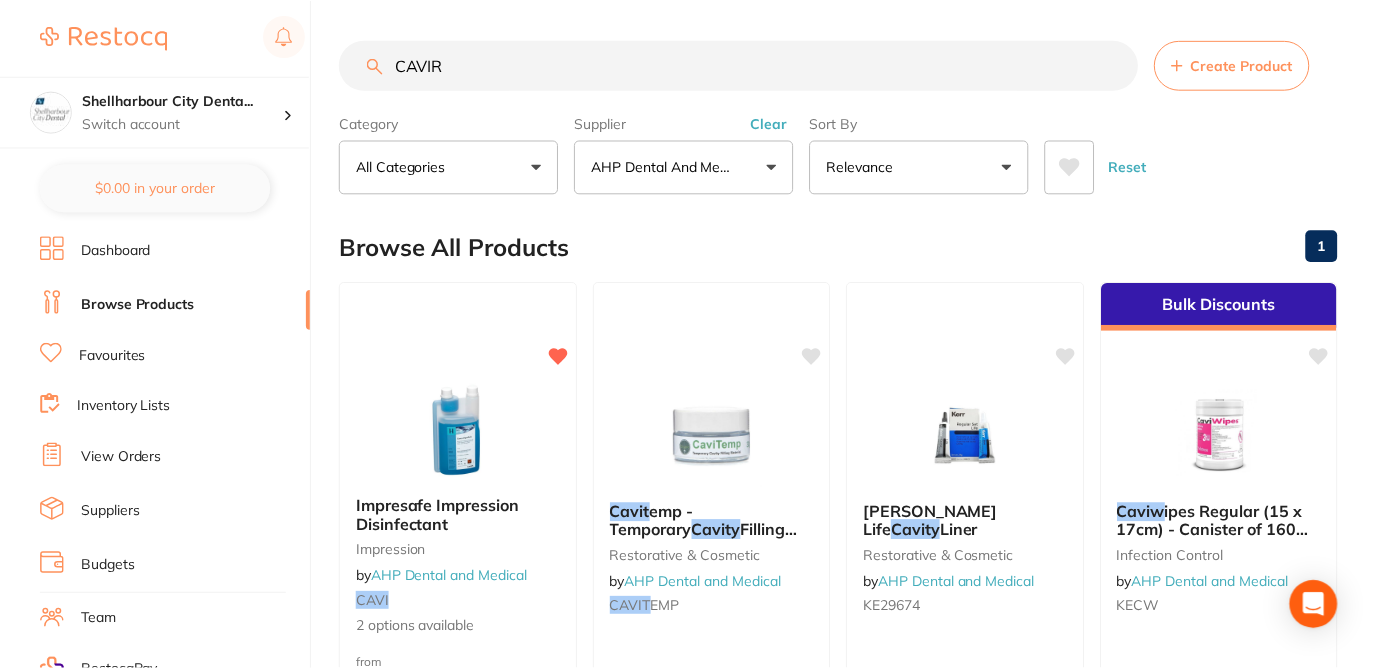 scroll, scrollTop: 3, scrollLeft: 0, axis: vertical 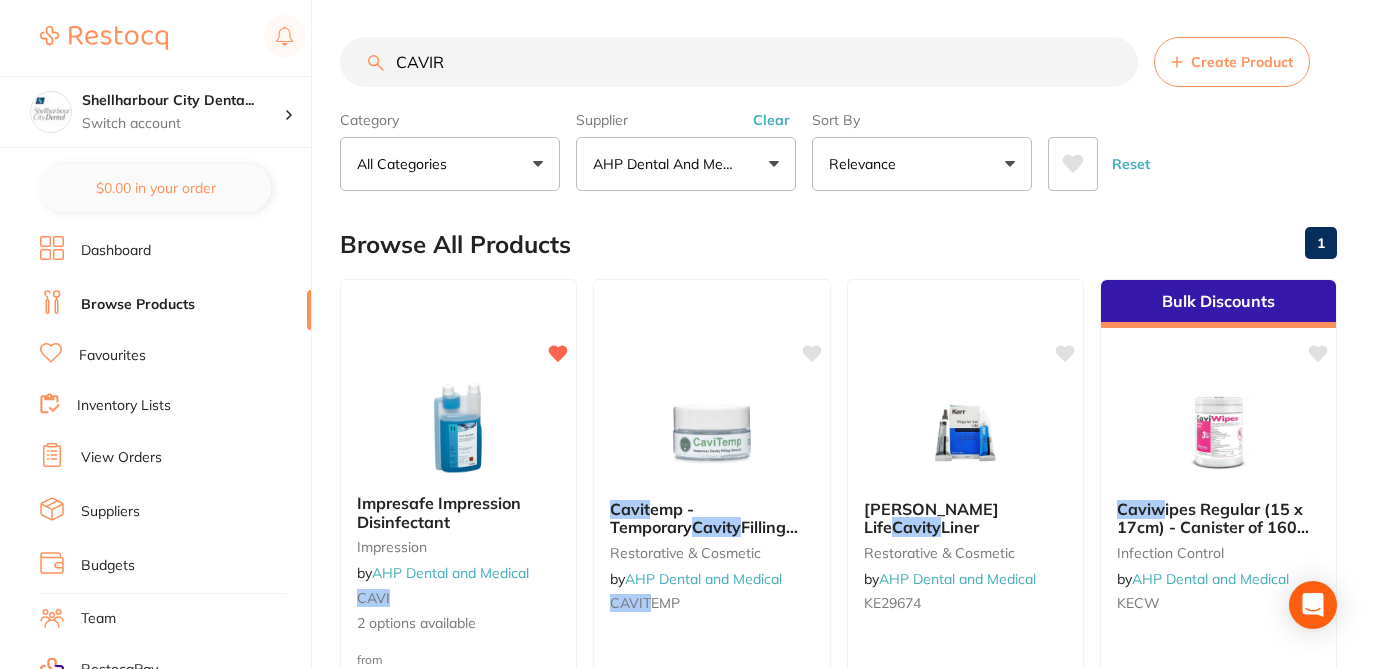 drag, startPoint x: 469, startPoint y: 63, endPoint x: 363, endPoint y: 52, distance: 106.56923 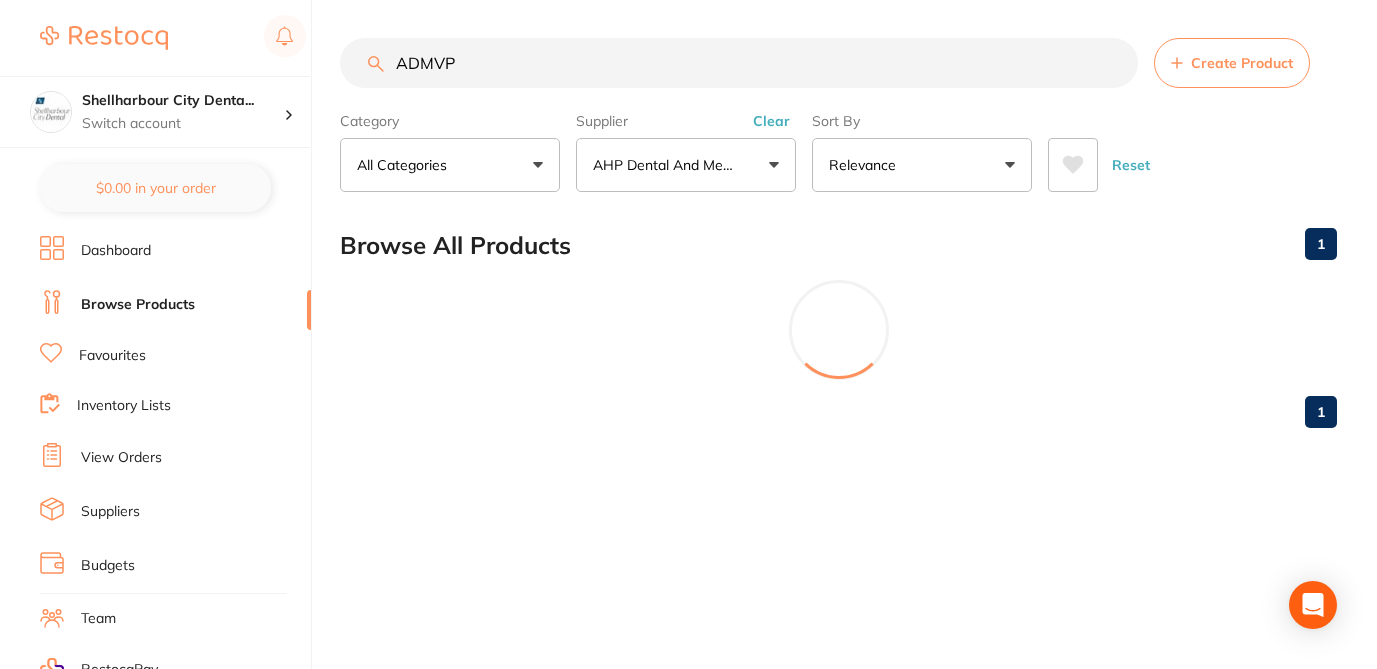 scroll, scrollTop: 3, scrollLeft: 0, axis: vertical 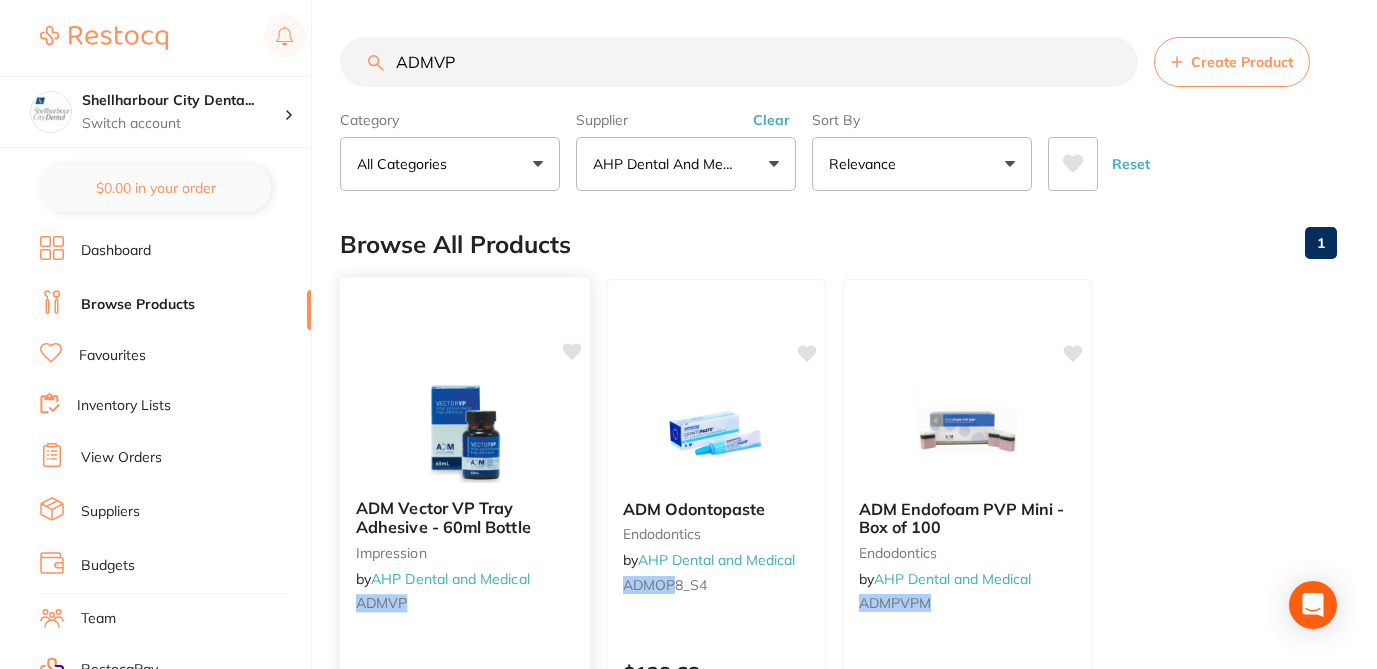 click 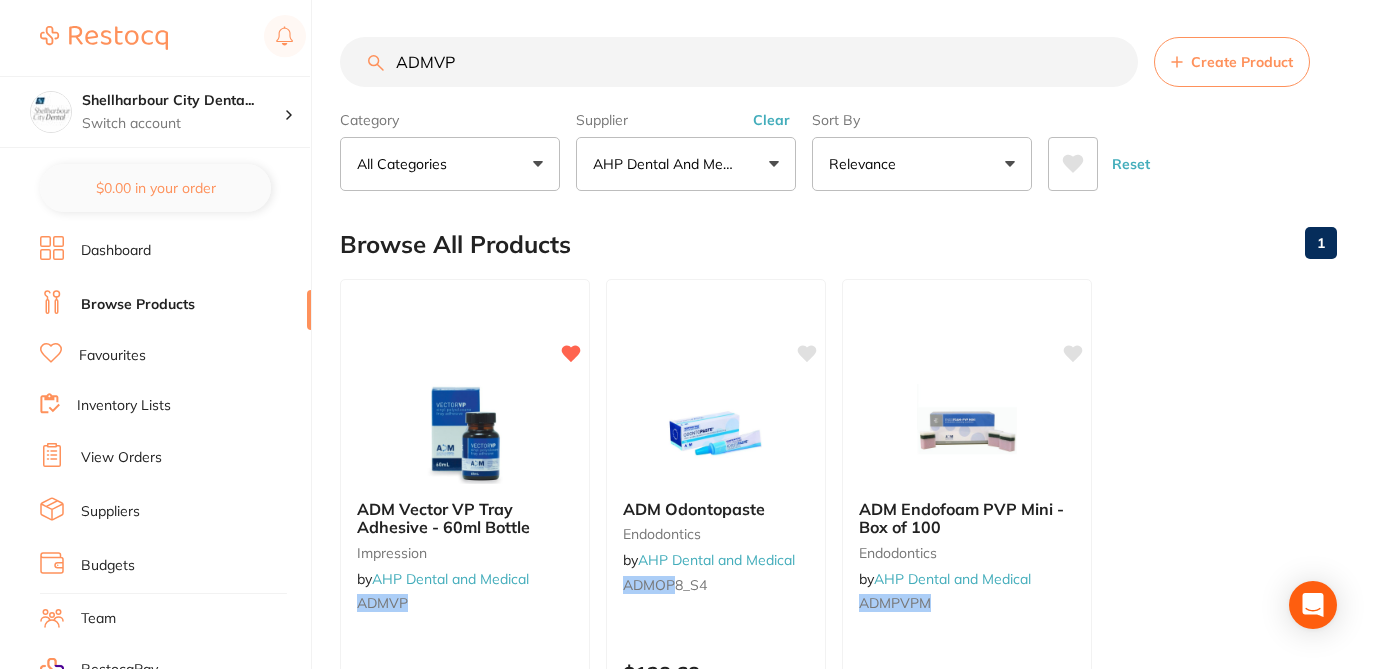 click on "Browse All Products 1" at bounding box center [838, 244] 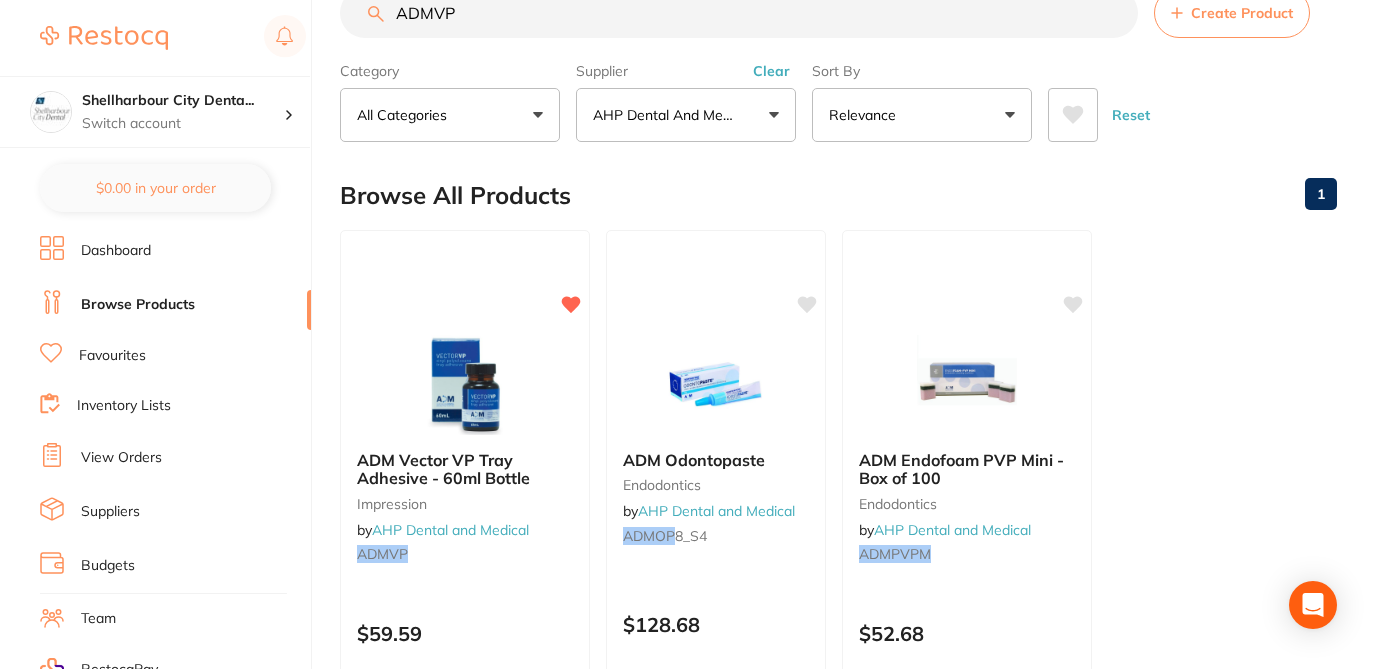 scroll, scrollTop: 12, scrollLeft: 0, axis: vertical 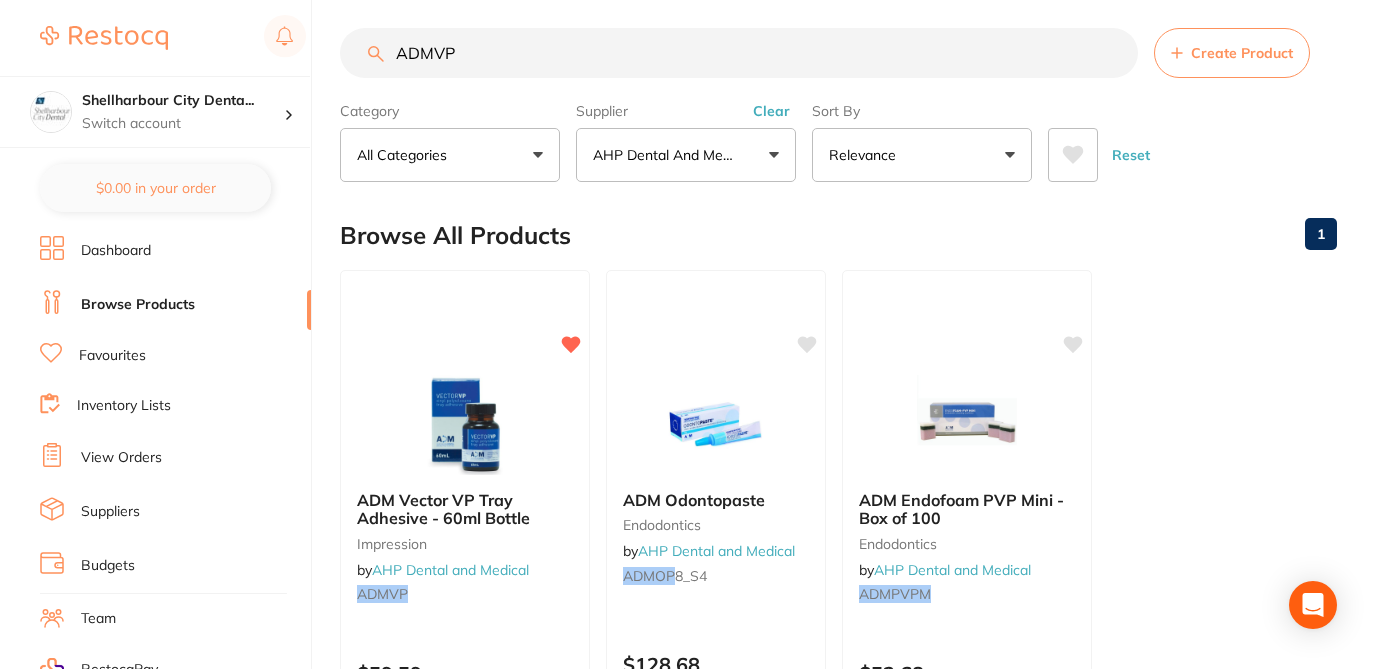 click on "Browse All Products 1" at bounding box center (838, 235) 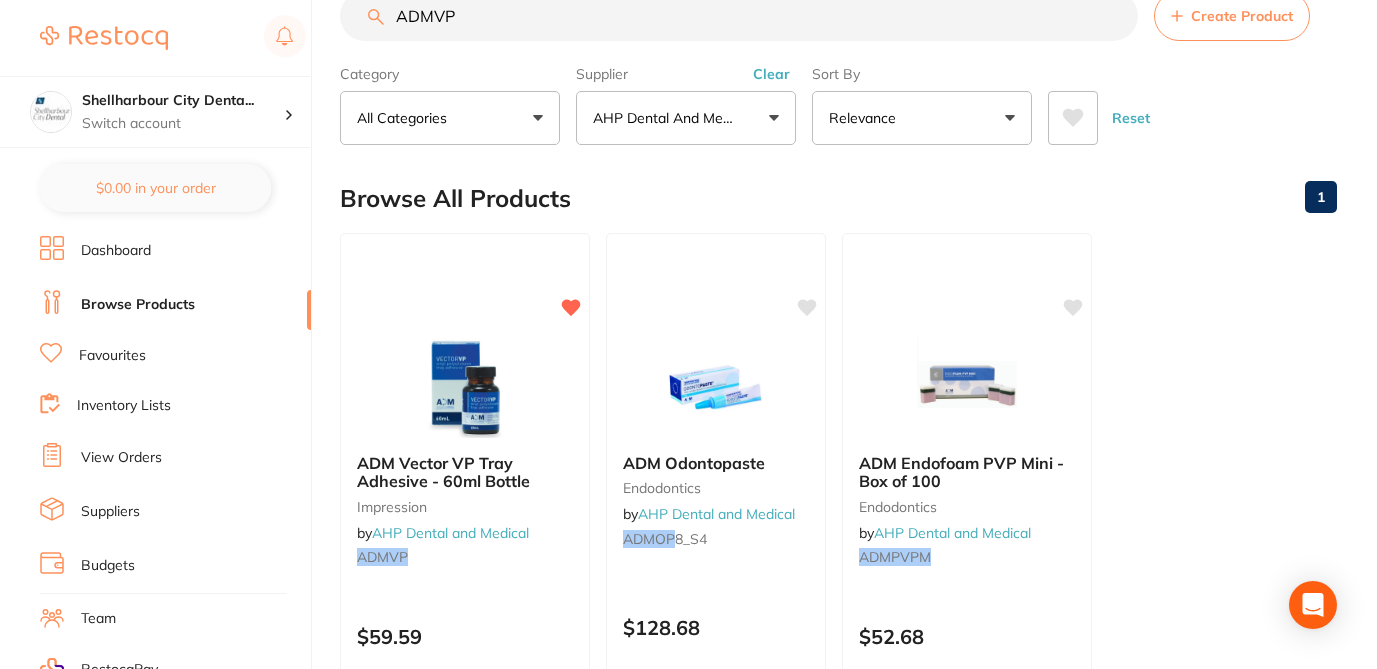 scroll, scrollTop: 52, scrollLeft: 0, axis: vertical 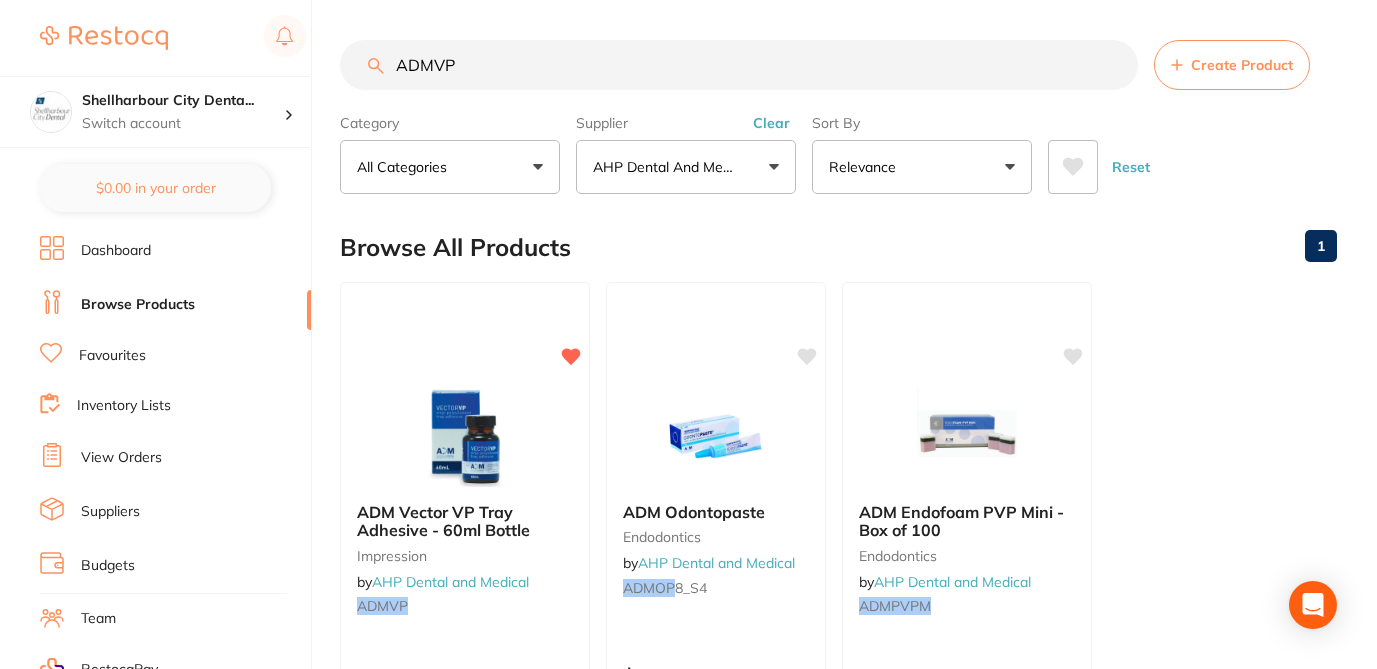 drag, startPoint x: 462, startPoint y: 13, endPoint x: 367, endPoint y: 6, distance: 95.257545 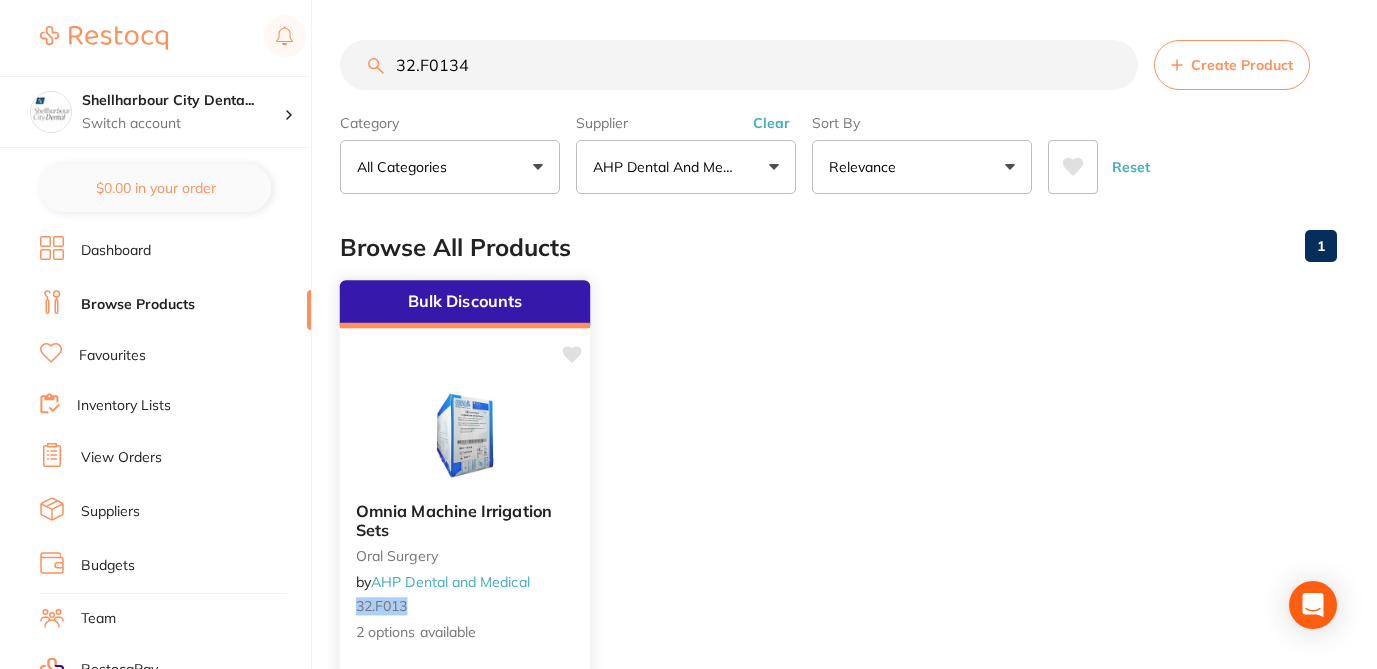 click on "Bulk Discounts Omnia Machine Irrigation Sets    oral surgery by  AHP Dental and Medical 32.F013   2 options available   $162.36 Add to cart Save to list" at bounding box center [465, 569] 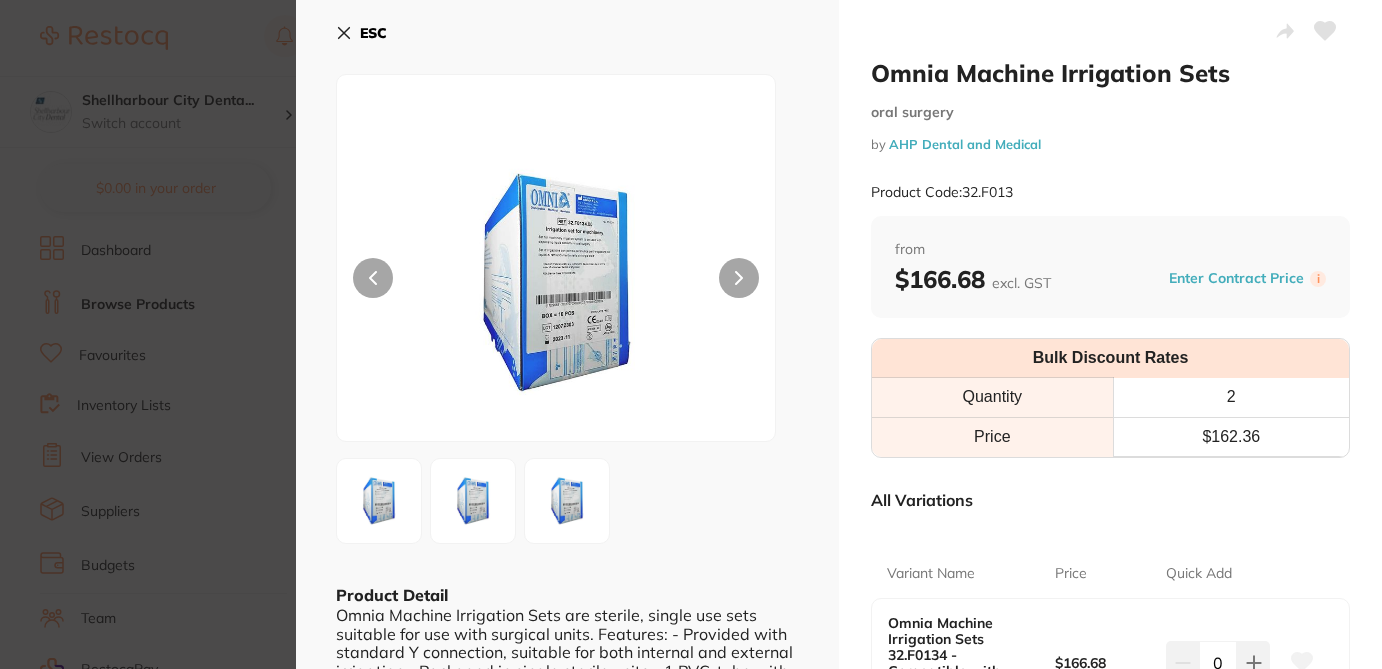 click on "ESC         Product Detail Omnia Machine Irrigation Sets are sterile, single use sets suitable for use with surgical units. Features: - Provided with standard Y connection, suitable for both internal and external irrigation - Packaged in single sterile units - 1 PVC-tube with piercing pin and clamp - Pump section in medical grade silicon - Cable fixing clips - Perforator with air filter - Roller to adjust the flow - Final tip in soft PVC - Each pack contains 10 pieces and each set is single use." at bounding box center (567, 510) 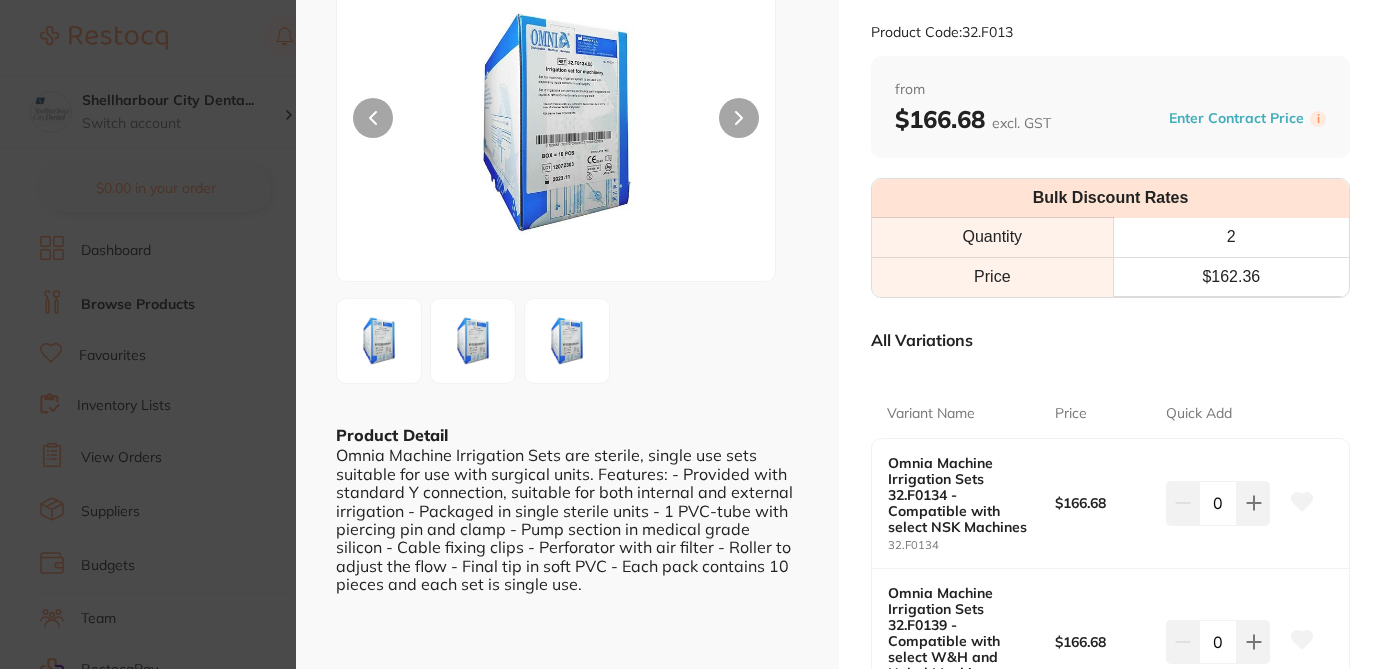 scroll, scrollTop: 200, scrollLeft: 0, axis: vertical 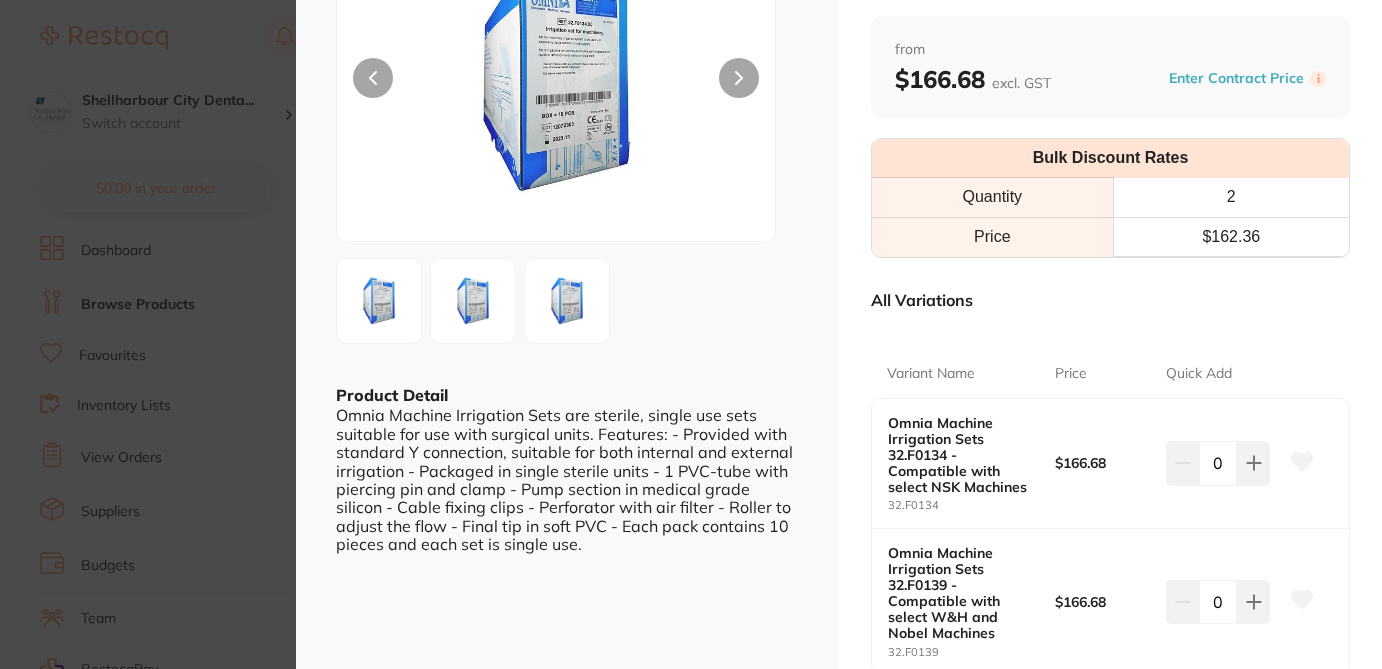 click 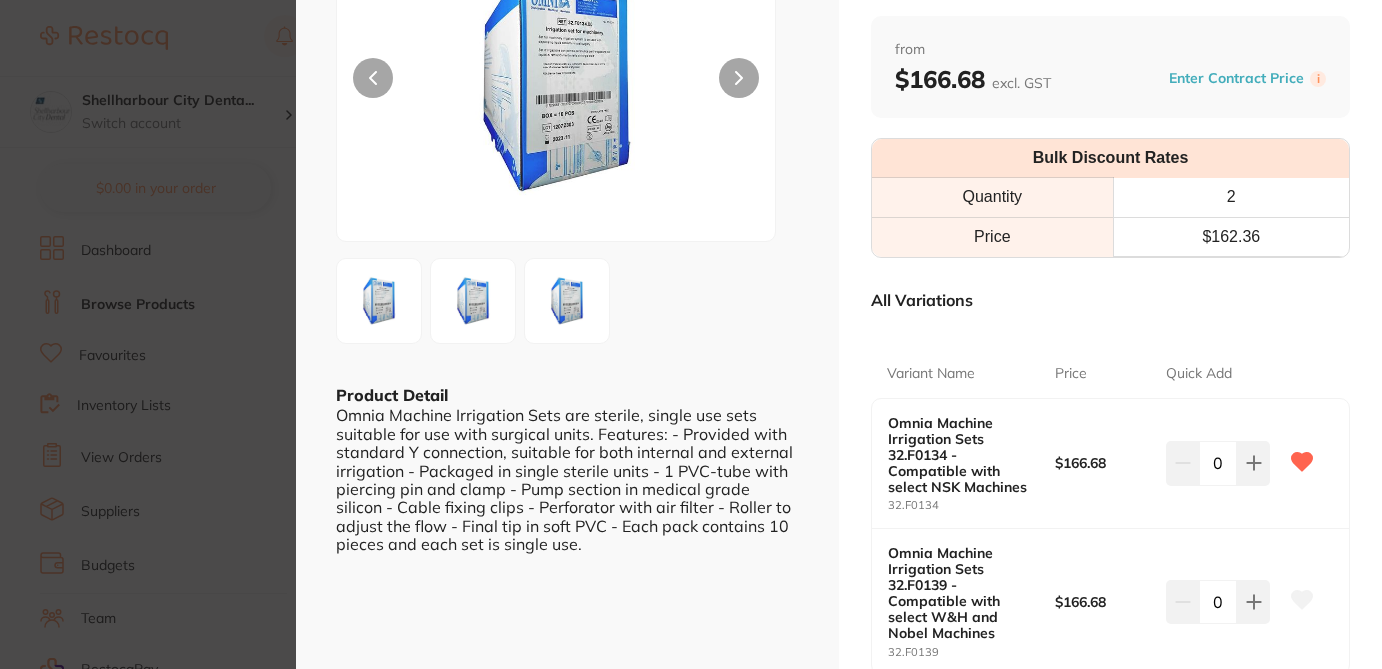 click on "Omnia Machine Irrigation Sets  oral surgery by   AHP Dental and Medical Product Code:  32.F013 ESC         Product Detail Omnia Machine Irrigation Sets are sterile, single use sets suitable for use with surgical units. Features: - Provided with standard Y connection, suitable for both internal and external irrigation - Packaged in single sterile units - 1 PVC-tube with piercing pin and clamp - Pump section in medical grade silicon - Cable fixing clips - Perforator with air filter - Roller to adjust the flow - Final tip in soft PVC - Each pack contains 10 pieces and each set is single use. Omnia Machine Irrigation Sets  oral surgery by   AHP Dental and Medical Product Code:  32.F013 from $166.68     excl. GST Enter Contract Price i Bulk Discount Rates Quantity 2 Price $ 162.36 All Variations Variant   Name Price Quick Add Omnia Machine Irrigation Sets 32.F0134 - Compatible with select NSK Machines 32.F0134 $166.68     0         32.F0139 $166.68     0         Update Cart Save to List All Variations Reset Price" at bounding box center [691, 334] 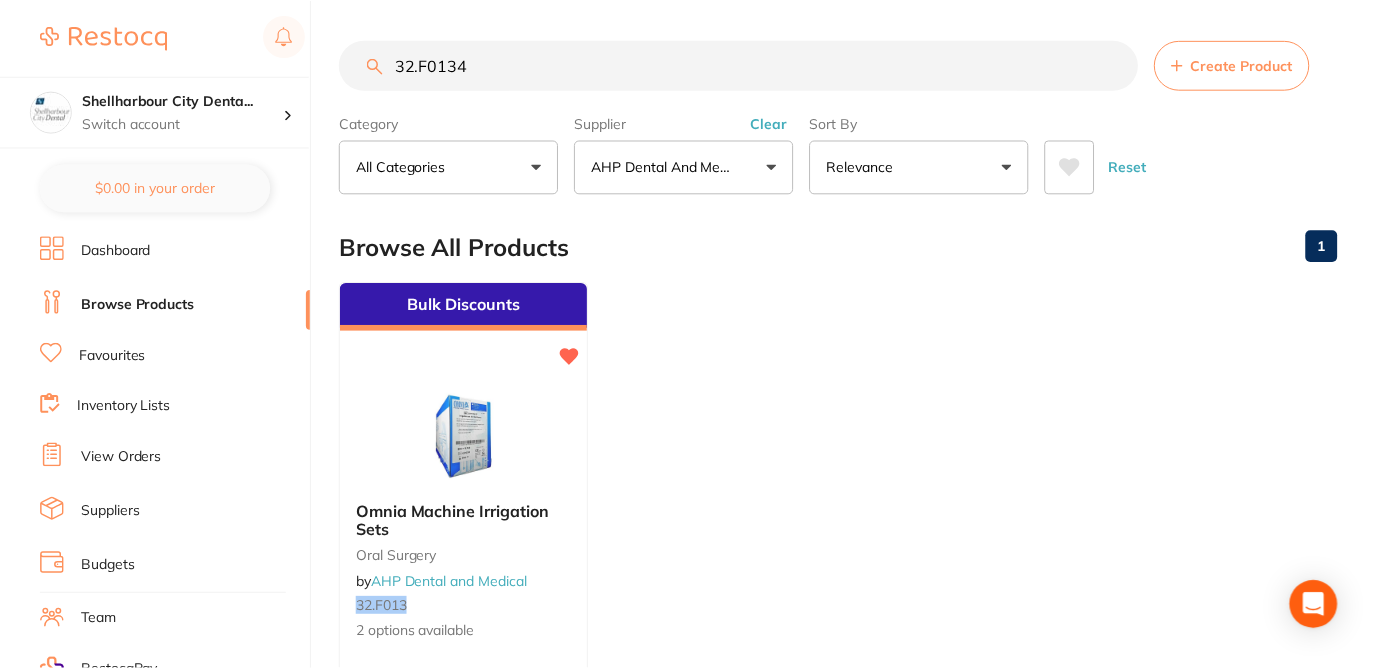 scroll, scrollTop: 4, scrollLeft: 0, axis: vertical 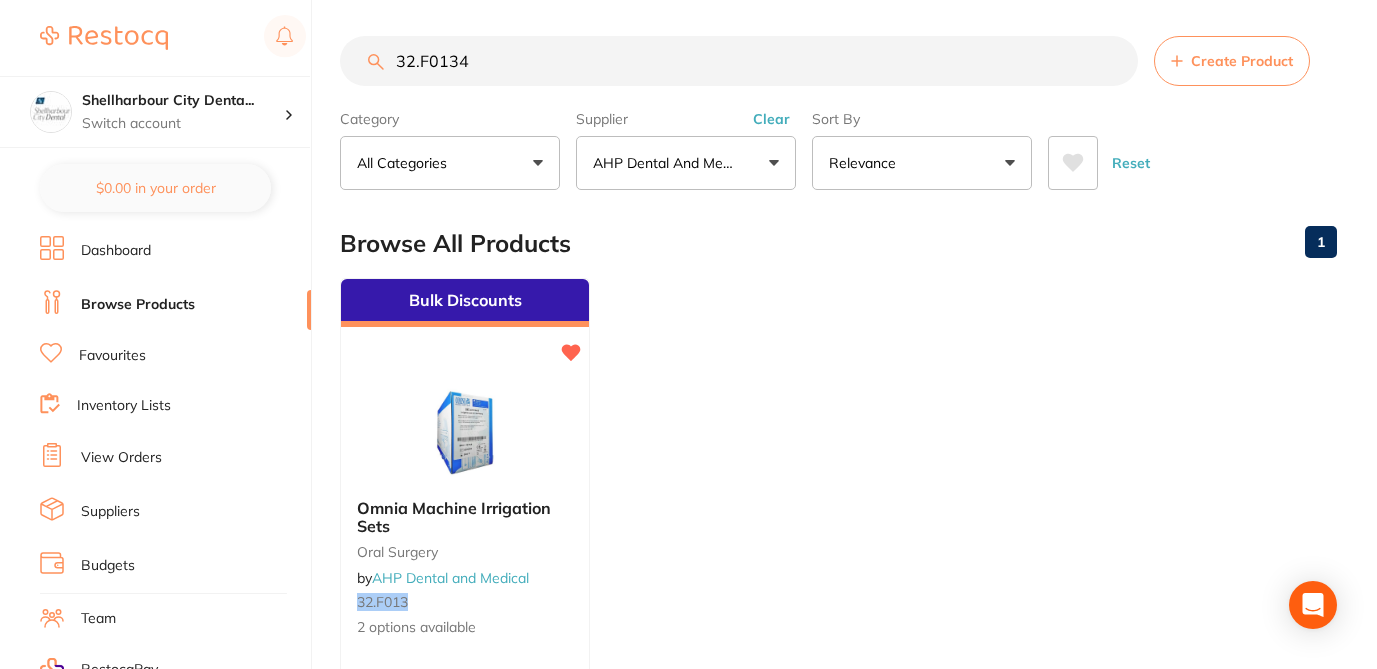drag, startPoint x: 488, startPoint y: 65, endPoint x: 332, endPoint y: 60, distance: 156.08011 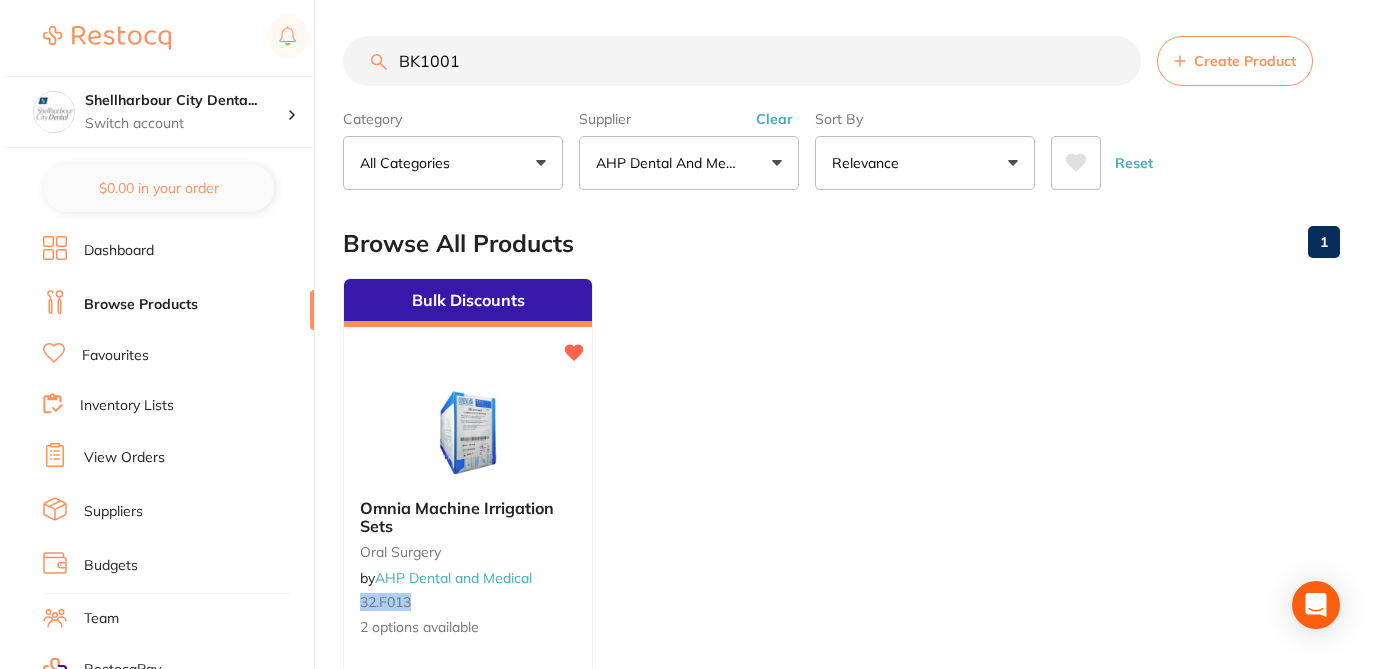 scroll, scrollTop: 0, scrollLeft: 0, axis: both 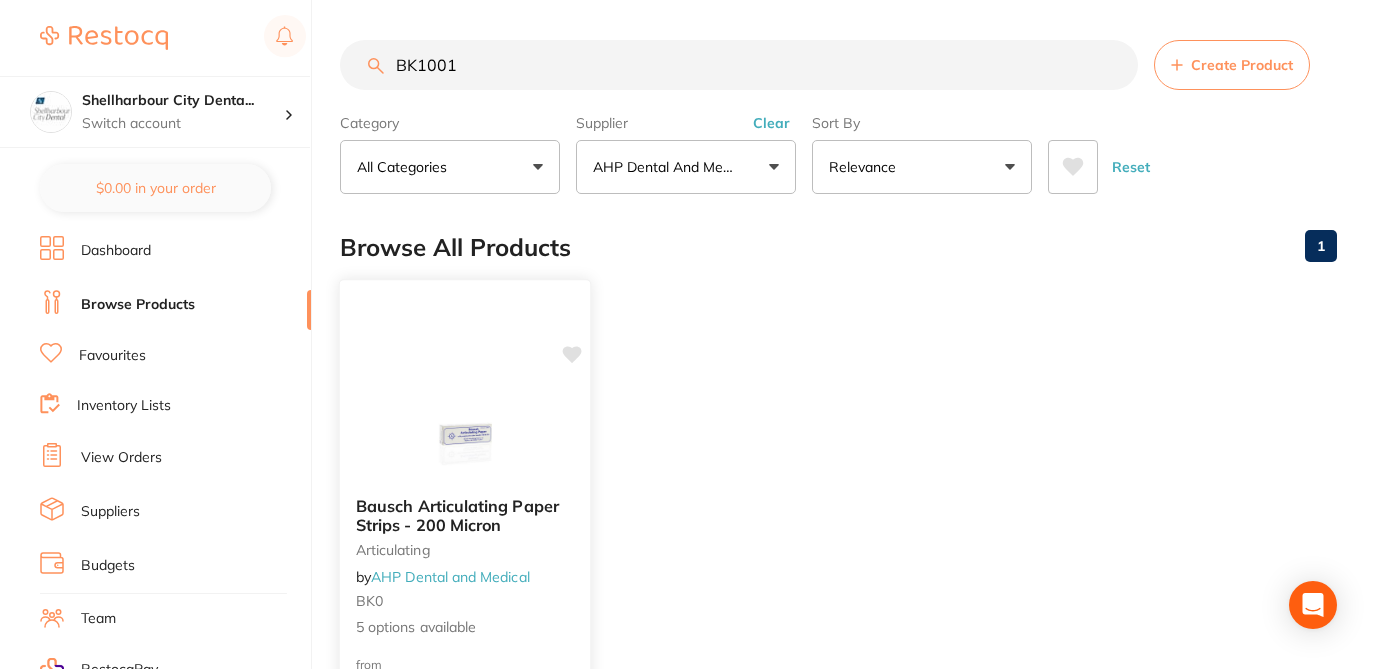 type on "BK1001" 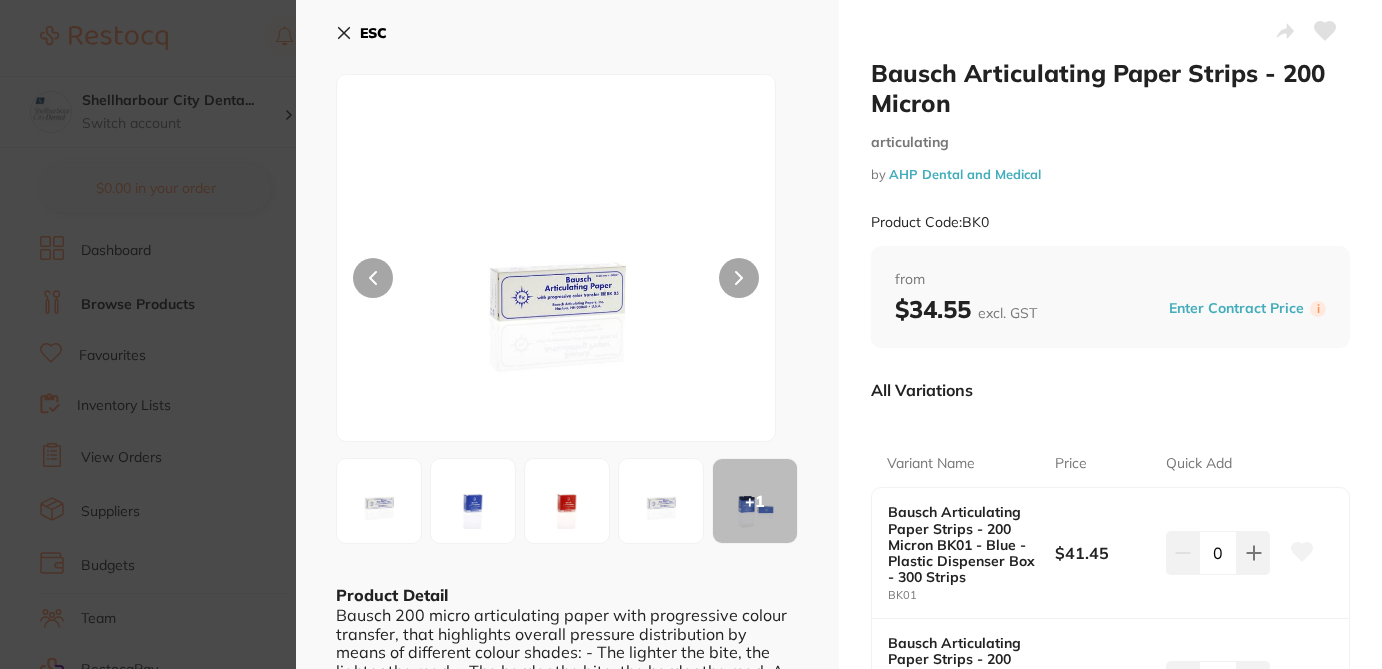 click on "Variant   Name Price Quick Add Bausch Articulating Paper Strips - 200 Micron BK01 - Blue - Plastic Dispenser Box - 300 Strips BK01 $41.45     0         Bausch Articulating Paper Strips - 200 Micron BK02 - Red - Plastic Dispenser Box - 300 Strips BK02 $37.14     0         Bausch Articulating Paper Strips - 200 Micron BK05 - Blue - Booklets - 300 Strips BK05 $38.00     0         Bausch Articulating Paper Strips - 200 Micron BK1001 - Blue - Refill Box - 300 Strips BK1001 $34.55     0         Bausch Articulating Paper Strips - 200 Micron BK1002 - Red - Refill Box - 300 Strips BK1002 $34.55     0" at bounding box center (1110, 770) 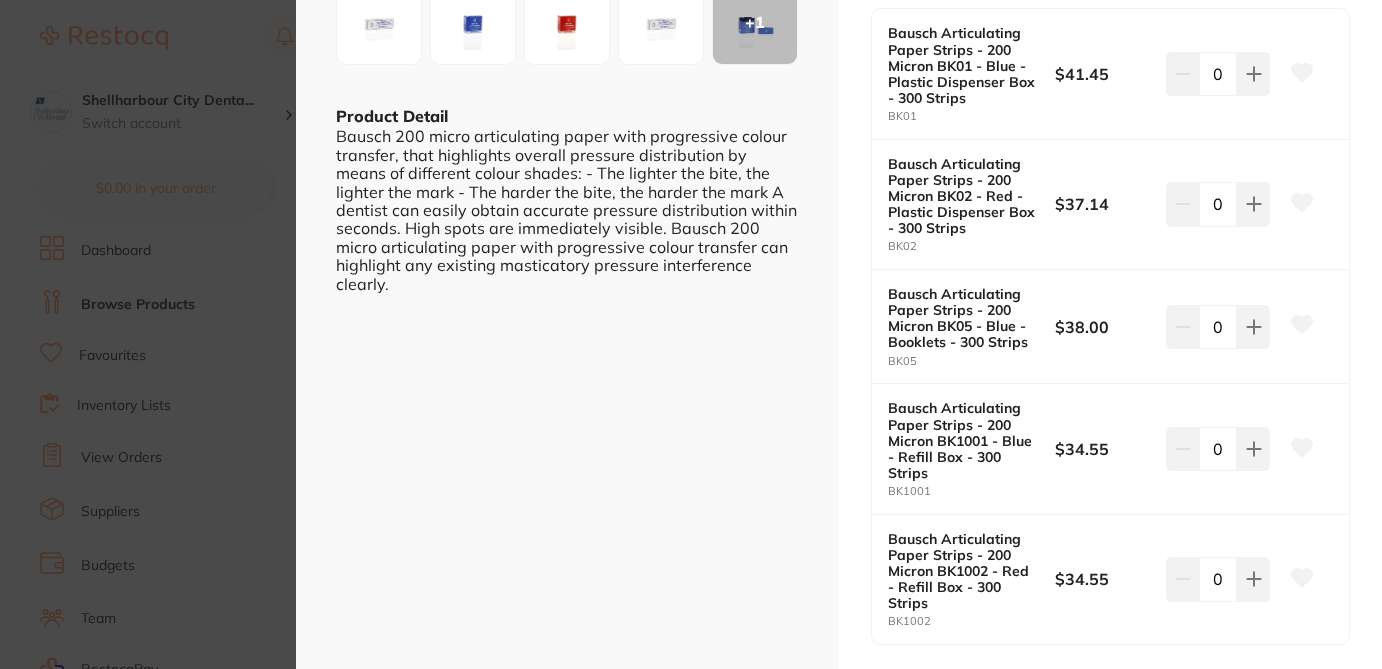 scroll, scrollTop: 480, scrollLeft: 0, axis: vertical 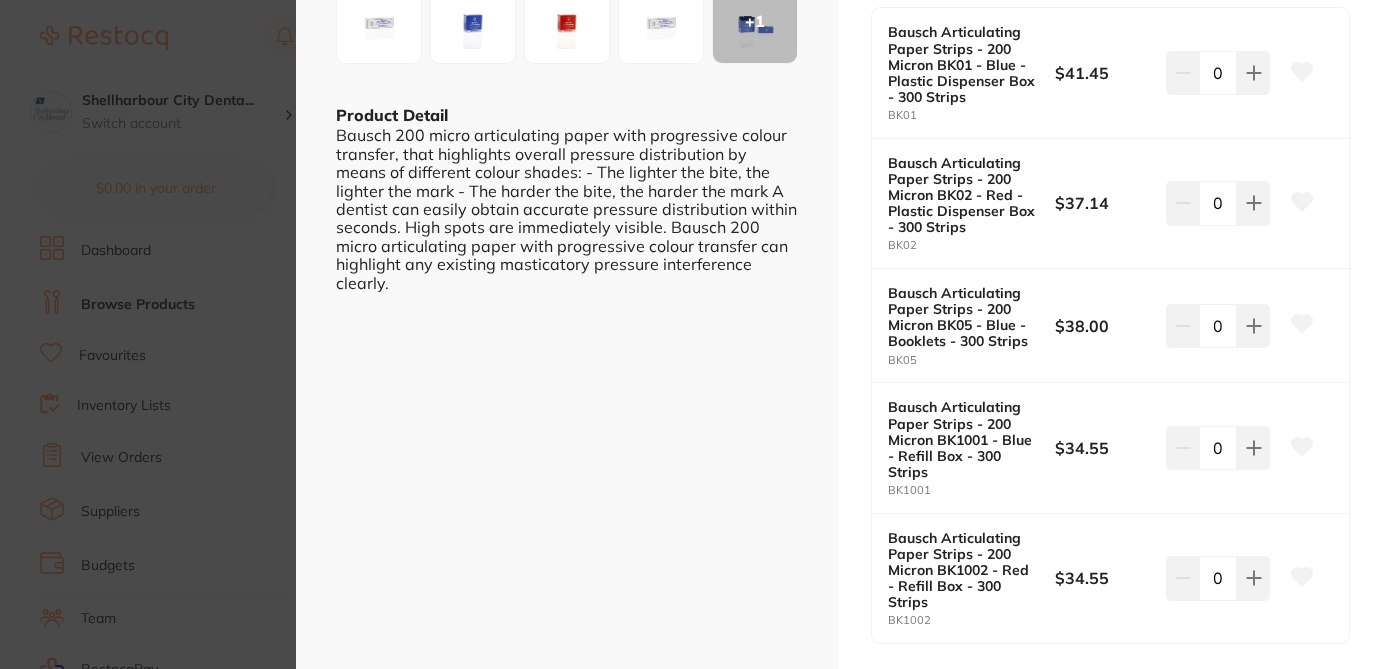 click 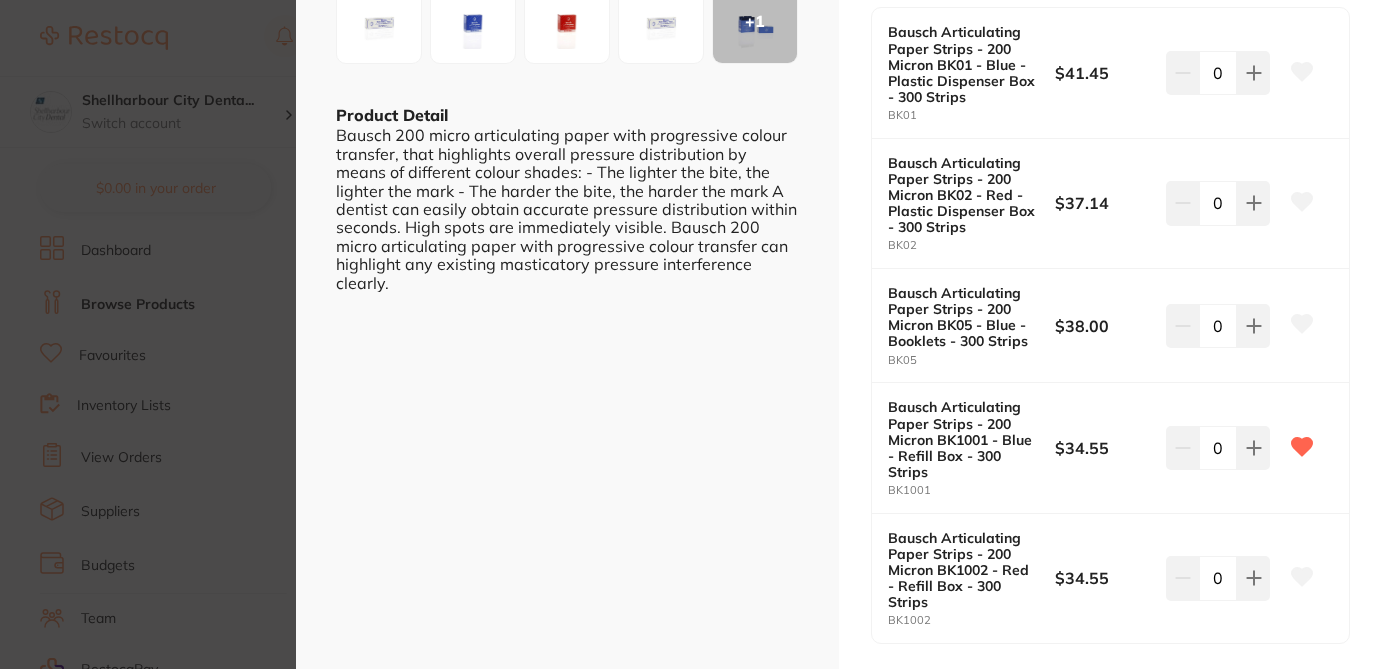 type 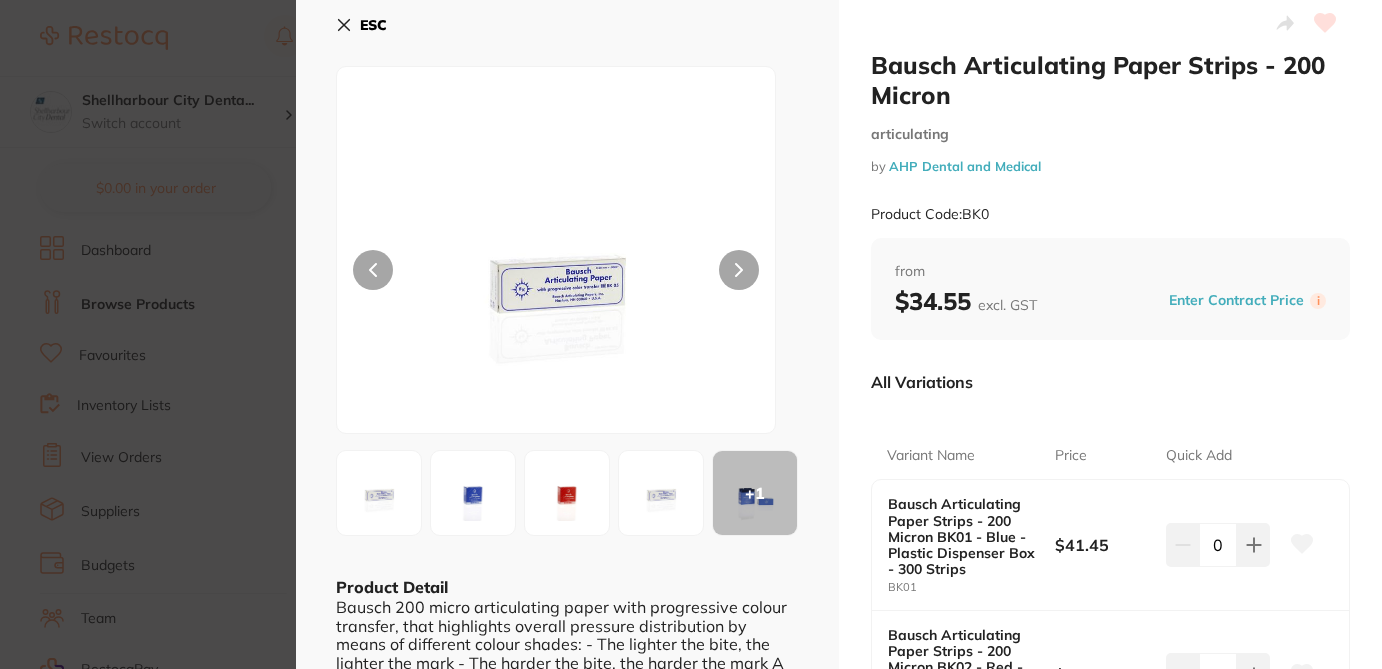 scroll, scrollTop: 0, scrollLeft: 0, axis: both 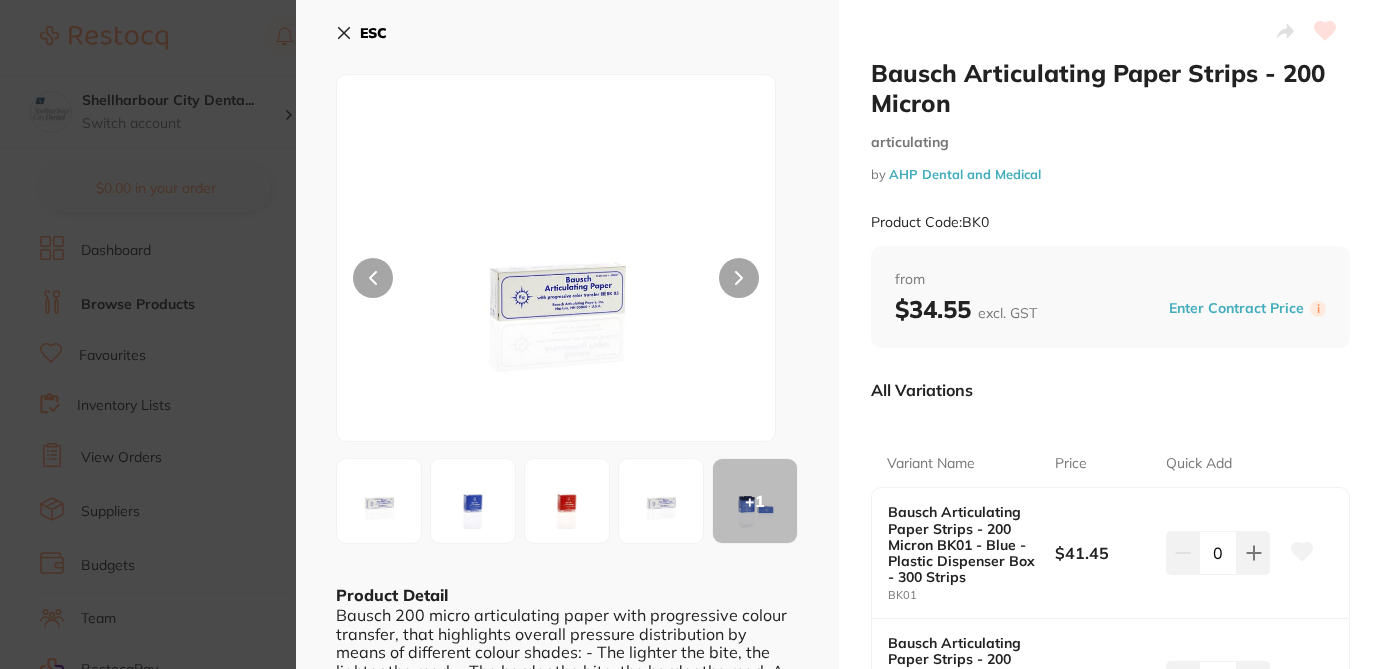click 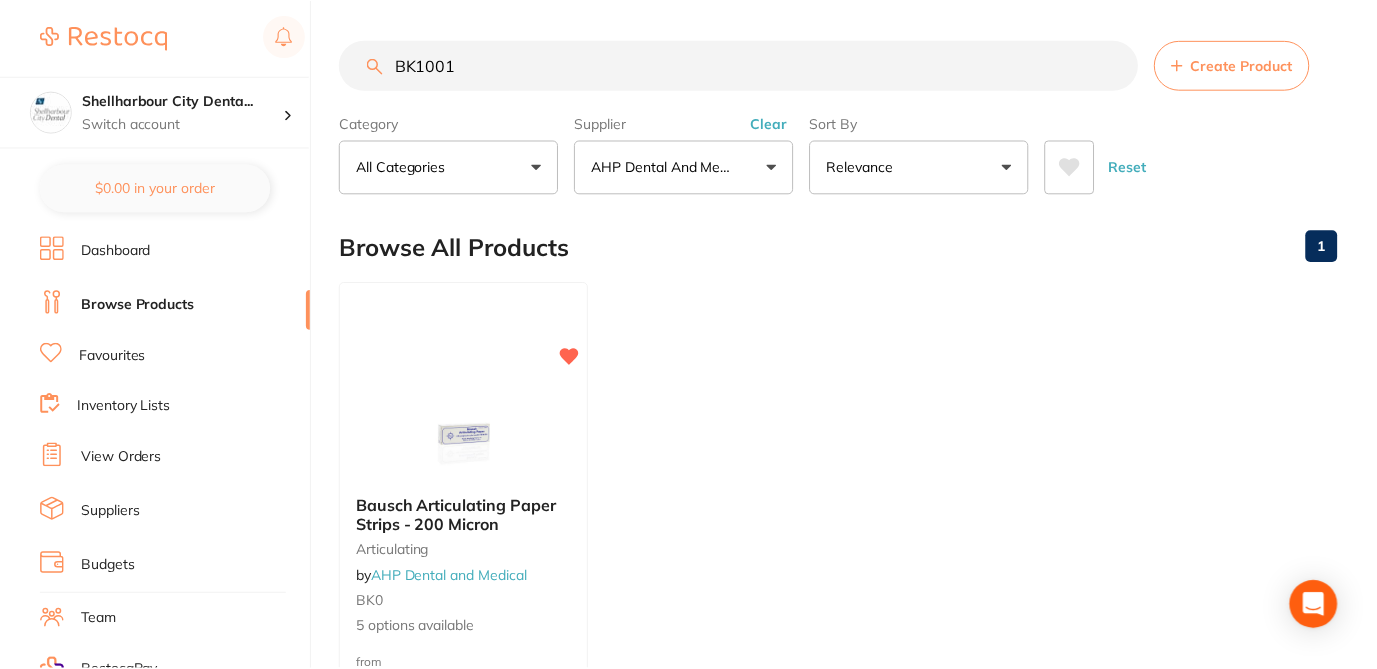 scroll, scrollTop: 4, scrollLeft: 0, axis: vertical 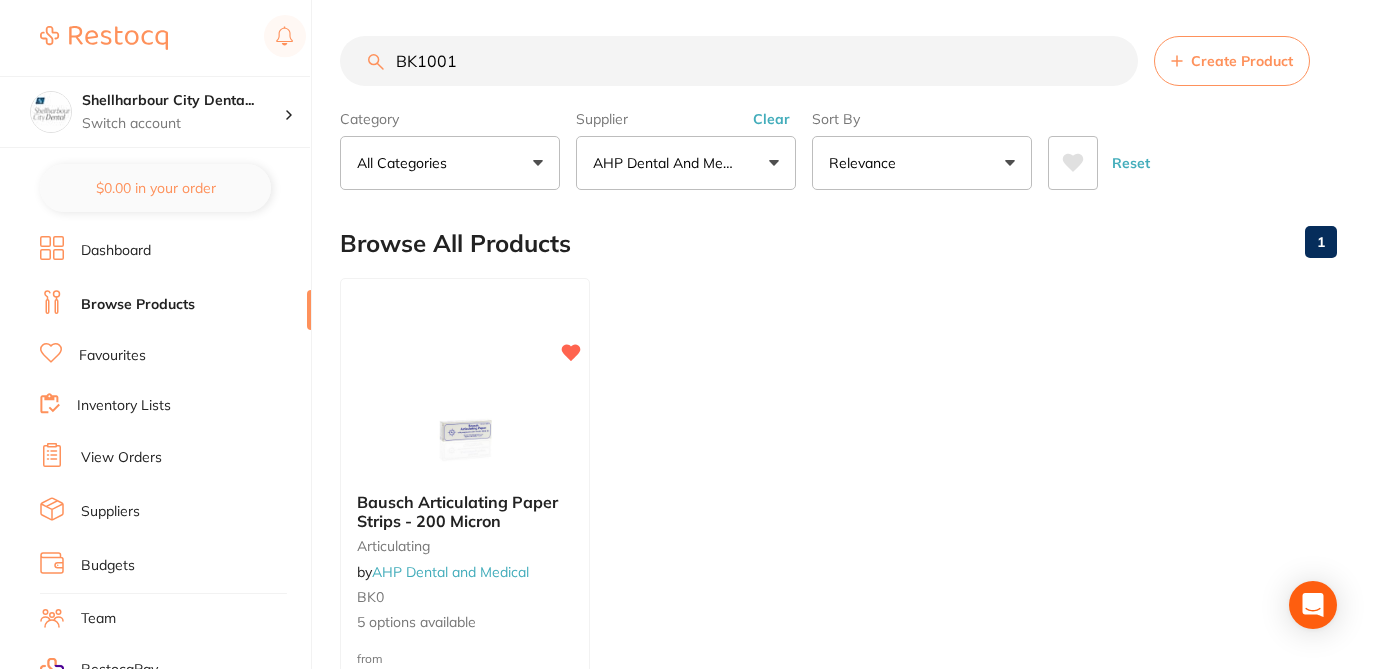 drag, startPoint x: 464, startPoint y: 67, endPoint x: 314, endPoint y: 50, distance: 150.96027 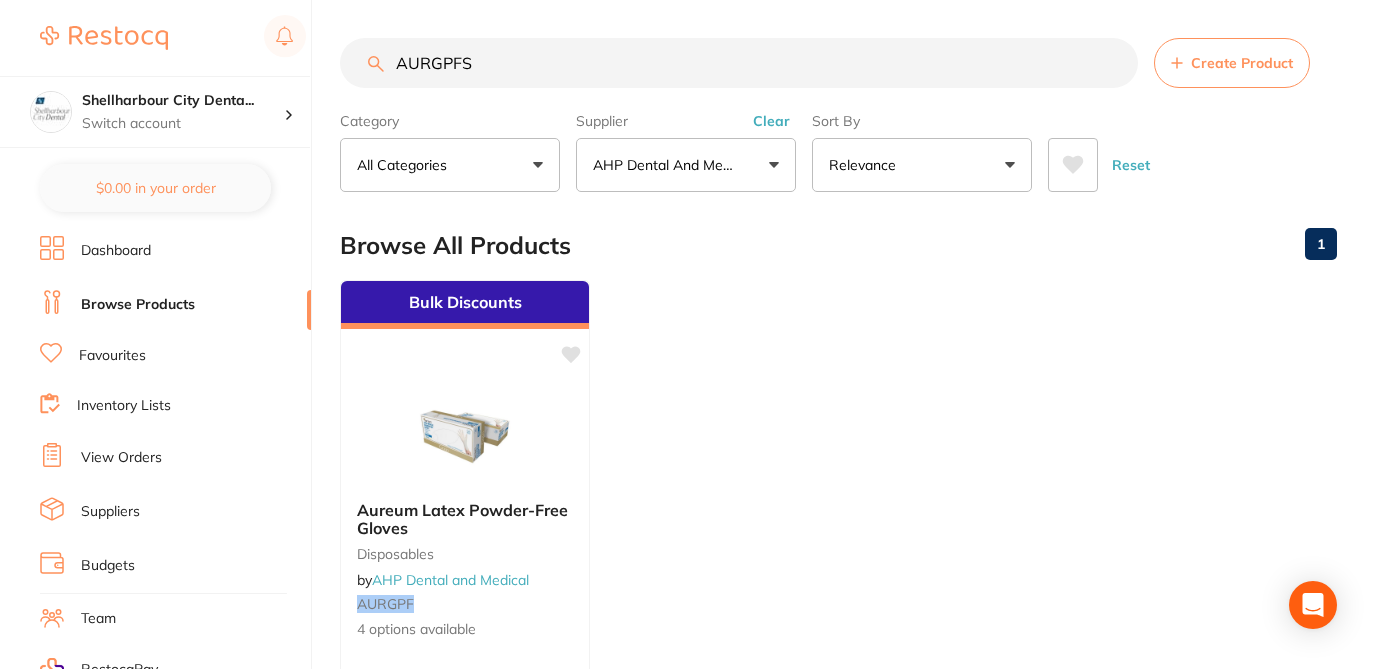 scroll, scrollTop: 4, scrollLeft: 0, axis: vertical 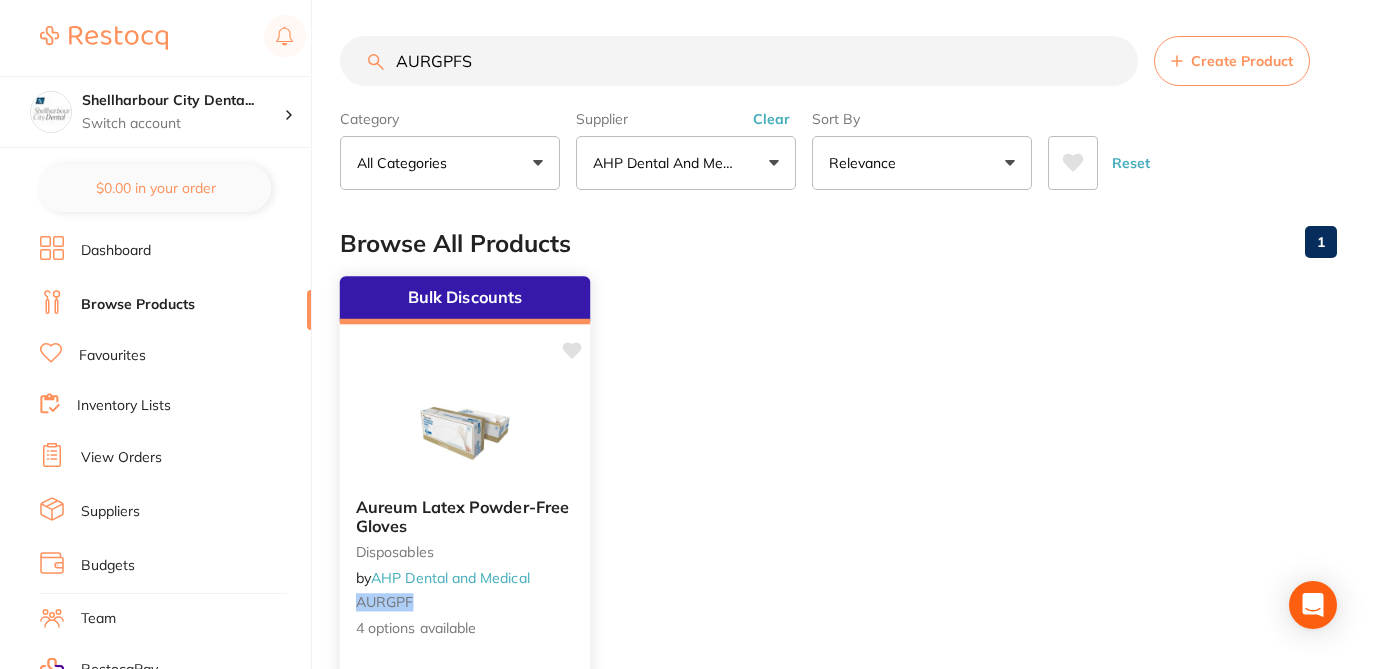 click on "Aureum Latex Powder-Free Gloves    disposables by  AHP Dental and Medical AURGPF   4 options available" at bounding box center (465, 568) 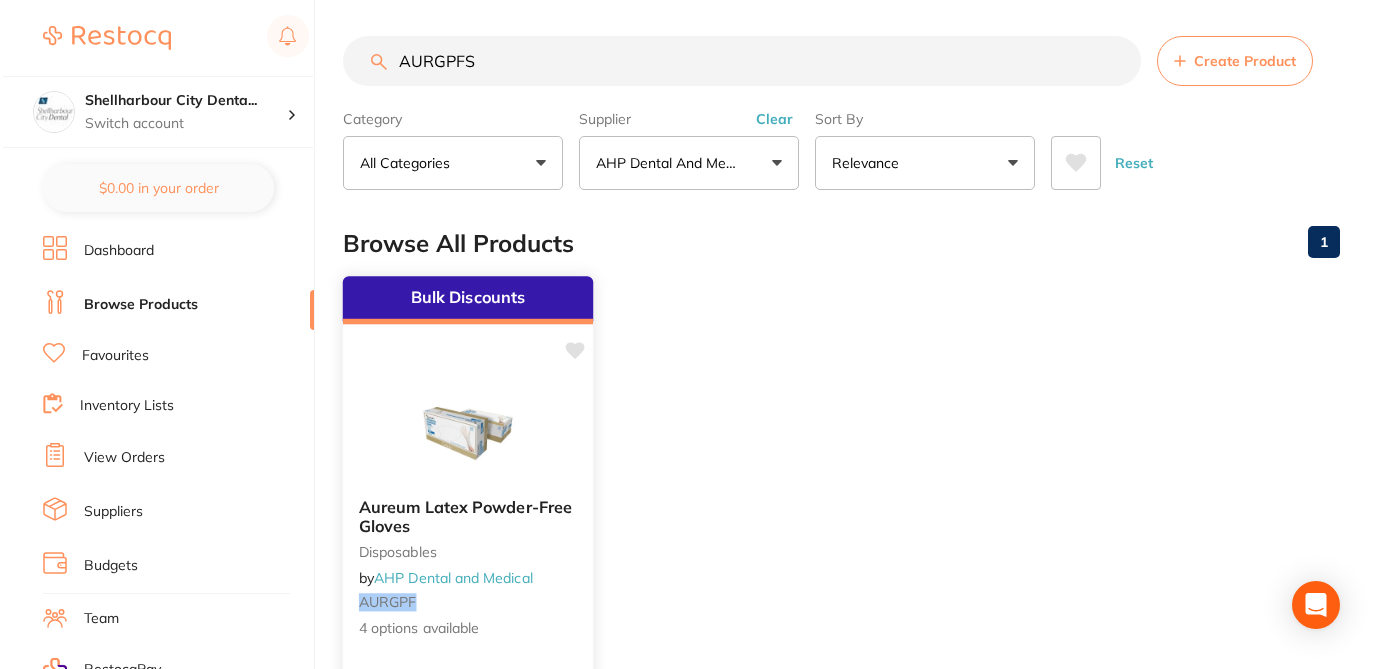 scroll, scrollTop: 0, scrollLeft: 0, axis: both 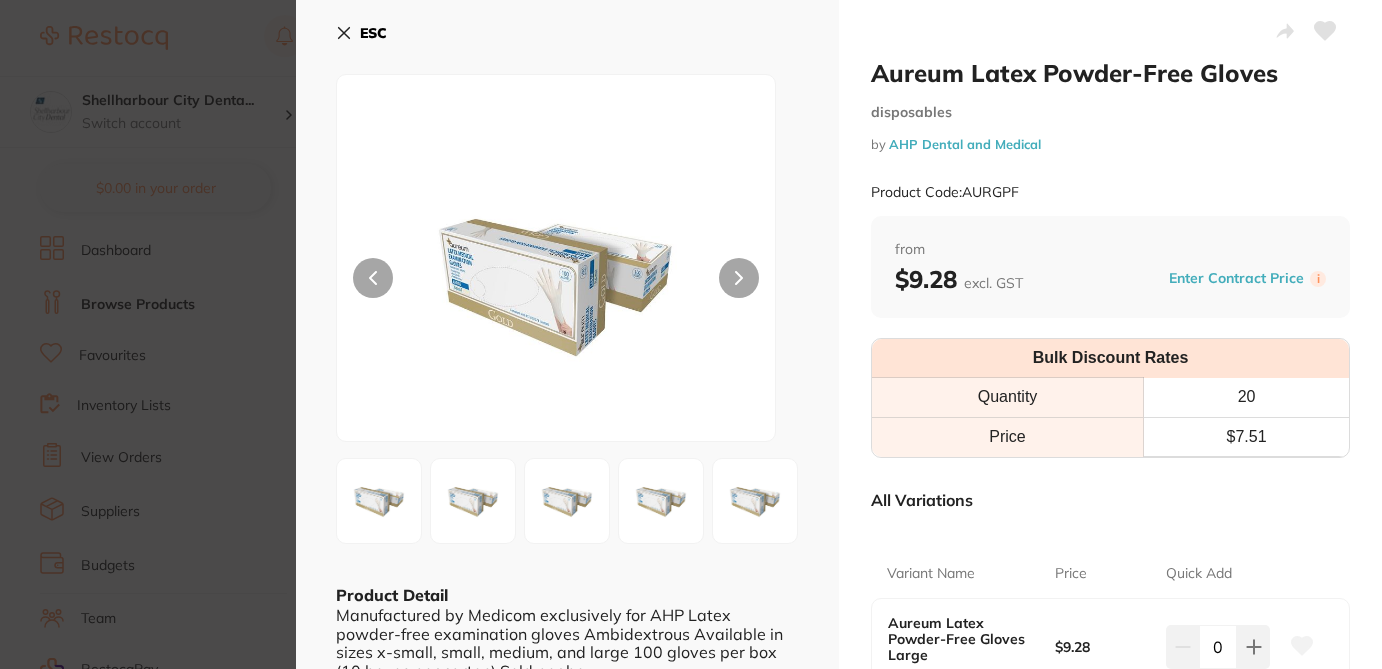 click on "Aureum Latex Powder-Free Gloves  disposables by   AHP Dental and Medical Product Code:  AURGPF from $9.28     excl. GST Enter Contract Price i Bulk Discount Rates Quantity 20 Price $ 7.51 All Variations Variant   Name Price Quick Add Aureum Latex Powder-Free Gloves Large AURGPFL $9.28     0         Aureum Latex Powder-Free Gloves Medium AURGPFM $9.28     0         Aureum Latex Powder-Free Gloves Small AURGPFS $9.28     0         Aureum Latex Powder-Free Gloves X-Small AURGPFXS $9.28     0         Update Cart Save to List All Variations Reset Options Price Aureum Latex Powder-Free Gloves Large AURGPFL $9.28     0         Aureum Latex Powder-Free Gloves Medium AURGPFM $9.28     0         Aureum Latex Powder-Free Gloves Small AURGPFS $9.28     0         Aureum Latex Powder-Free Gloves X-Small AURGPFXS $9.28     0" at bounding box center [1110, 567] 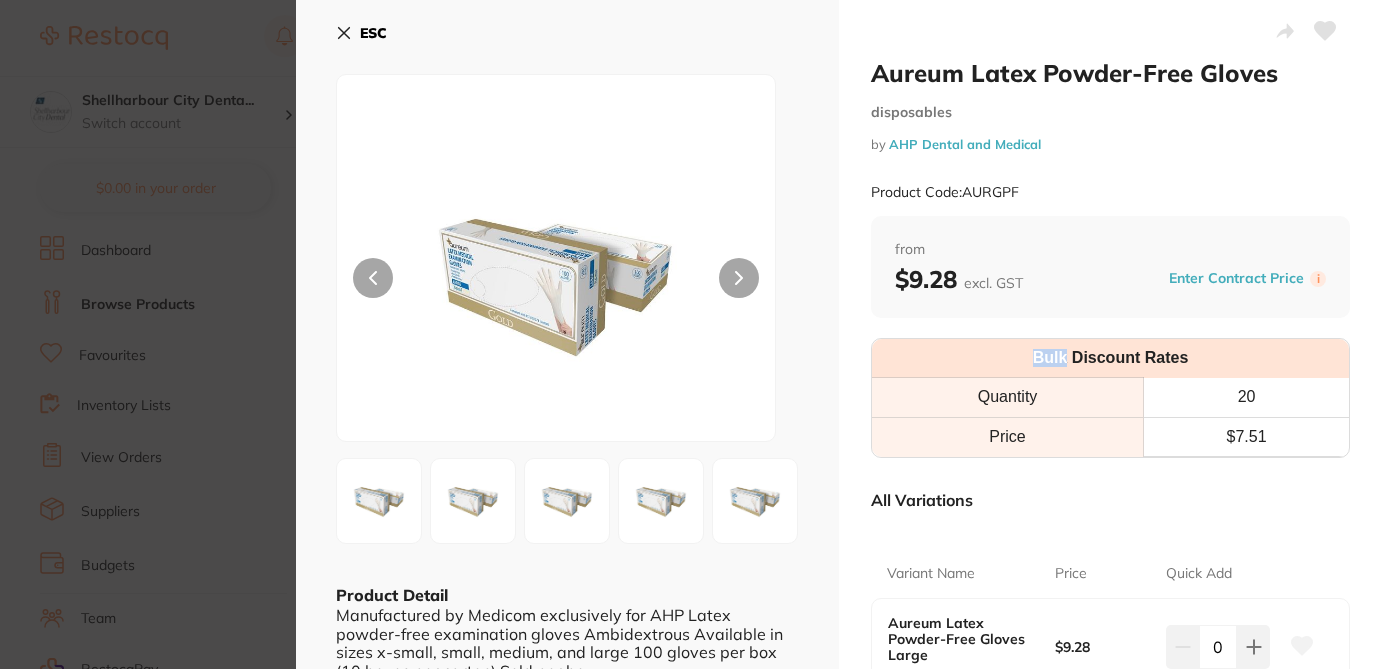 click on "Aureum Latex Powder-Free Gloves  disposables by   AHP Dental and Medical Product Code:  AURGPF from $9.28     excl. GST Enter Contract Price i Bulk Discount Rates Quantity 20 Price $ 7.51 All Variations Variant   Name Price Quick Add Aureum Latex Powder-Free Gloves Large AURGPFL $9.28     0         Aureum Latex Powder-Free Gloves Medium AURGPFM $9.28     0         Aureum Latex Powder-Free Gloves Small AURGPFS $9.28     0         Aureum Latex Powder-Free Gloves X-Small AURGPFXS $9.28     0         Update Cart Save to List All Variations Reset Options Price Aureum Latex Powder-Free Gloves Large AURGPFL $9.28     0         Aureum Latex Powder-Free Gloves Medium AURGPFM $9.28     0         Aureum Latex Powder-Free Gloves Small AURGPFS $9.28     0         Aureum Latex Powder-Free Gloves X-Small AURGPFXS $9.28     0" at bounding box center (1110, 567) 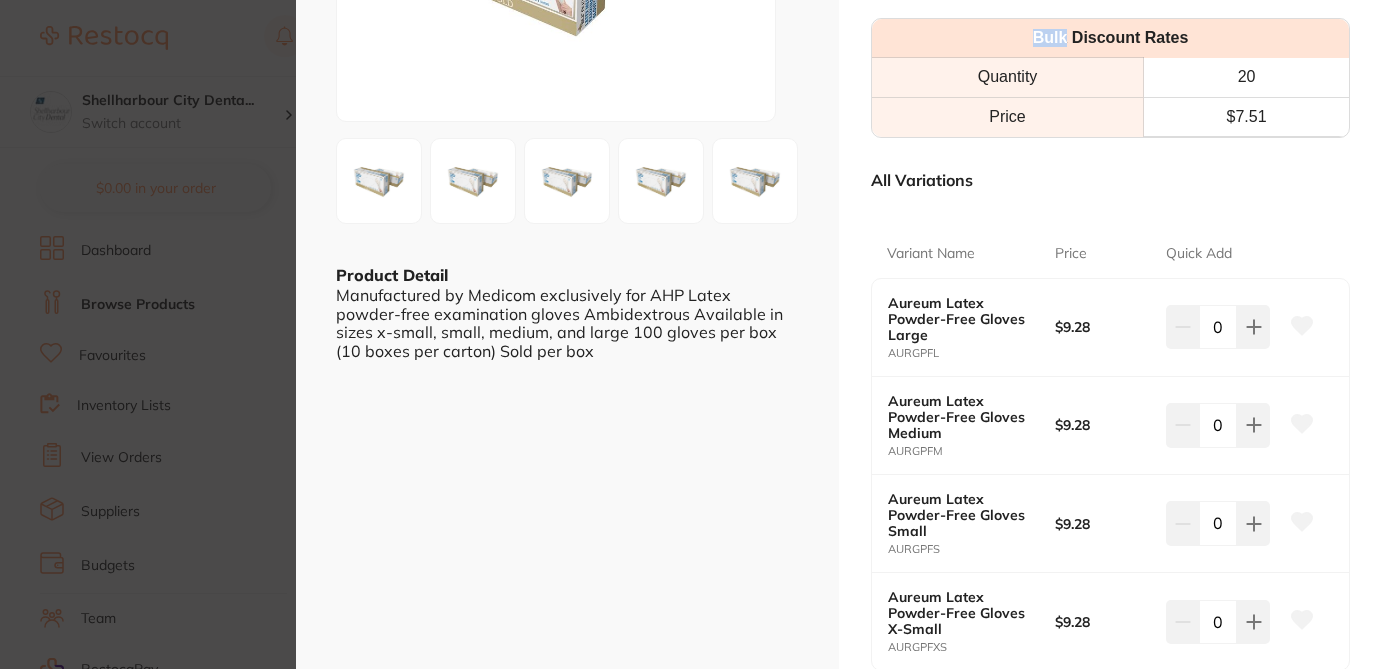scroll, scrollTop: 360, scrollLeft: 0, axis: vertical 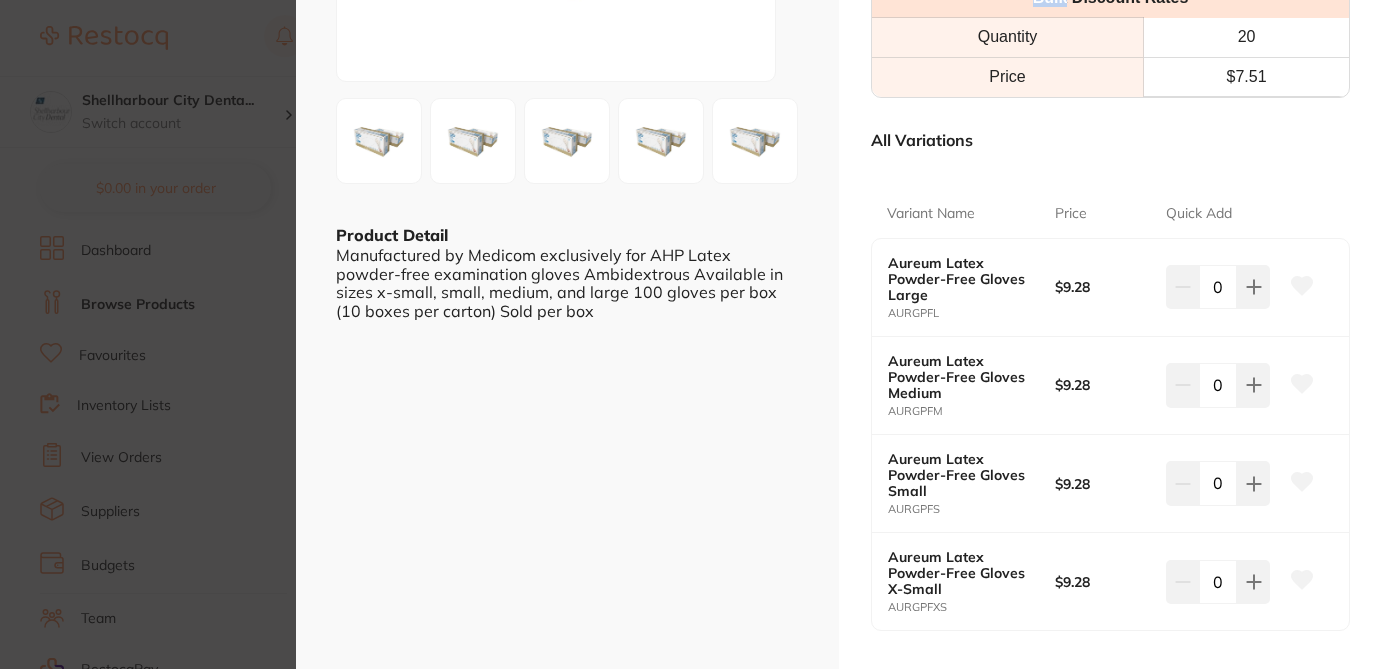 click 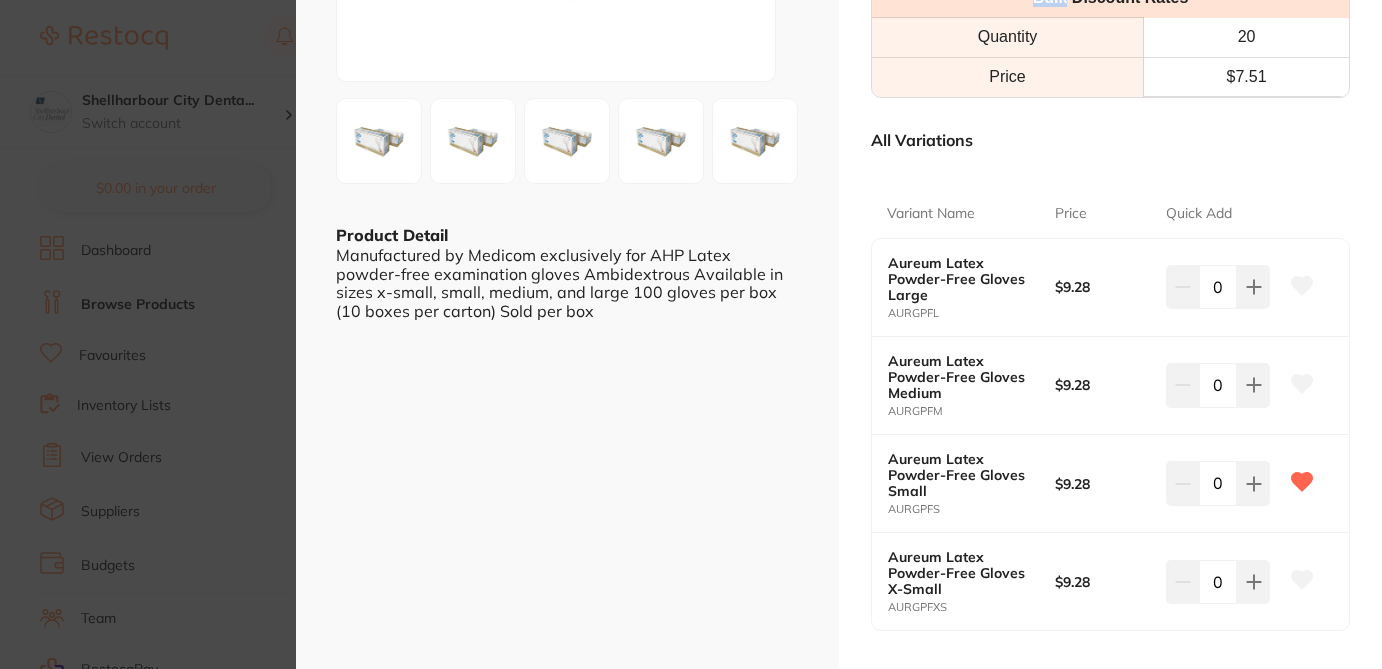 click on "Aureum Latex Powder-Free Gloves  disposables by   AHP Dental and Medical Product Code:  AURGPF ESC         Product Detail Manufactured by Medicom exclusively for AHP Latex powder-free examination gloves Ambidextrous Available in sizes x-small, small, medium, and large 100 gloves per box (10 boxes per carton) Sold per box Aureum Latex Powder-Free Gloves  disposables by   AHP Dental and Medical Product Code:  AURGPF from $9.28     excl. GST Enter Contract Price i Bulk Discount Rates Quantity 20 Price $ 7.51 All Variations Variant   Name Price Quick Add Aureum Latex Powder-Free Gloves Large AURGPFL $9.28     0         Aureum Latex Powder-Free Gloves Medium AURGPFM $9.28     0         Aureum Latex Powder-Free Gloves Small AURGPFS $9.28     0         Aureum Latex Powder-Free Gloves X-Small AURGPFXS $9.28     0         Update Cart Save to List All Variations Reset Options Price Aureum Latex Powder-Free Gloves Large AURGPFL $9.28     0         Aureum Latex Powder-Free Gloves Medium AURGPFM $9.28     0         $9.28" at bounding box center [691, 334] 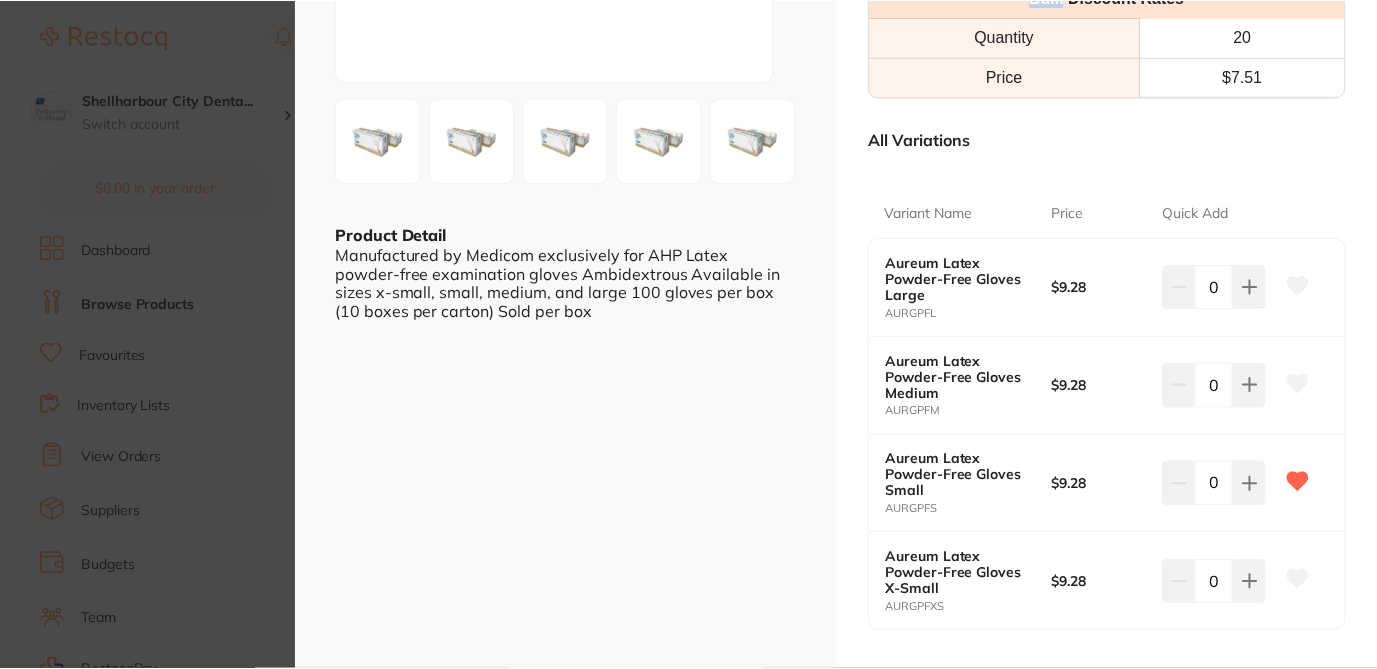 scroll, scrollTop: 4, scrollLeft: 0, axis: vertical 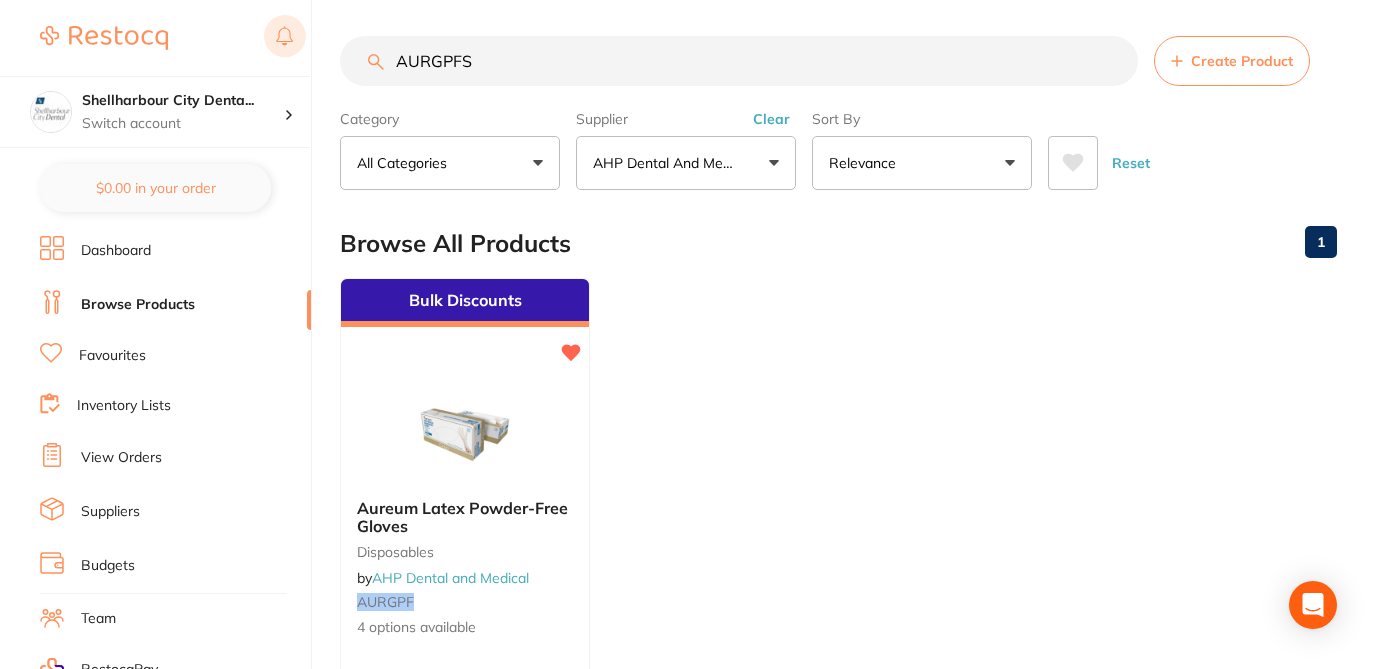 drag, startPoint x: 485, startPoint y: 68, endPoint x: 286, endPoint y: 46, distance: 200.21239 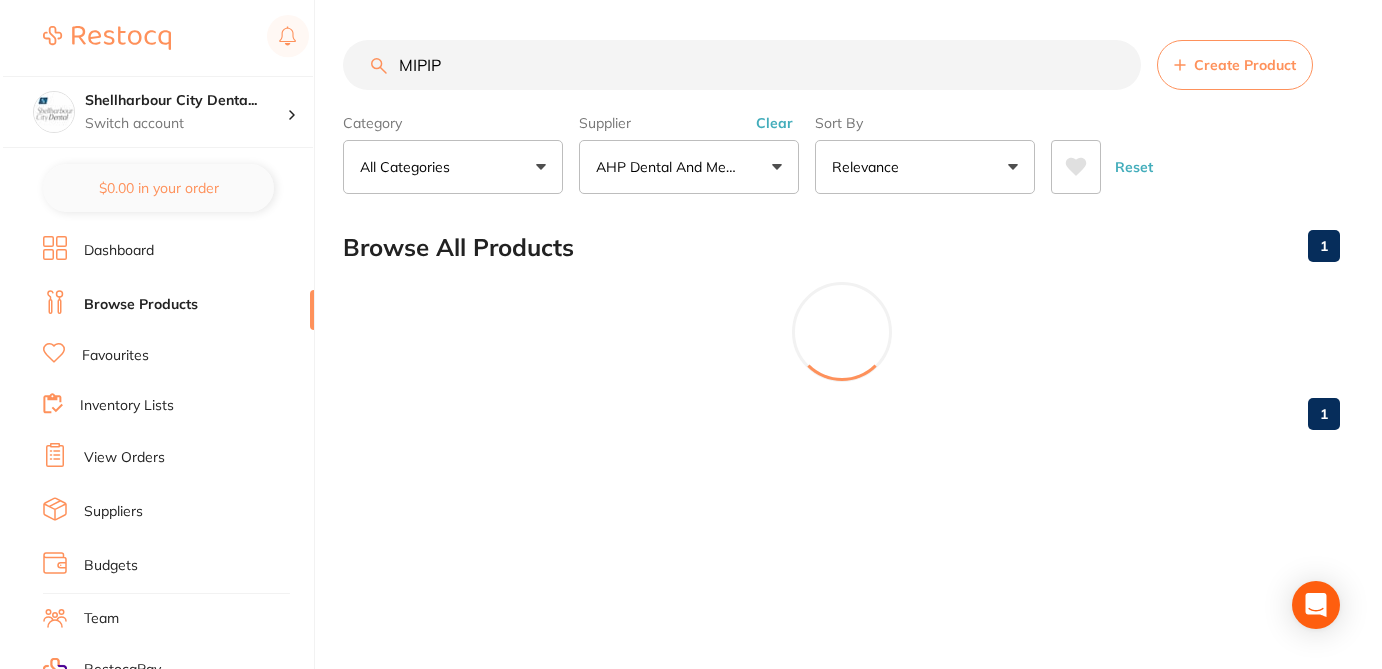 scroll, scrollTop: 0, scrollLeft: 0, axis: both 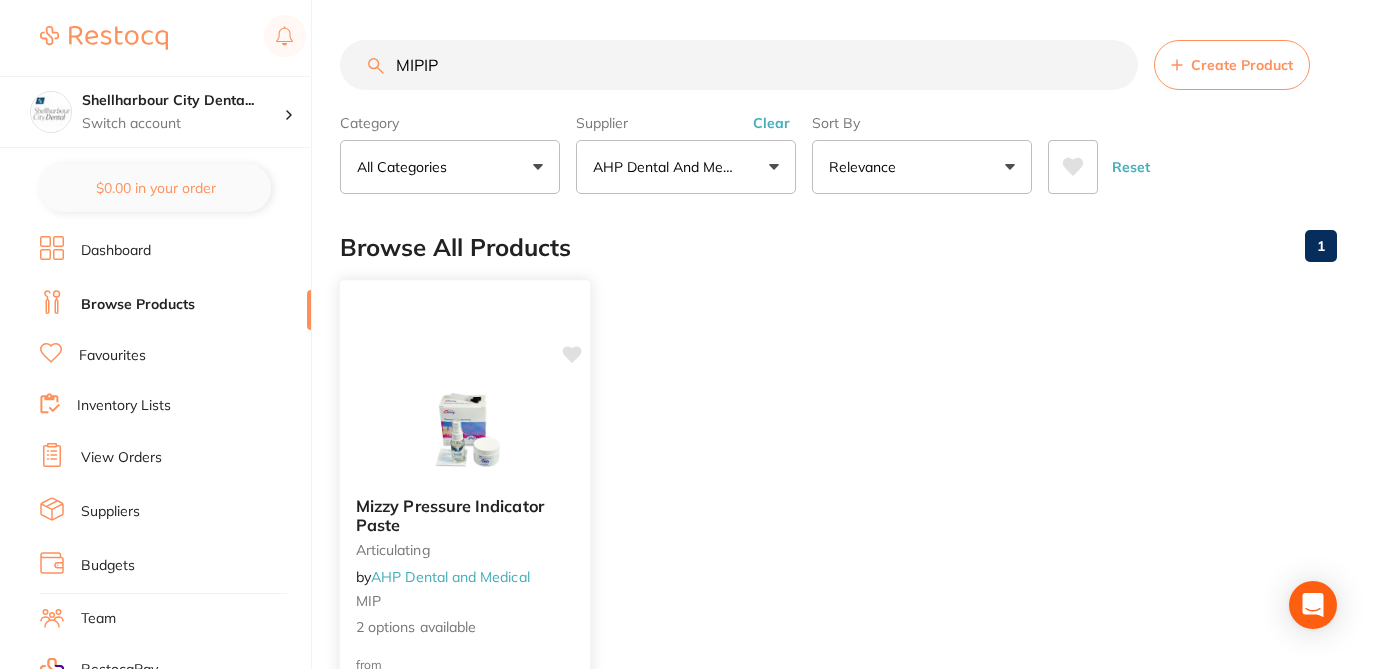 type on "MIPIP" 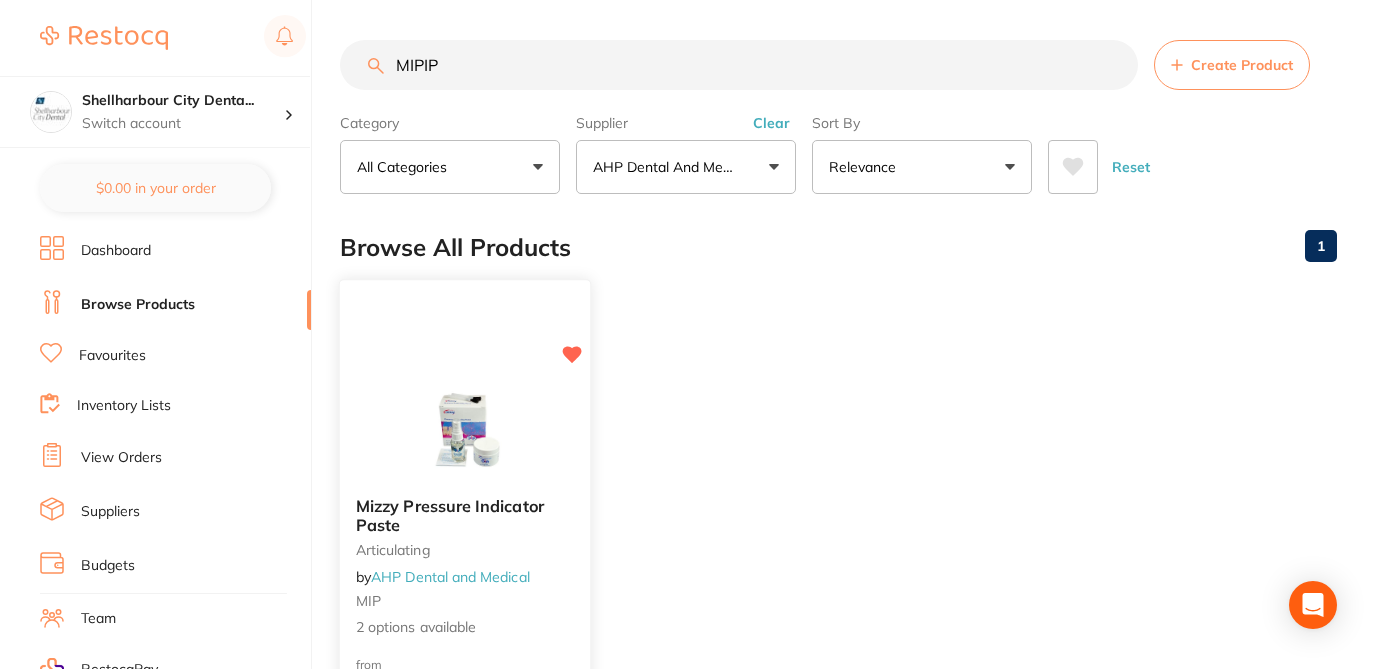 click on "articulating" at bounding box center [465, 550] 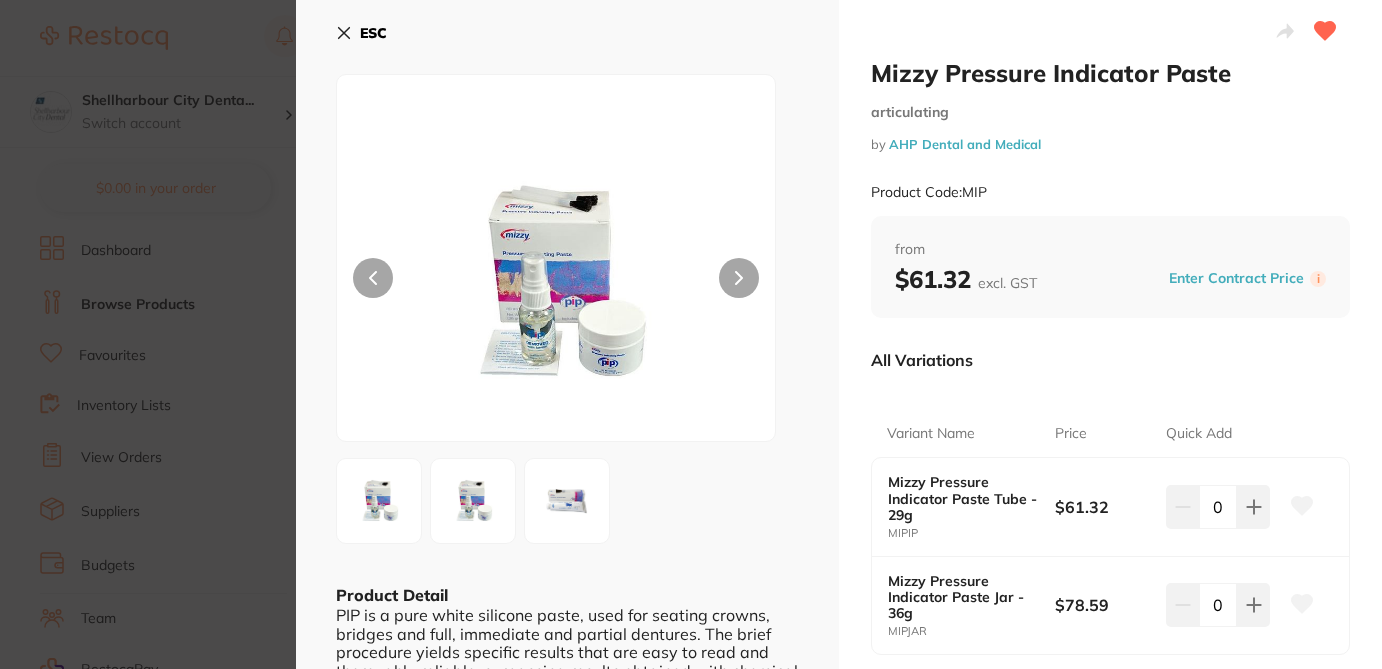 click on "ESC         Product Detail PIP is a pure white silicone paste, used for seating crowns, bridges and full, immediate and partial dentures. The brief procedure yields specific results that are easy to read and thoroughly reliable, surpassing results obtained with chemical set pressure indicating materials used to locate areas of denture discomfort. PIP is applied to the dry denture; companion PIP spray is applied to the tissue. The denture is then seated under pressure then removed. Areas where the paste has been displaced show points of excessive pressure." at bounding box center (567, 399) 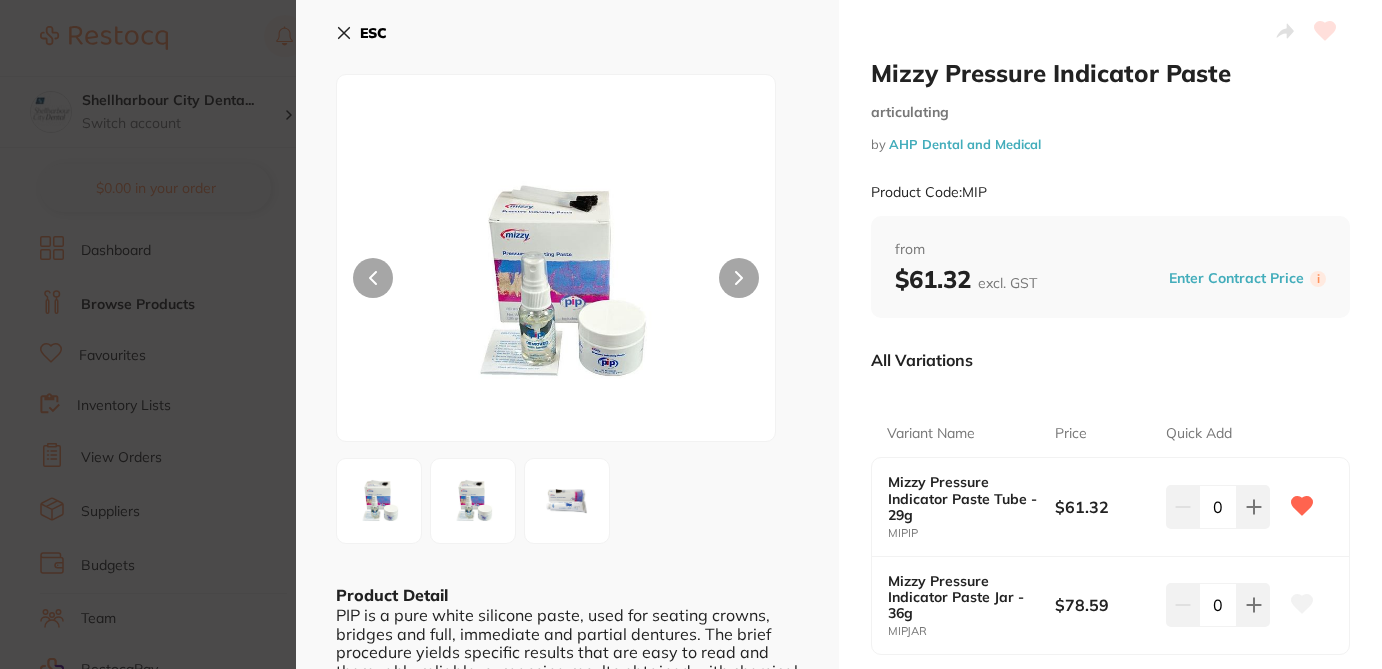 scroll, scrollTop: 0, scrollLeft: 0, axis: both 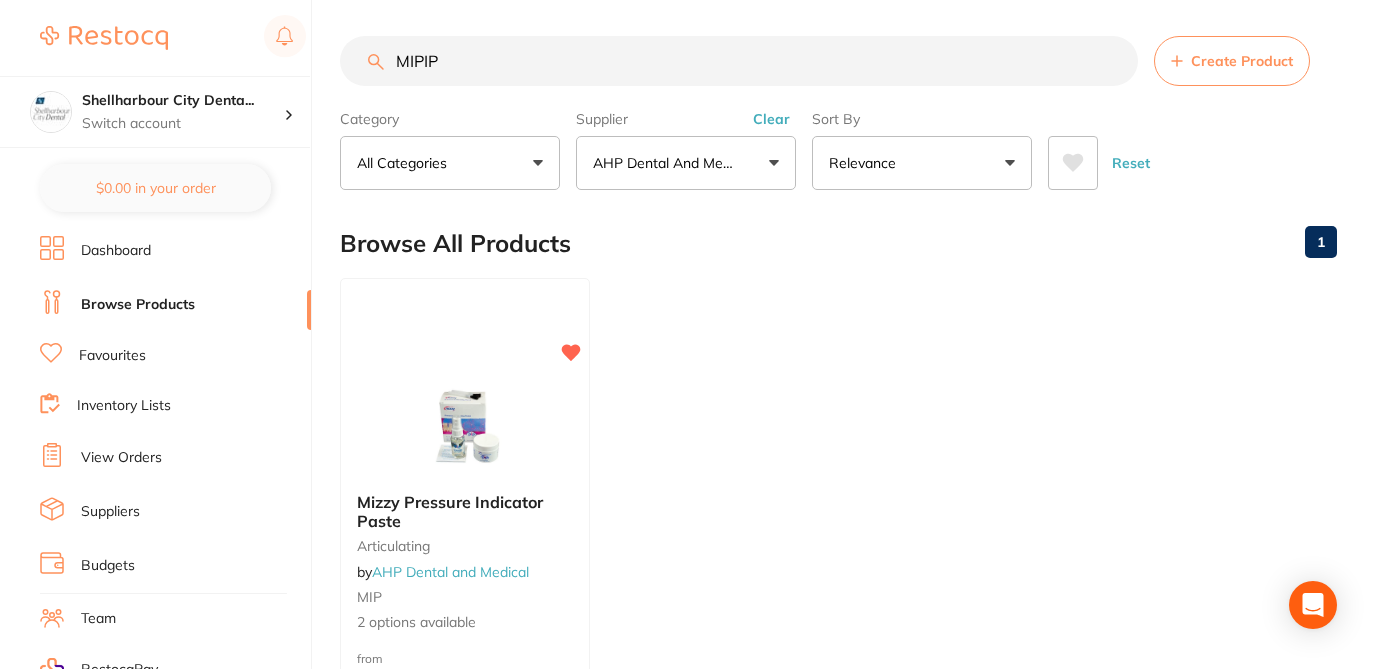 drag, startPoint x: 457, startPoint y: 62, endPoint x: 315, endPoint y: 42, distance: 143.40154 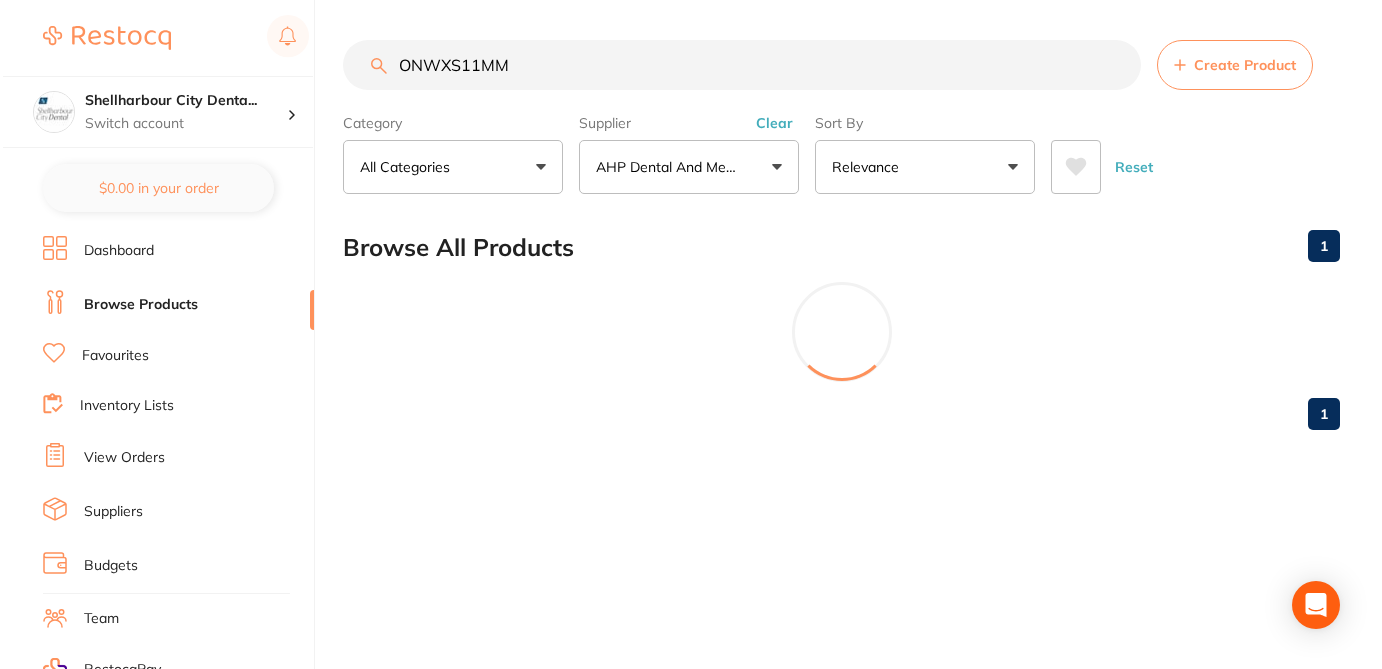 scroll, scrollTop: 0, scrollLeft: 0, axis: both 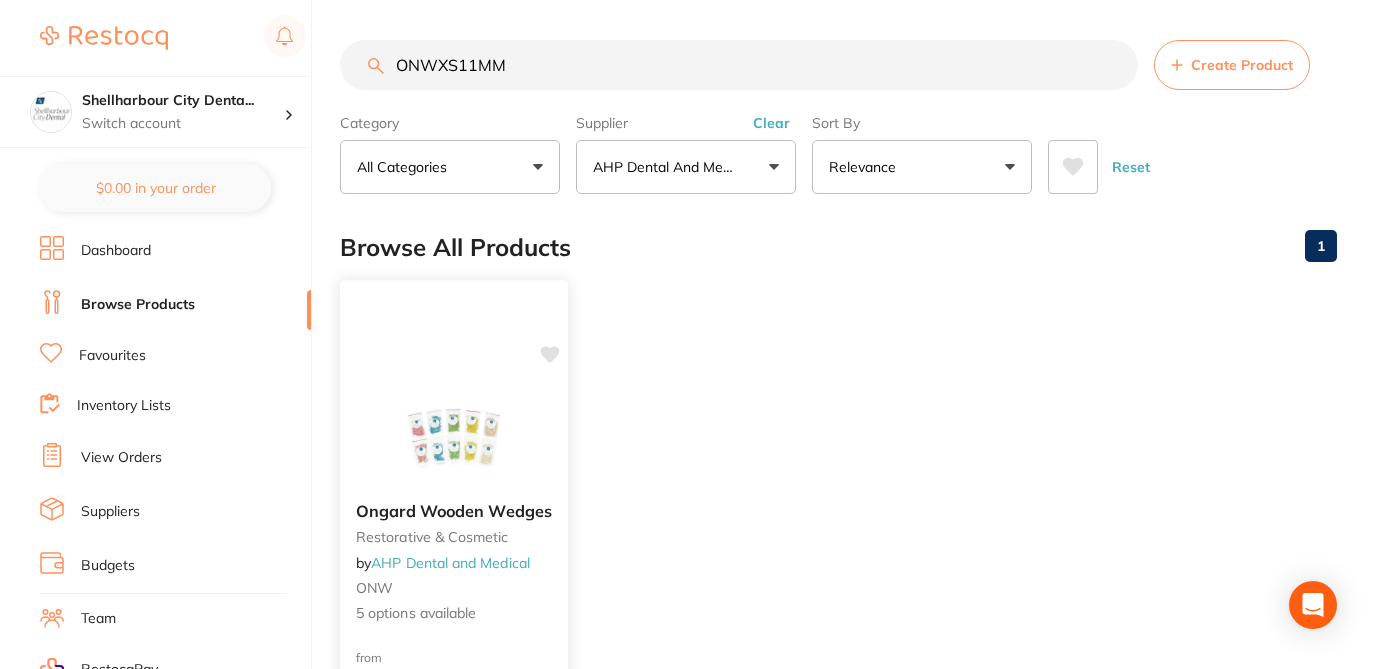 click 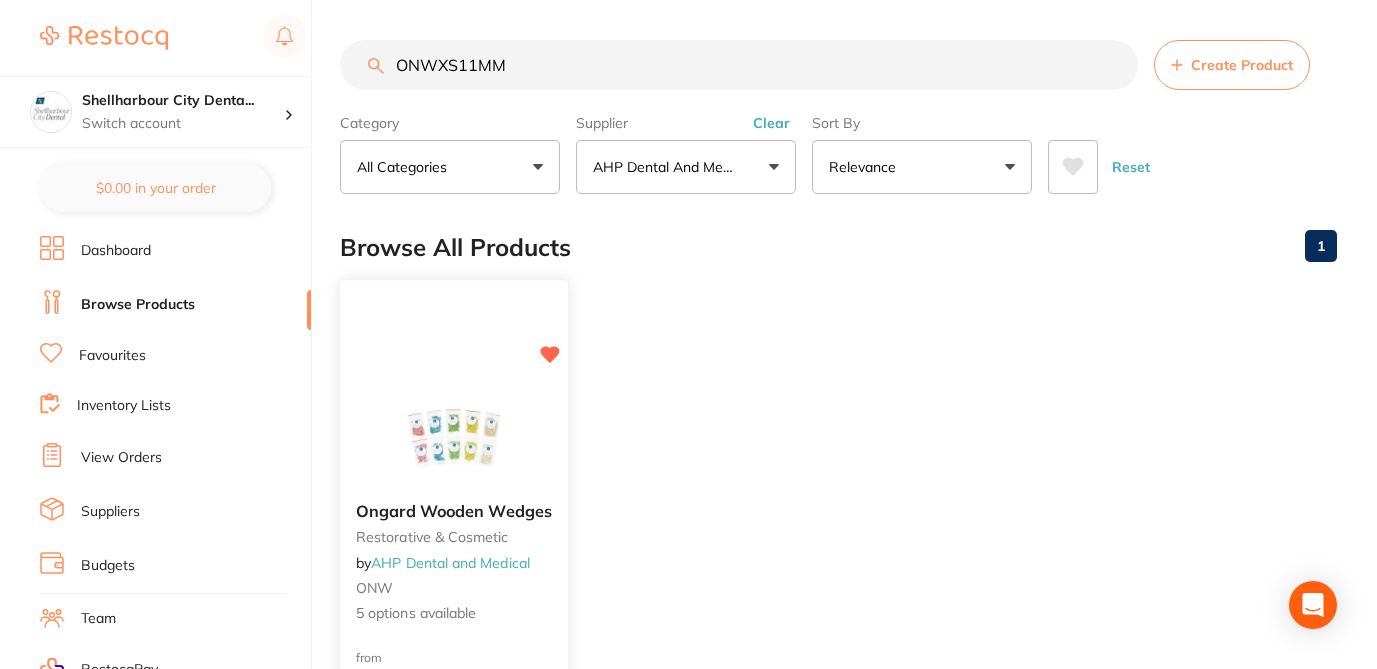 click on "ONW" at bounding box center (454, 588) 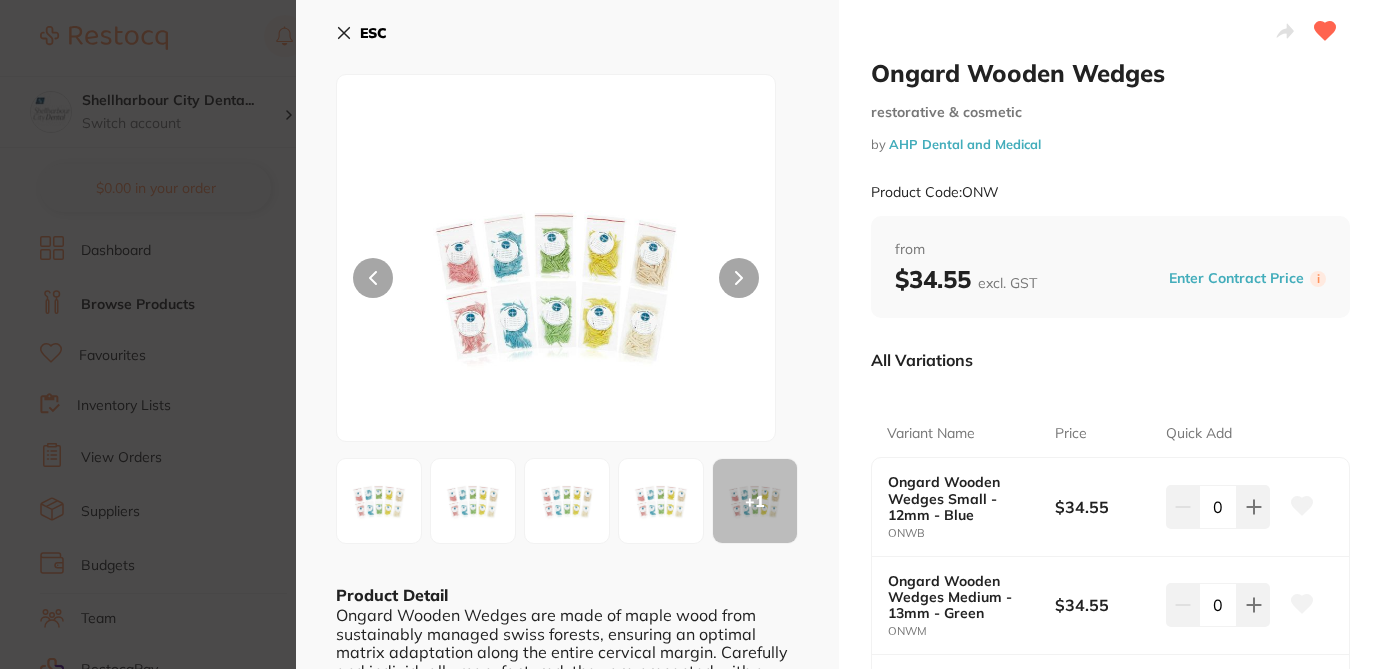 click on "All Variations" at bounding box center [1110, 360] 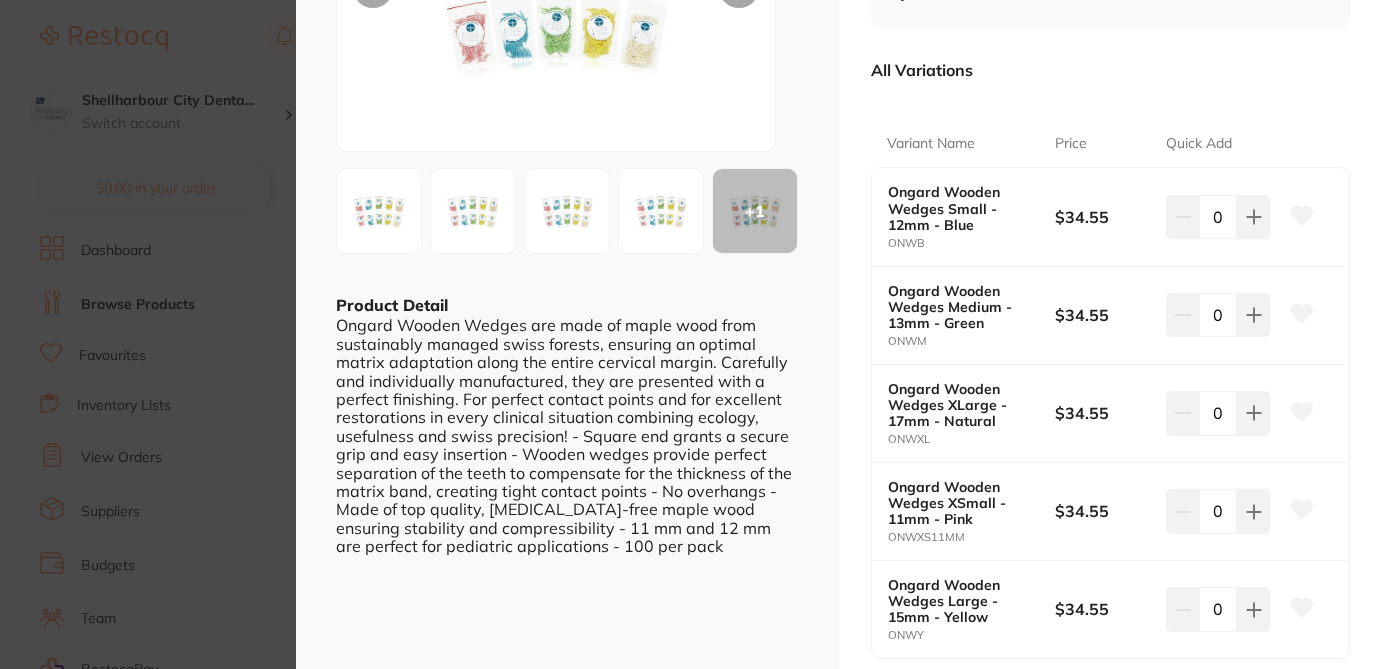 scroll, scrollTop: 360, scrollLeft: 0, axis: vertical 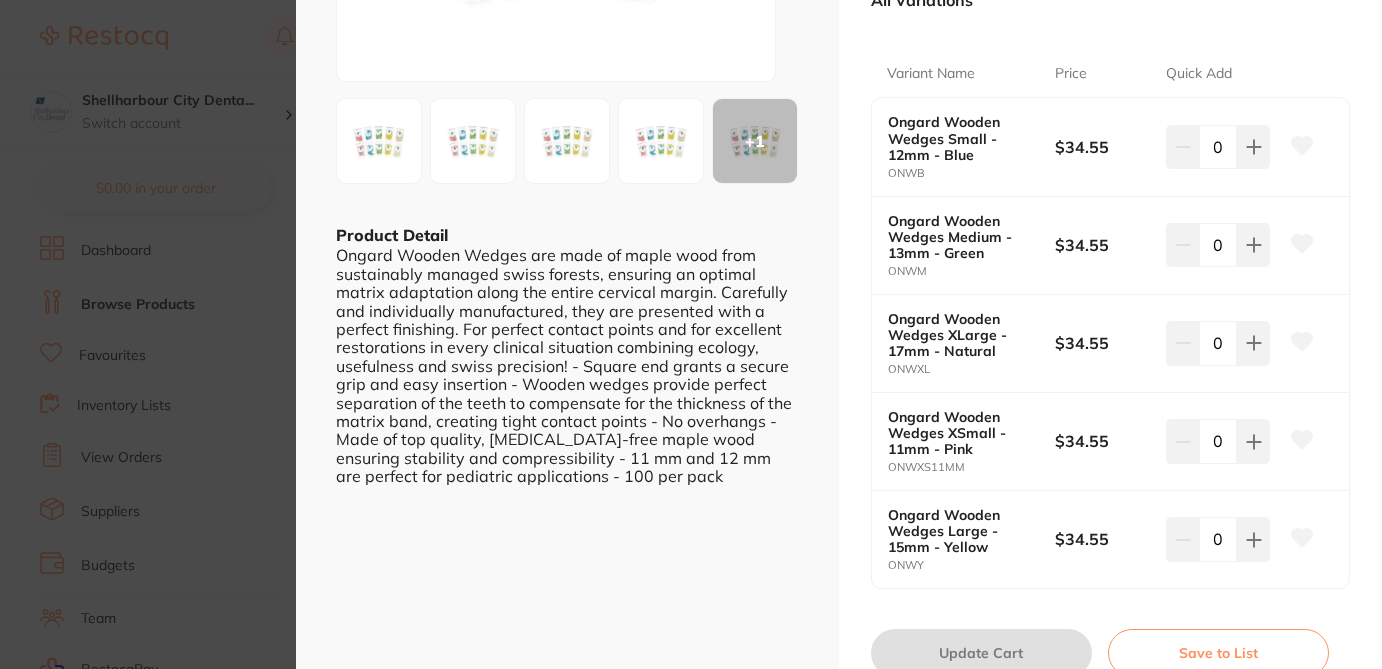 click 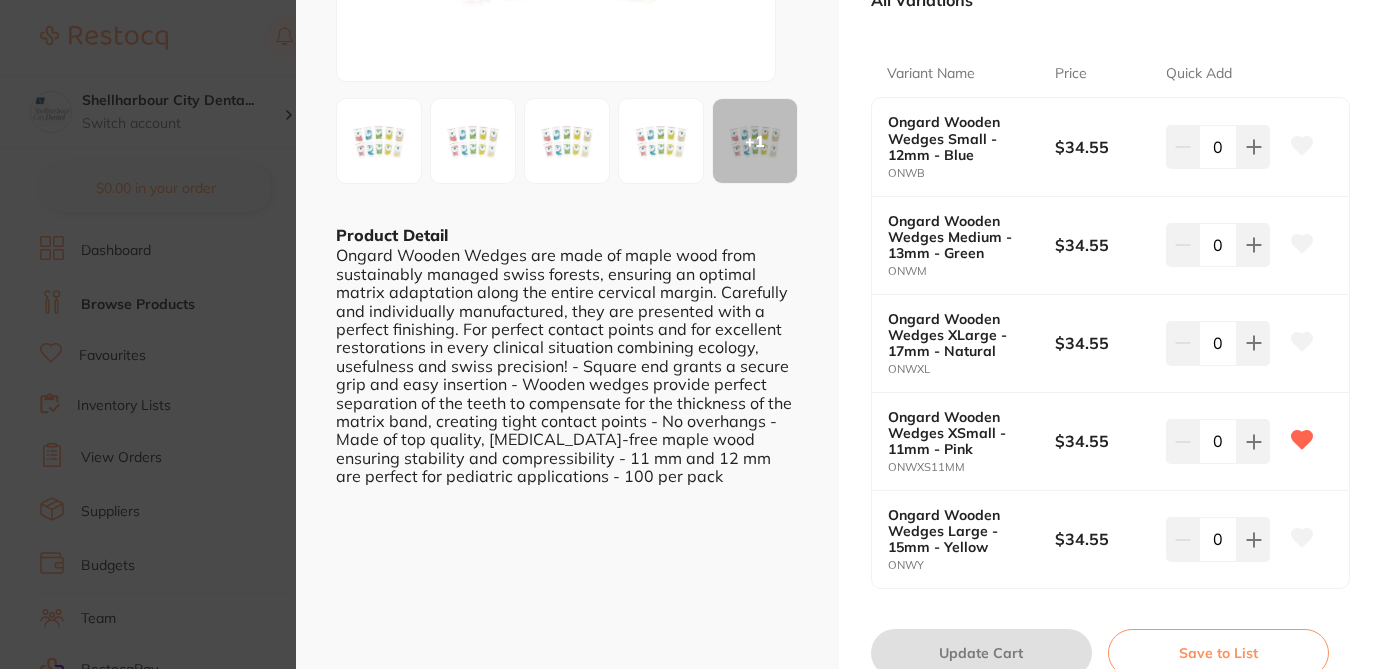 click on "Ongard Wooden Wedges  restorative & cosmetic by   AHP Dental and Medical Product Code:  ONW ESC         + 1 Product Detail Ongard Wooden Wedges are made of maple wood from sustainably managed swiss forests, ensuring an optimal matrix adaptation along the entire cervical margin. Carefully and individually manufactured, they are presented with a perfect finishing. For perfect contact points and for excellent restorations in every clinical situation combining ecology, usefulness and swiss precision! - Square end grants a secure grip and easy insertion - Wooden wedges provide perfect separation of the teeth to compensate for the thickness of the matrix band, creating tight contact points - No overhangs - Made of top quality, splinter-free maple wood ensuring stability and compressibility - 11 mm and 12 mm are perfect for pediatric applications - 100 per pack Ongard Wooden Wedges  restorative & cosmetic by   AHP Dental and Medical Product Code:  ONW from $34.55     excl. GST Enter Contract Price i All Variations" at bounding box center [691, 334] 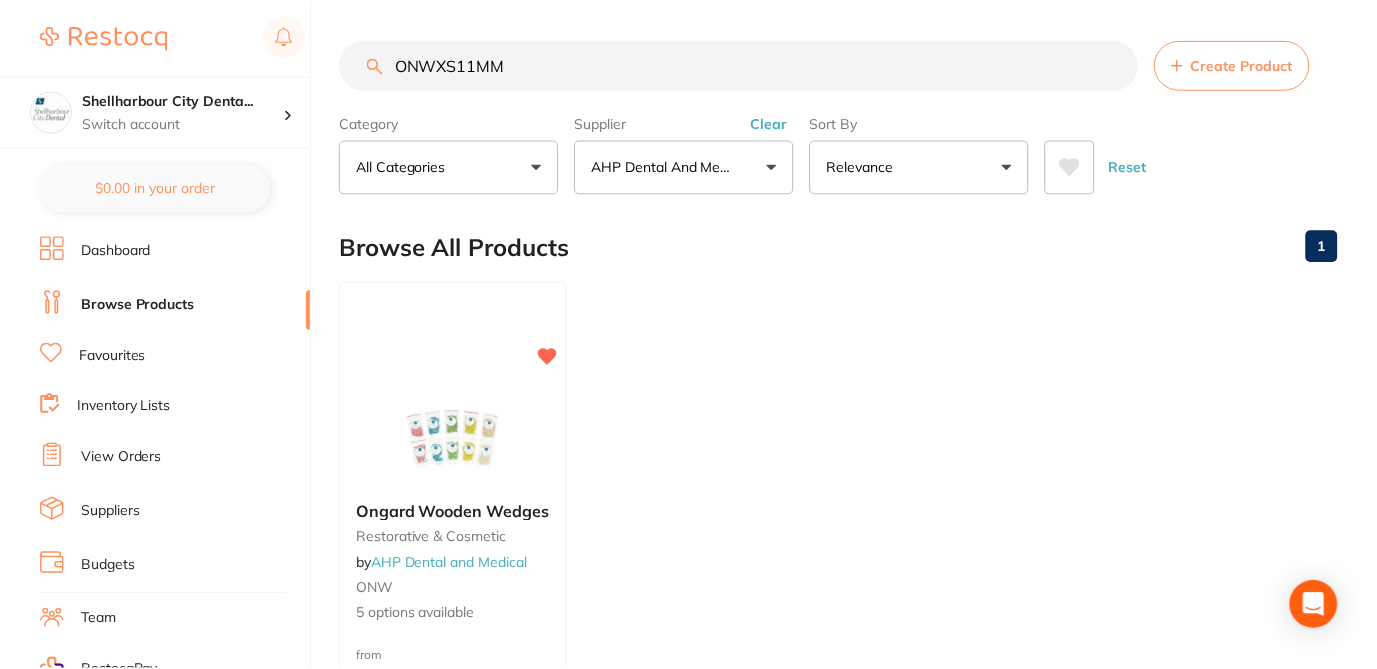 scroll, scrollTop: 4, scrollLeft: 0, axis: vertical 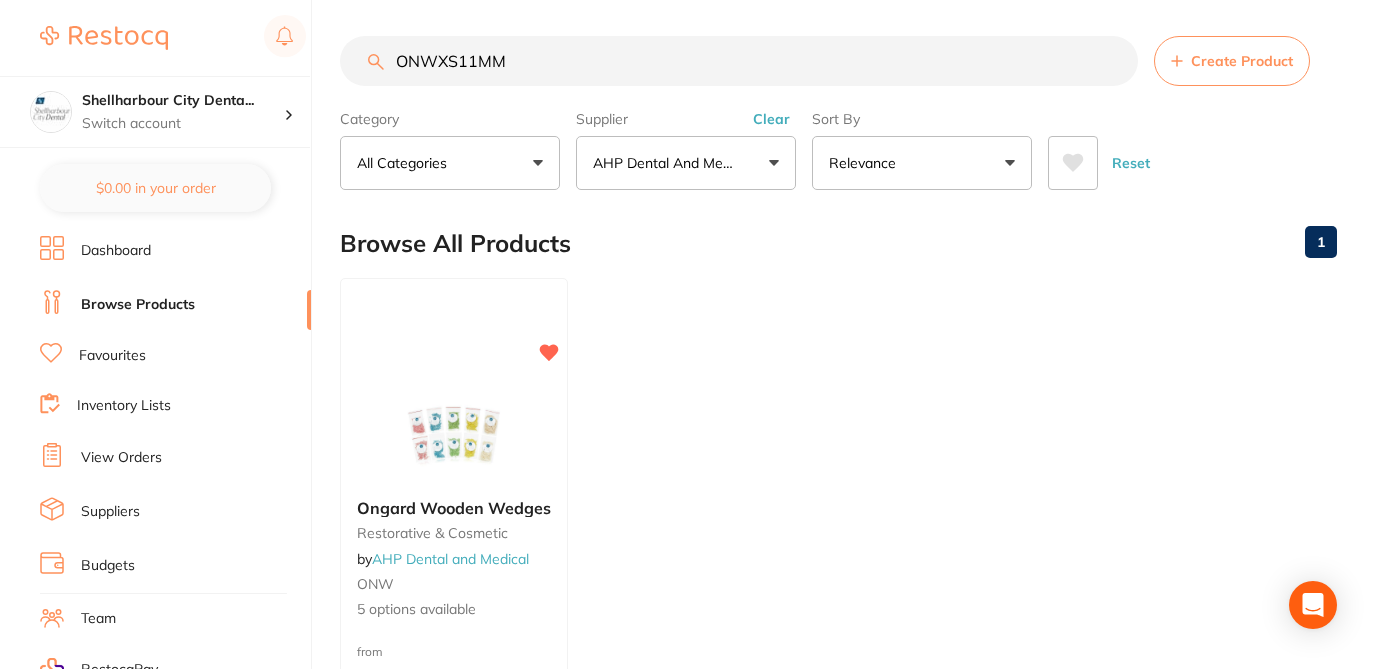 drag, startPoint x: 523, startPoint y: 67, endPoint x: 373, endPoint y: 47, distance: 151.32745 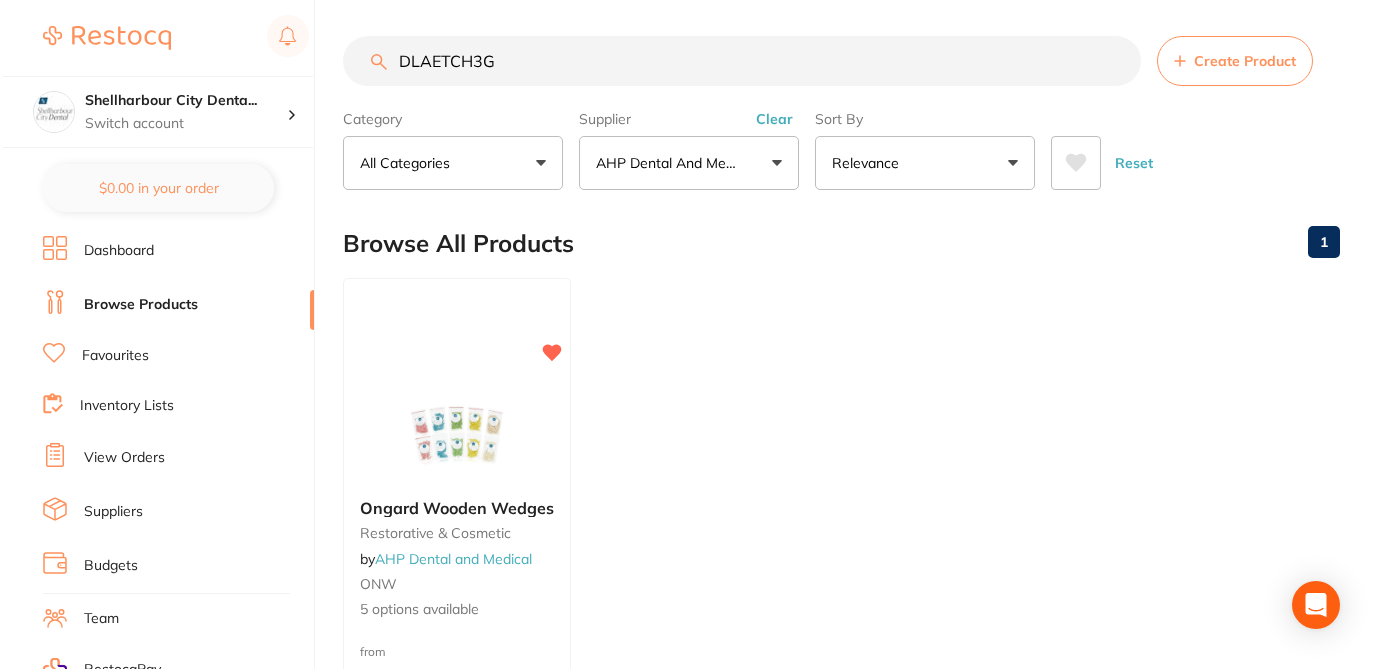 scroll, scrollTop: 0, scrollLeft: 0, axis: both 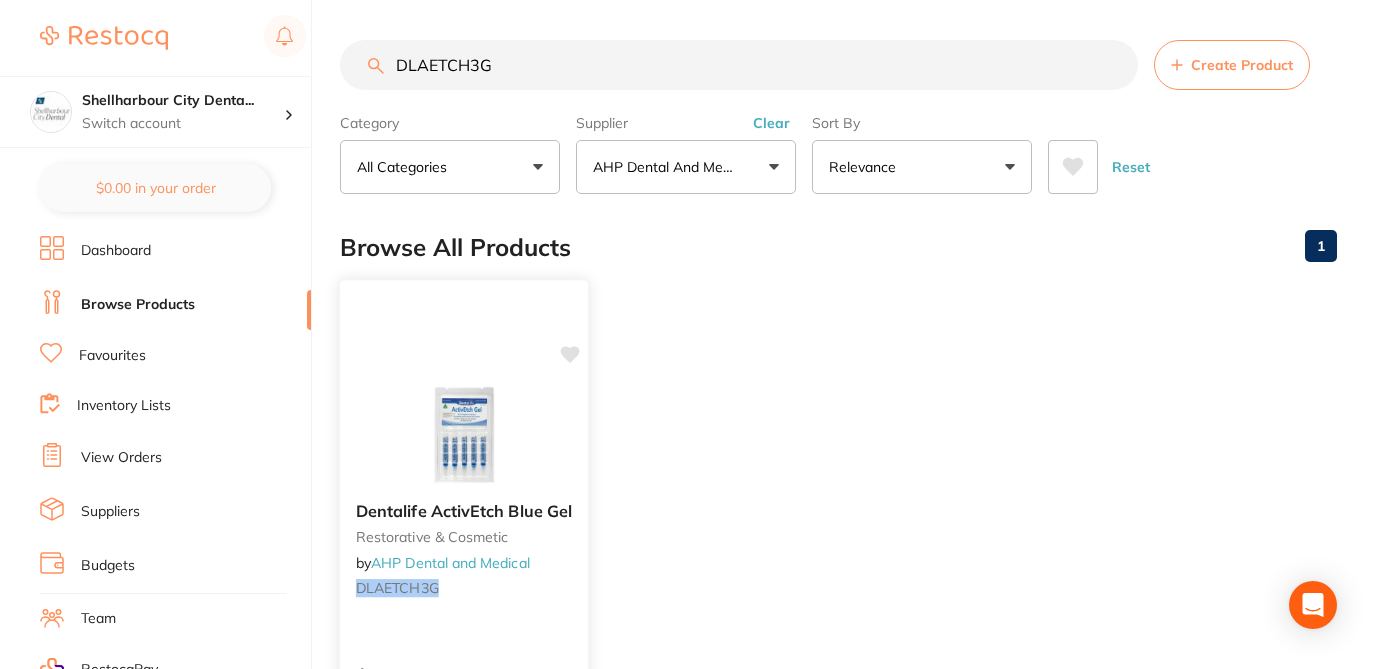 click 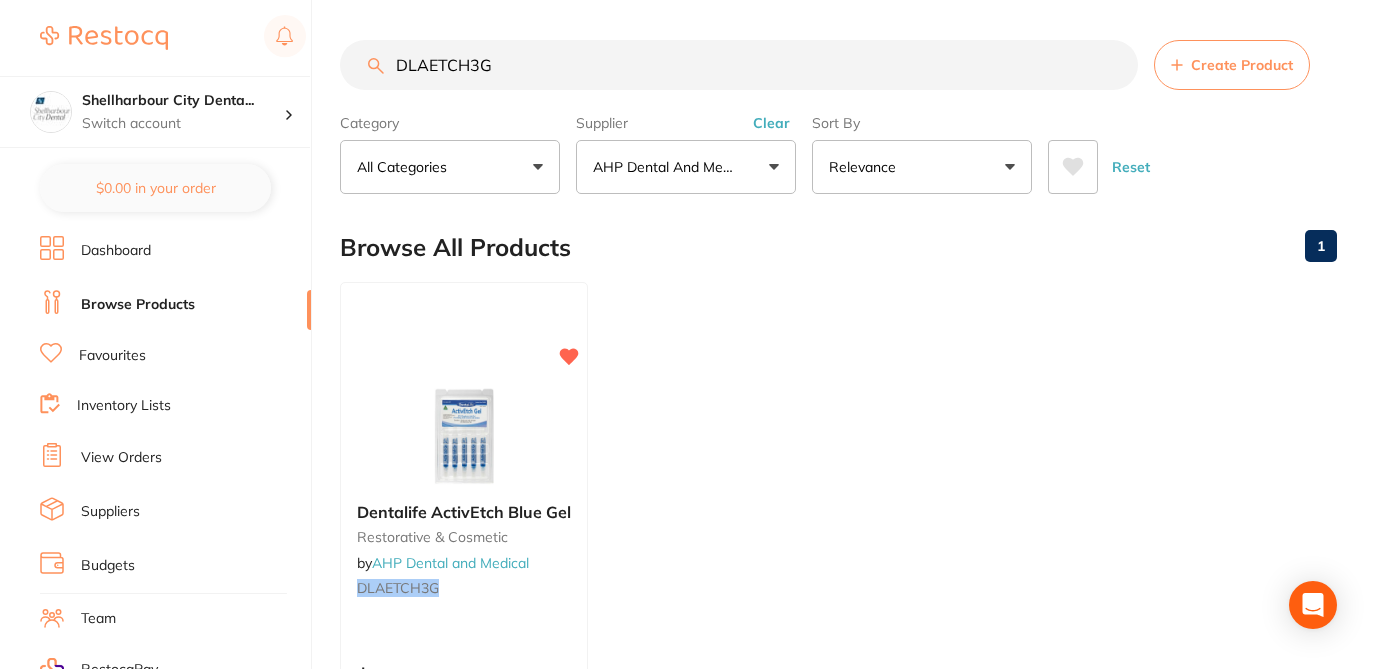 drag, startPoint x: 500, startPoint y: 58, endPoint x: 358, endPoint y: 49, distance: 142.28493 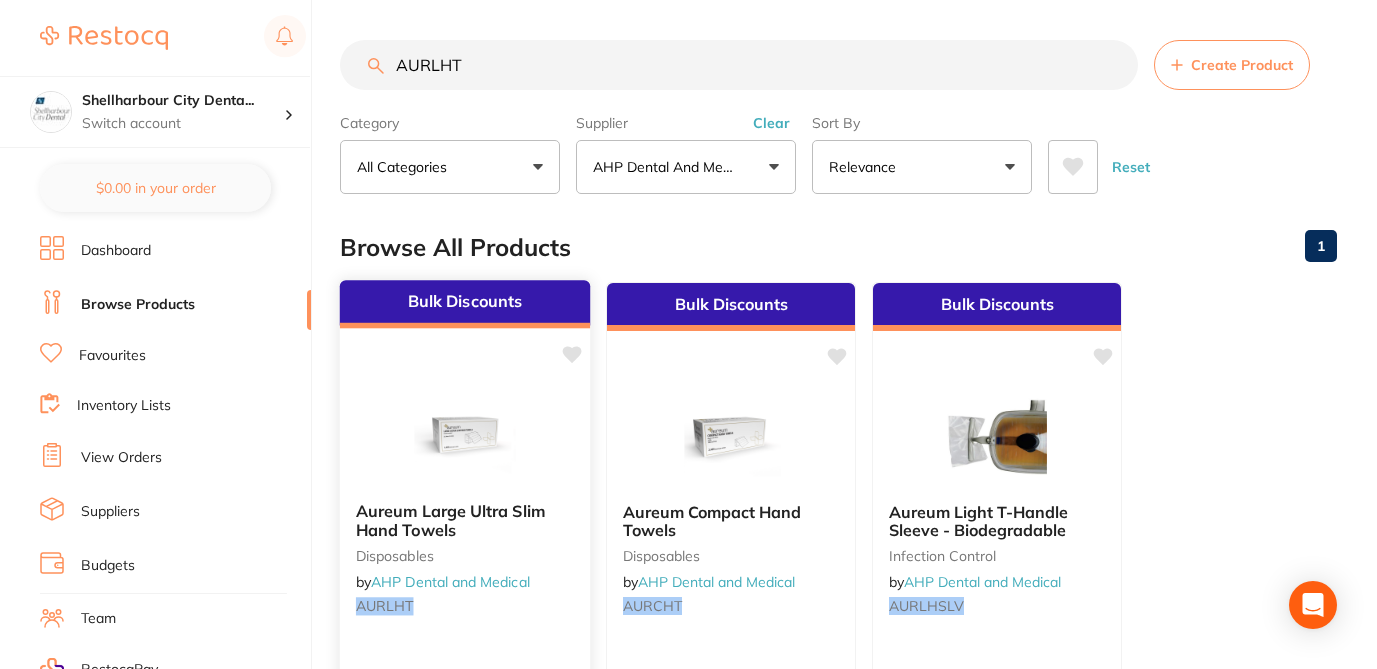 click 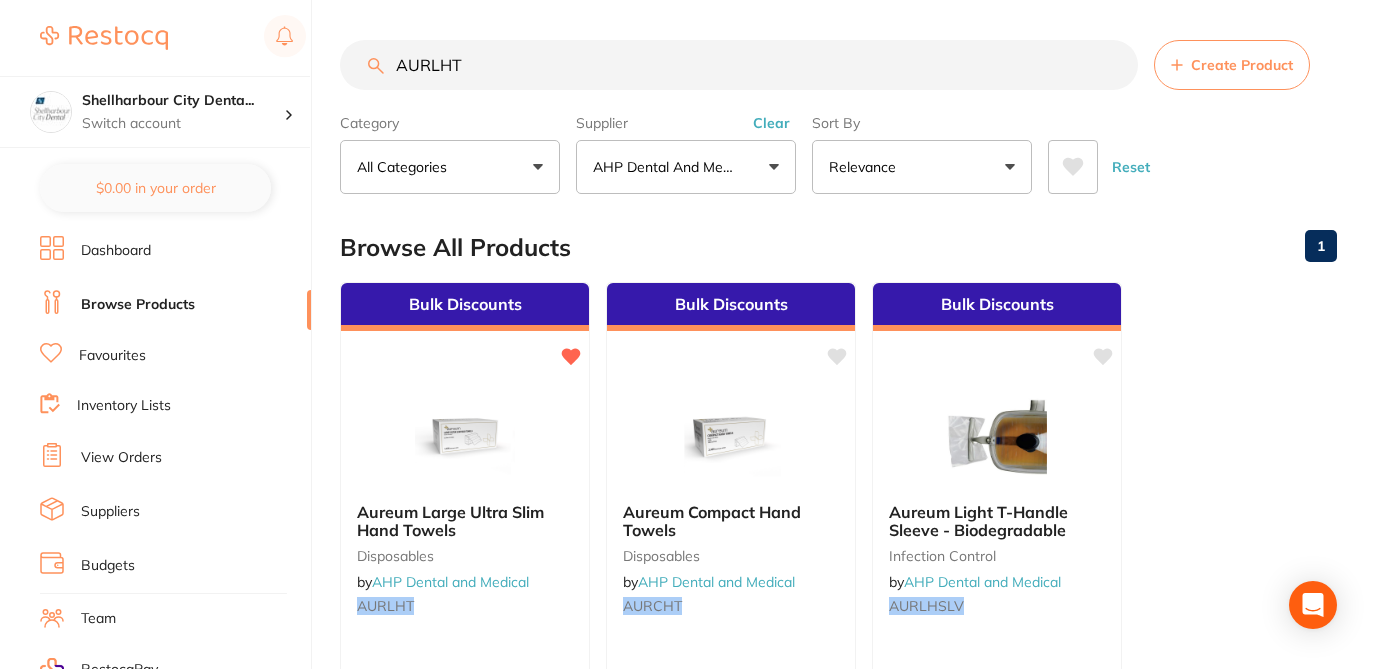 drag, startPoint x: 532, startPoint y: 57, endPoint x: 381, endPoint y: 56, distance: 151.00331 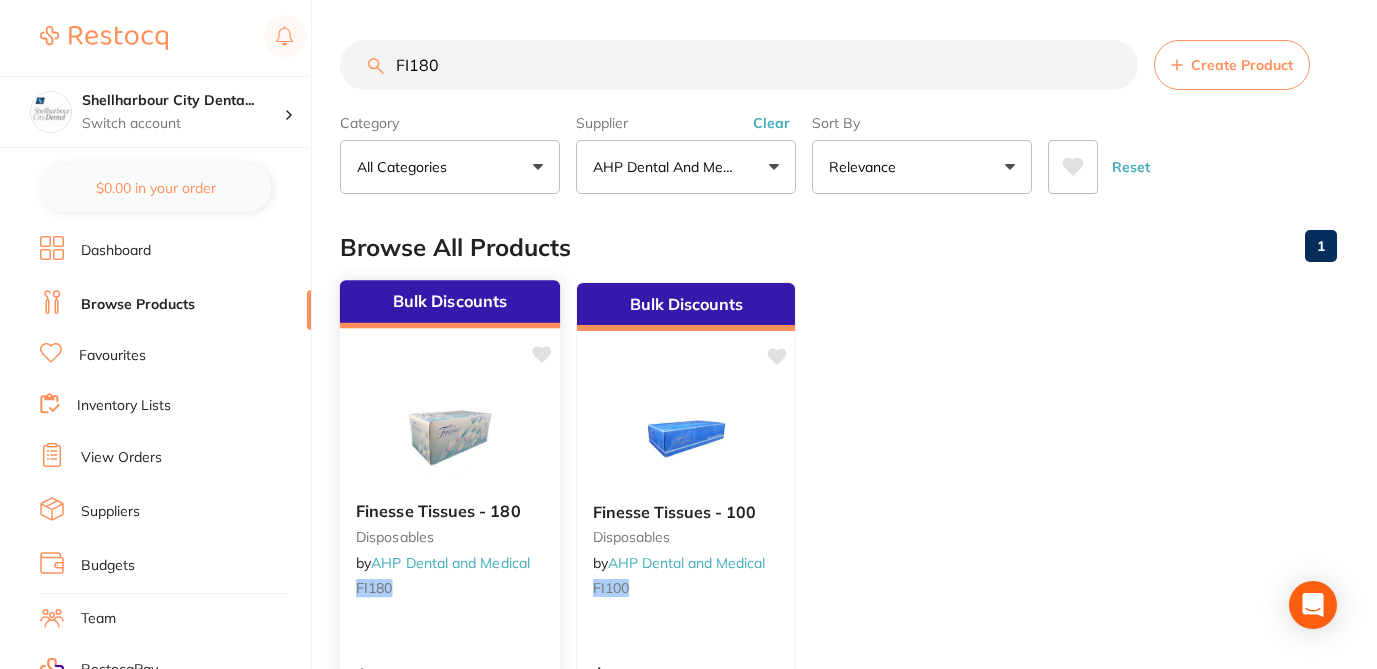 click 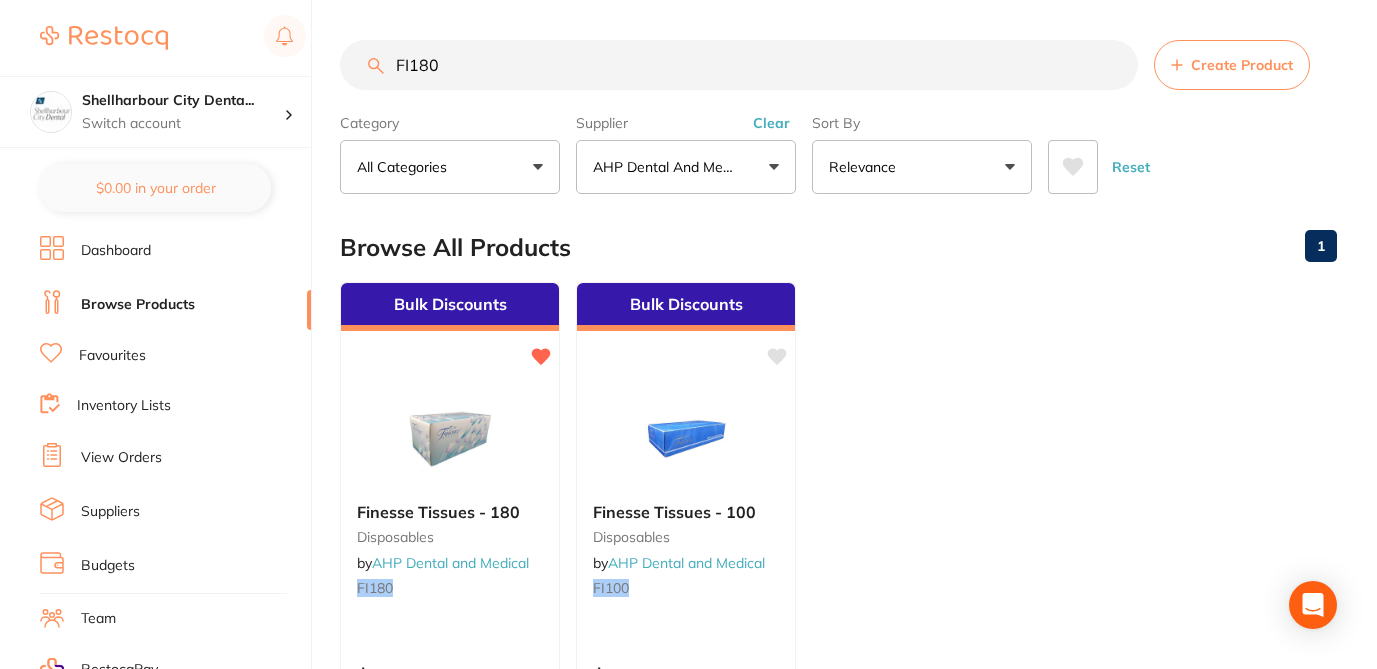drag, startPoint x: 484, startPoint y: 69, endPoint x: 356, endPoint y: 57, distance: 128.56126 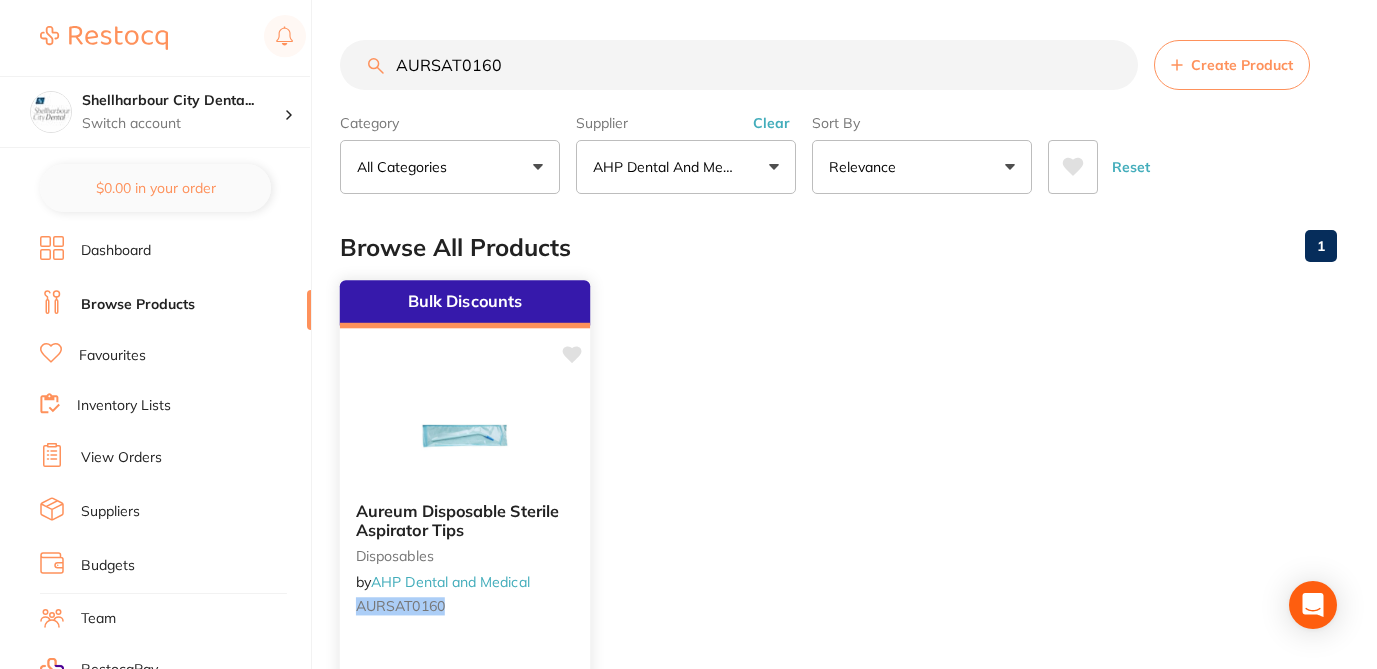 click 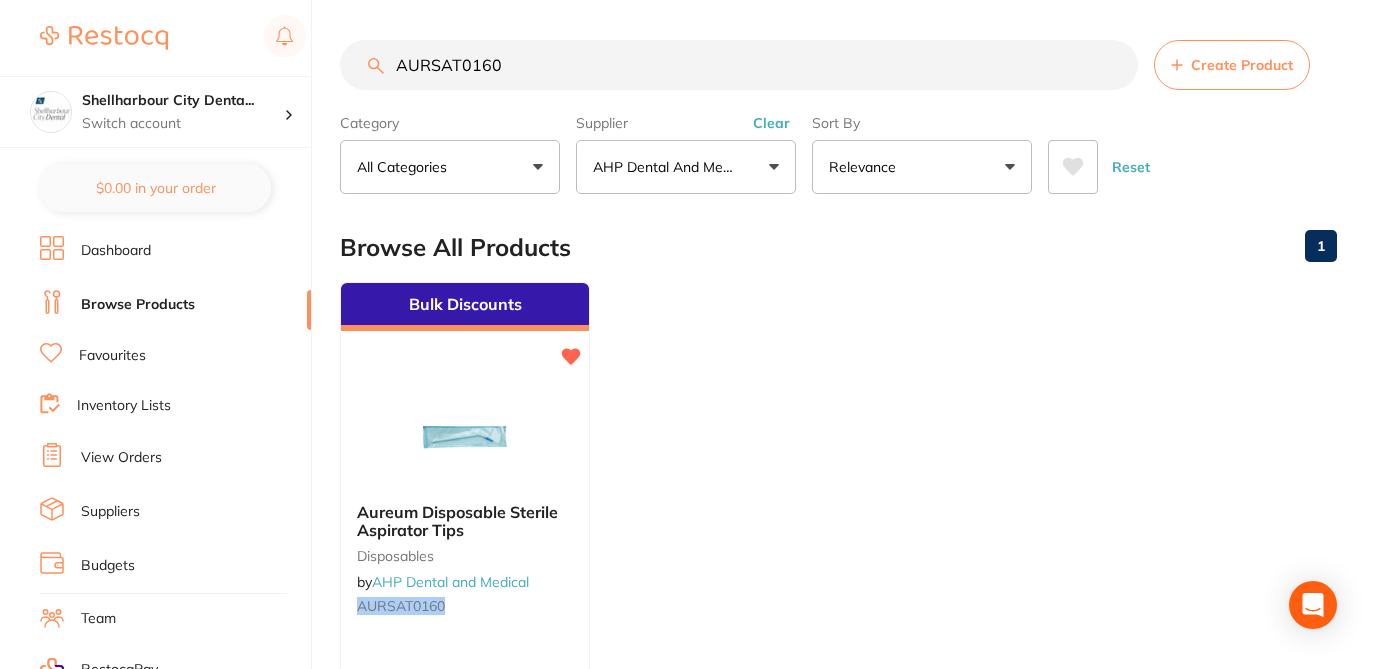 drag, startPoint x: 513, startPoint y: 69, endPoint x: 347, endPoint y: 52, distance: 166.86821 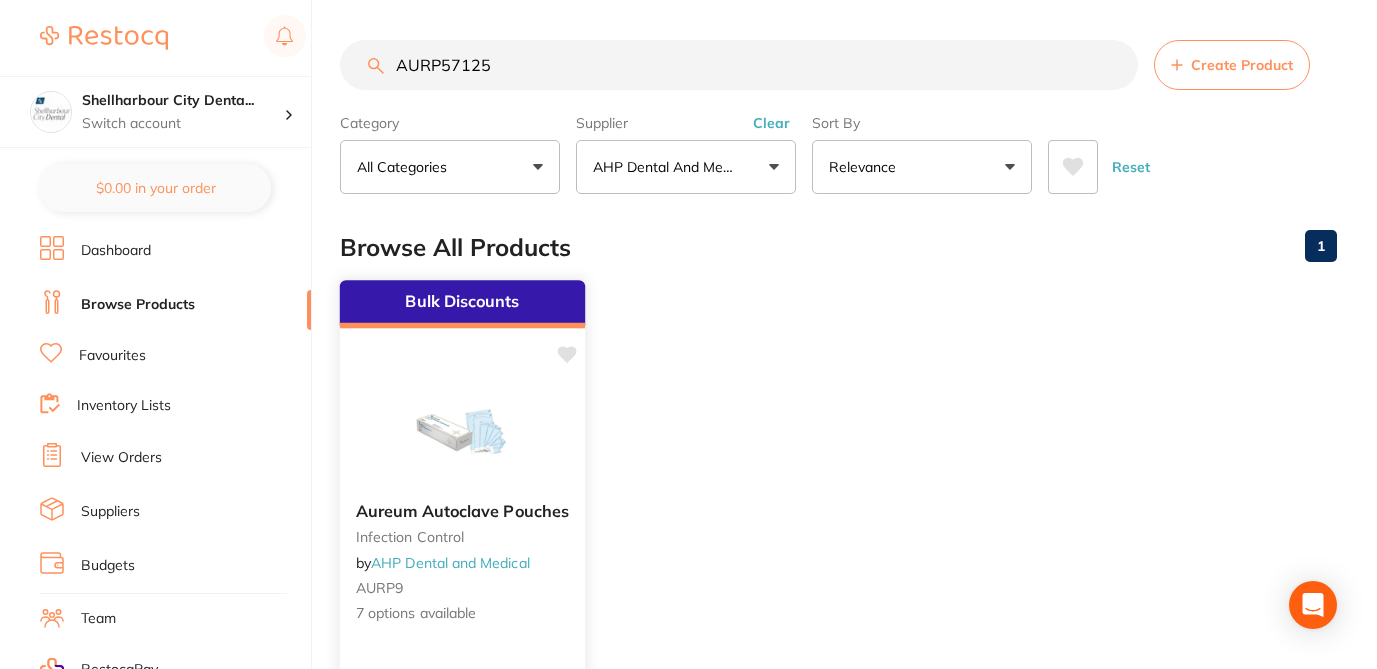 click on "Aureum Autoclave Pouches   infection control by  AHP Dental and Medical AURP9   7 options available" at bounding box center (462, 563) 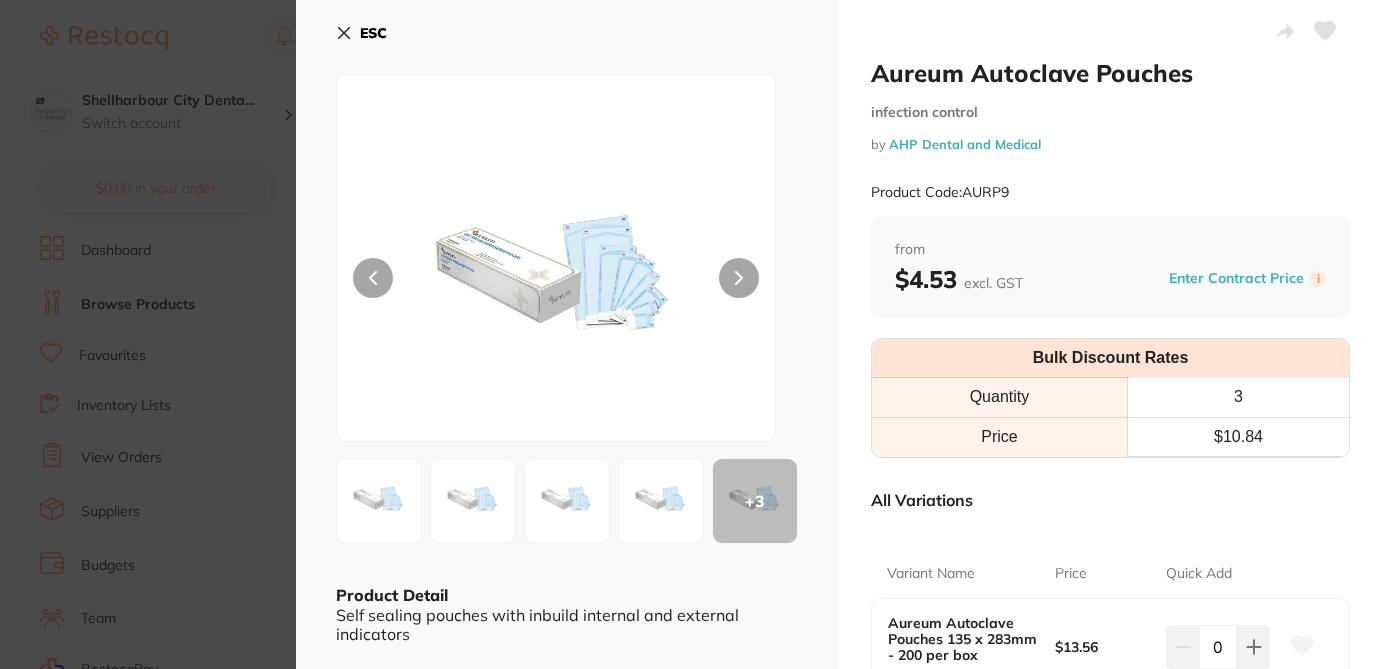 click on "Aureum Autoclave Pouches infection control by   AHP Dental and Medical Product Code:  AURP9 from $4.53     excl. GST Enter Contract Price i Bulk Discount Rates Quantity 3 Price $ 10.84 All Variations Variant   Name Price Quick Add Aureum Autoclave Pouches 135 x 283mm - 200 per box AURP135283 $13.56     0         Aureum Autoclave Pouches 190 x 360mm - 200 per box AURP190360 $25.05     0         Aureum Autoclave Pouches 250 x 400mm - 200 per box AURP250400 $39.73     0         Aureum Autoclave Pouches 57 x 125mm - 200 per box AURP57125 $4.53     0         Aureum Autoclave Pouches 70 x 255mm - 200 per box AURP70255 $6.78     0         Aureum Autoclave Pouches 90 x 165mm - 200 per box AURP90165 $6.30     0         Aureum Autoclave Pouches90 x 260mm - 200 per box AURP90260 $6.78     0         Update Cart Save to List All Variations Reset Options Price Aureum Autoclave Pouches 135 x 283mm - 200 per box AURP135283 $13.56     0         Aureum Autoclave Pouches 190 x 360mm - 200 per box AURP190360 $25.05     0" at bounding box center (1110, 715) 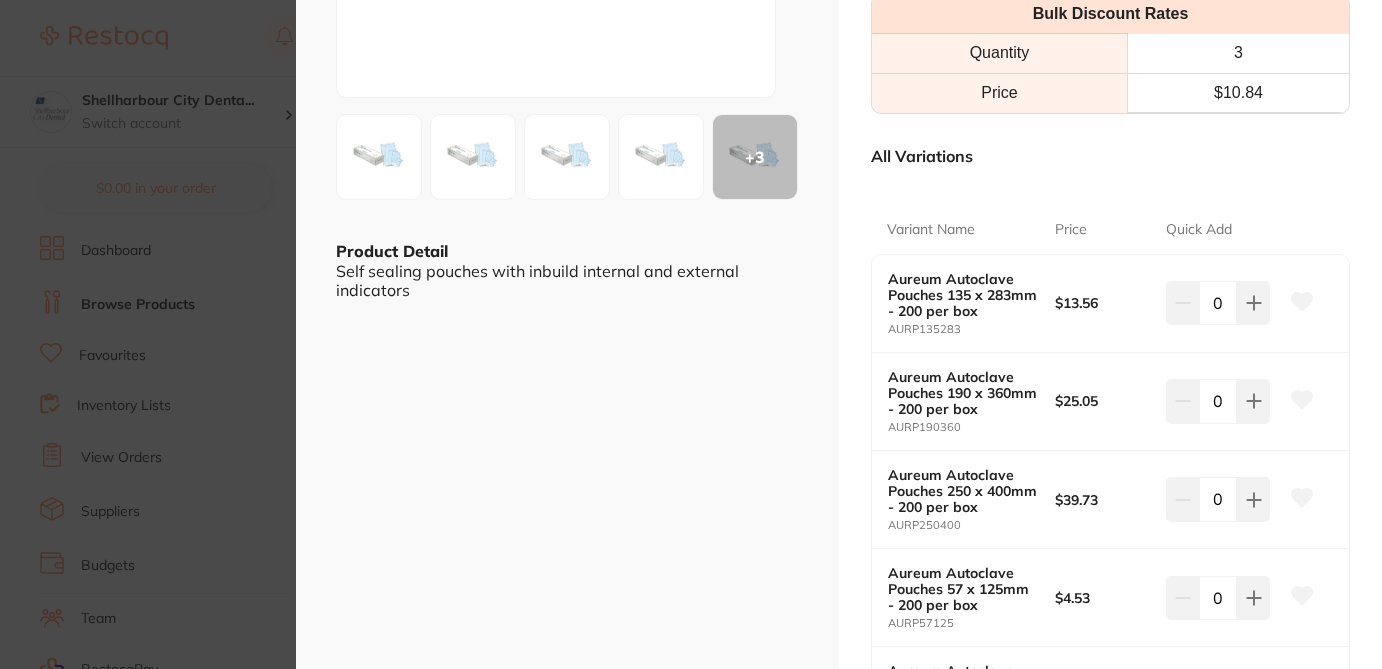 scroll, scrollTop: 440, scrollLeft: 0, axis: vertical 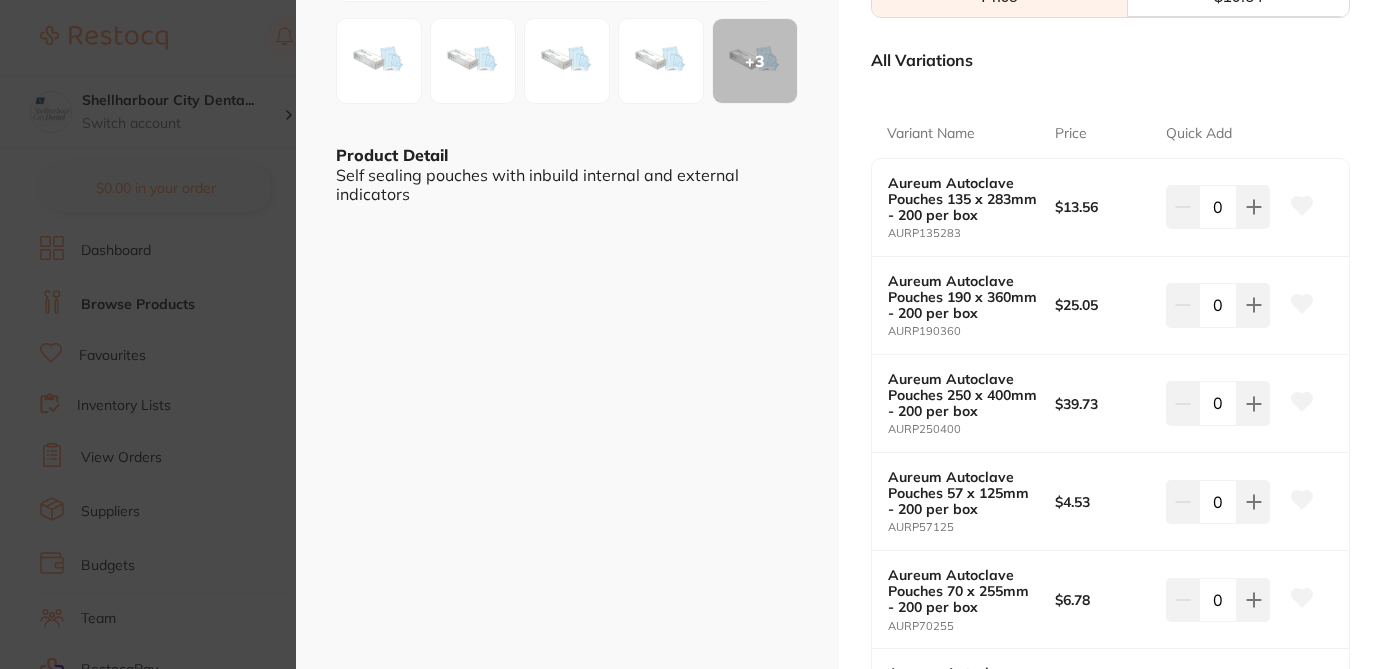 click 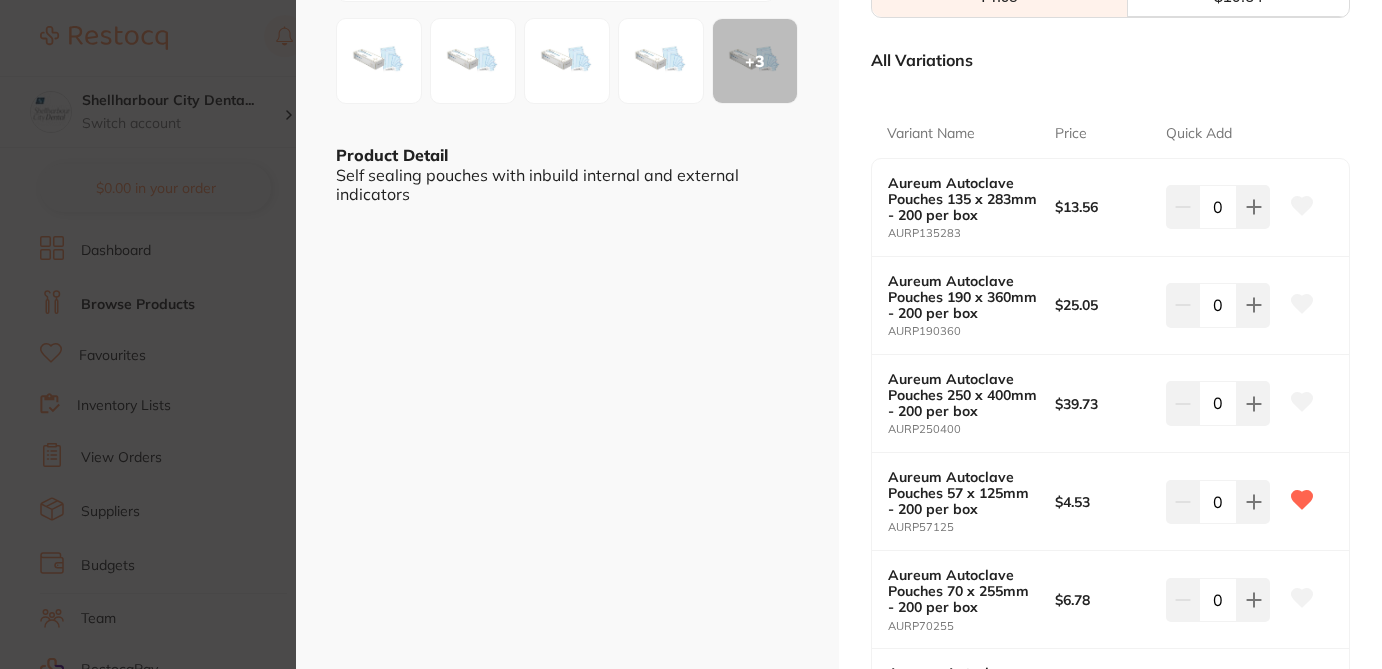 click on "Aureum Autoclave Pouches infection control by   AHP Dental and Medical Product Code:  AURP9 ESC         + 3 Product Detail Self sealing pouches with inbuild internal and external indicators Aureum Autoclave Pouches infection control by   AHP Dental and Medical Product Code:  AURP9 from $4.53     excl. GST Enter Contract Price i Bulk Discount Rates Quantity 3 Price $ 10.84 All Variations Variant   Name Price Quick Add Aureum Autoclave Pouches 135 x 283mm - 200 per box AURP135283 $13.56     0         Aureum Autoclave Pouches 190 x 360mm - 200 per box AURP190360 $25.05     0         Aureum Autoclave Pouches 250 x 400mm - 200 per box AURP250400 $39.73     0         Aureum Autoclave Pouches 57 x 125mm - 200 per box AURP57125 $4.53     0         Aureum Autoclave Pouches 70 x 255mm - 200 per box AURP70255 $6.78     0         Aureum Autoclave Pouches 90 x 165mm - 200 per box AURP90165 $6.30     0         Aureum Autoclave Pouches90 x 260mm - 200 per box AURP90260 $6.78     0         Update Cart Save to List Reset" at bounding box center [691, 334] 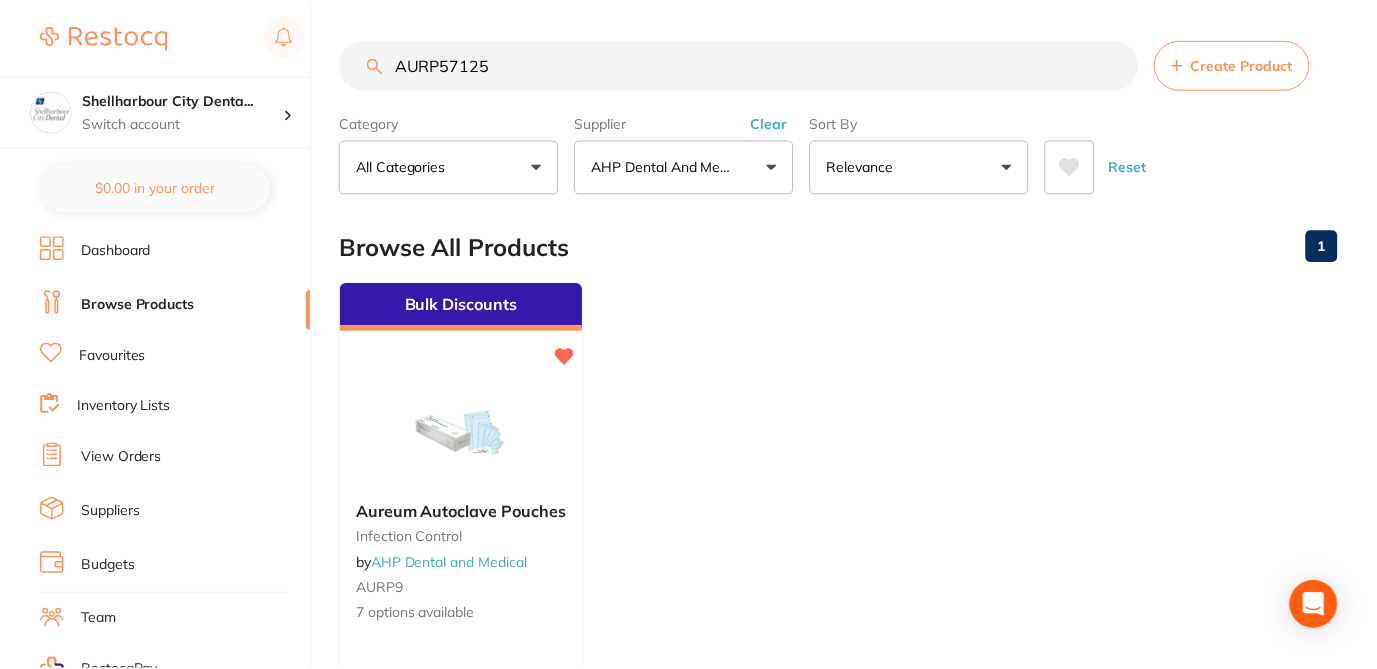 scroll, scrollTop: 4, scrollLeft: 0, axis: vertical 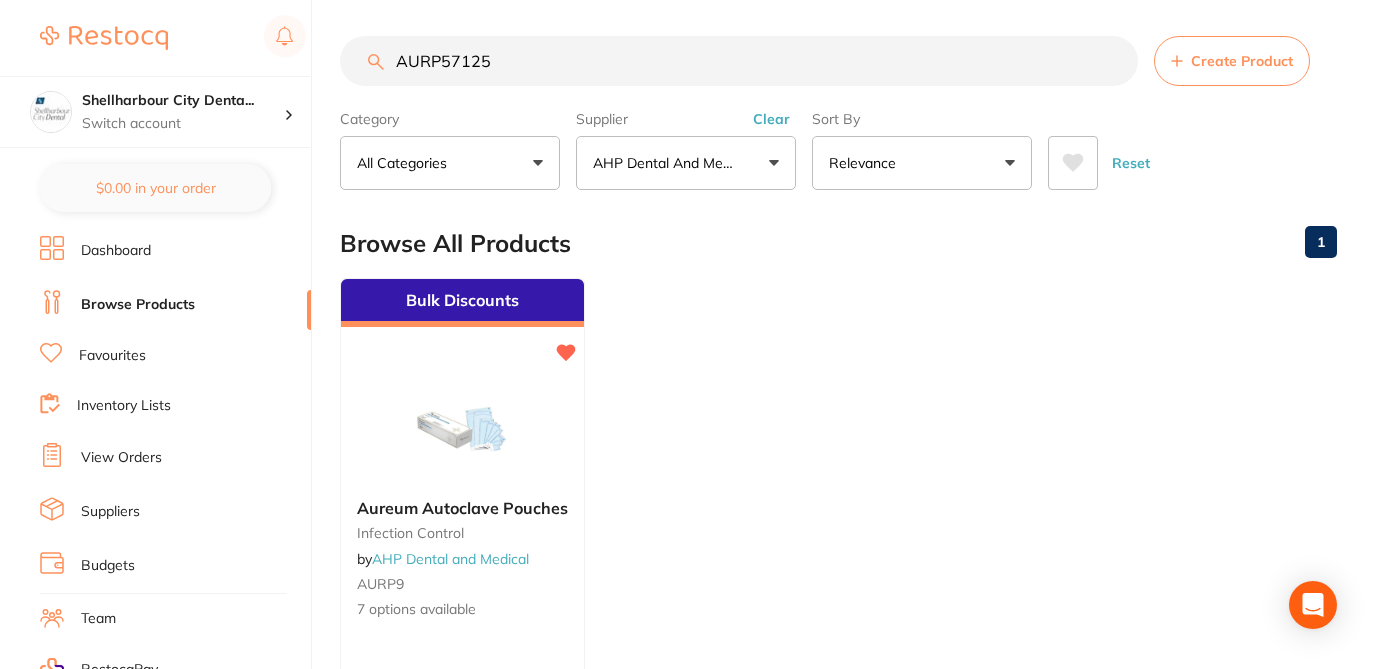 drag, startPoint x: 502, startPoint y: 66, endPoint x: 363, endPoint y: 40, distance: 141.41075 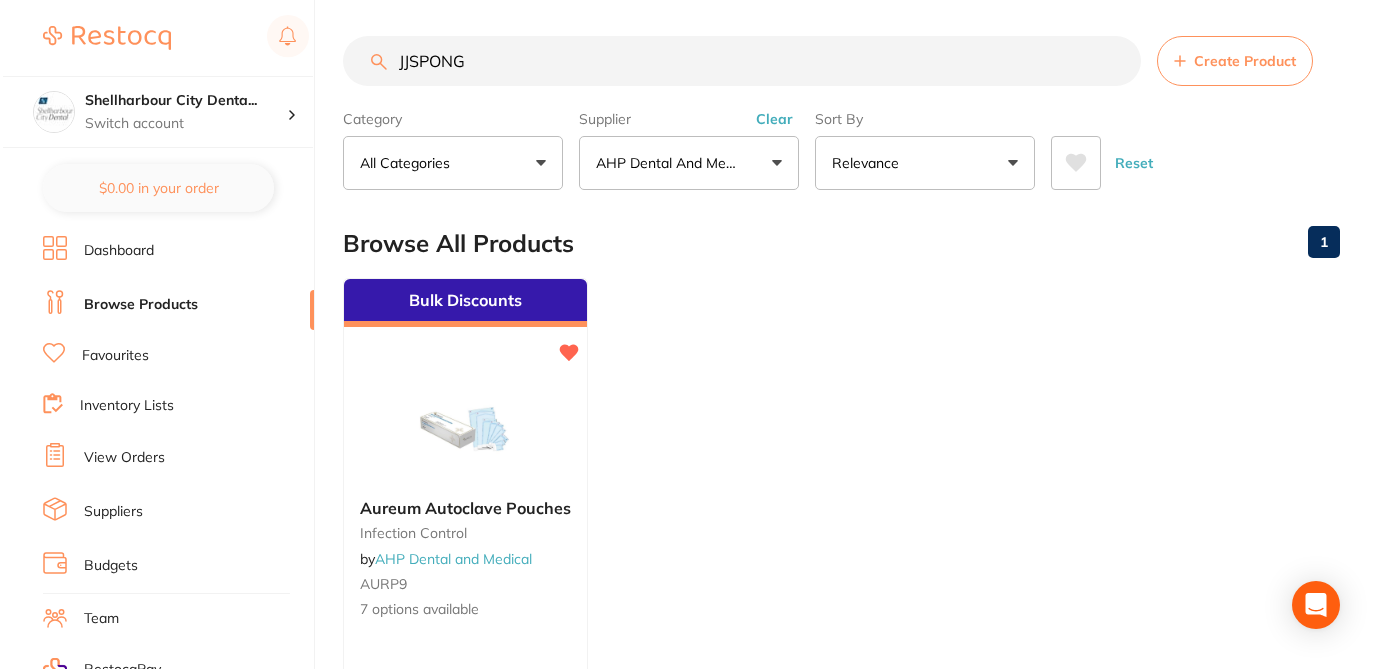 scroll, scrollTop: 0, scrollLeft: 0, axis: both 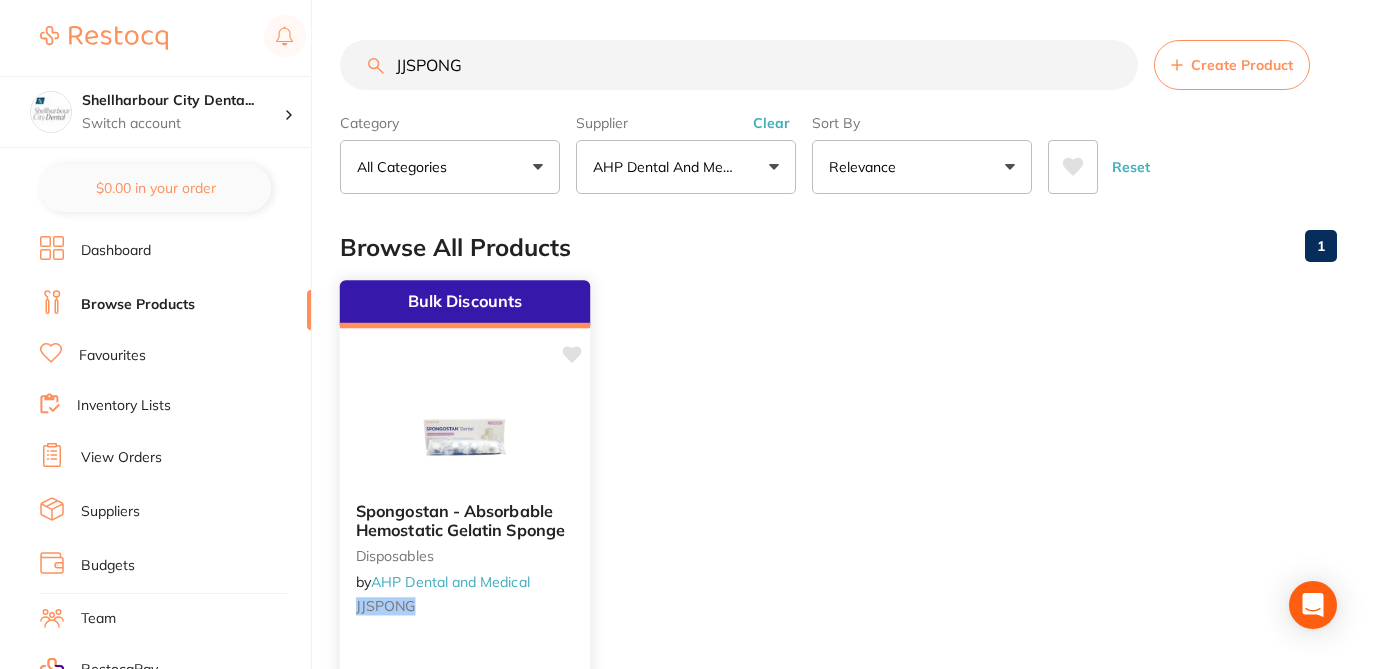 click at bounding box center [465, 435] 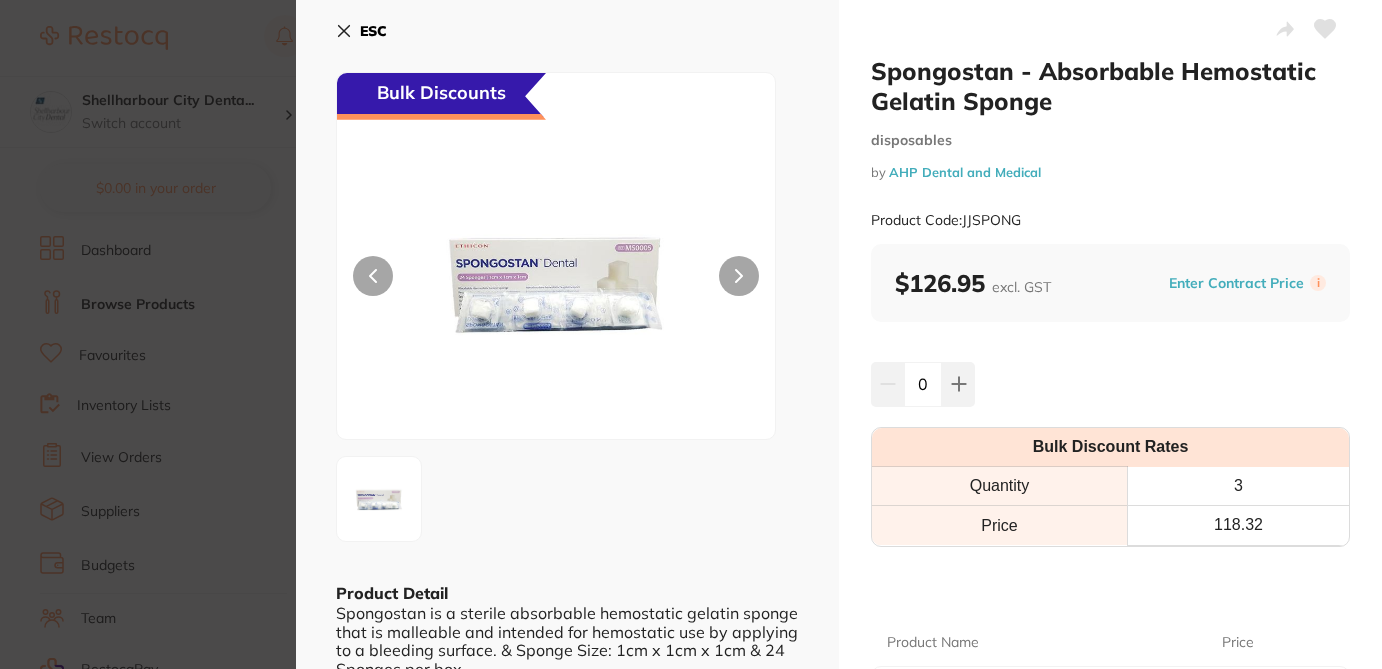 scroll, scrollTop: 0, scrollLeft: 0, axis: both 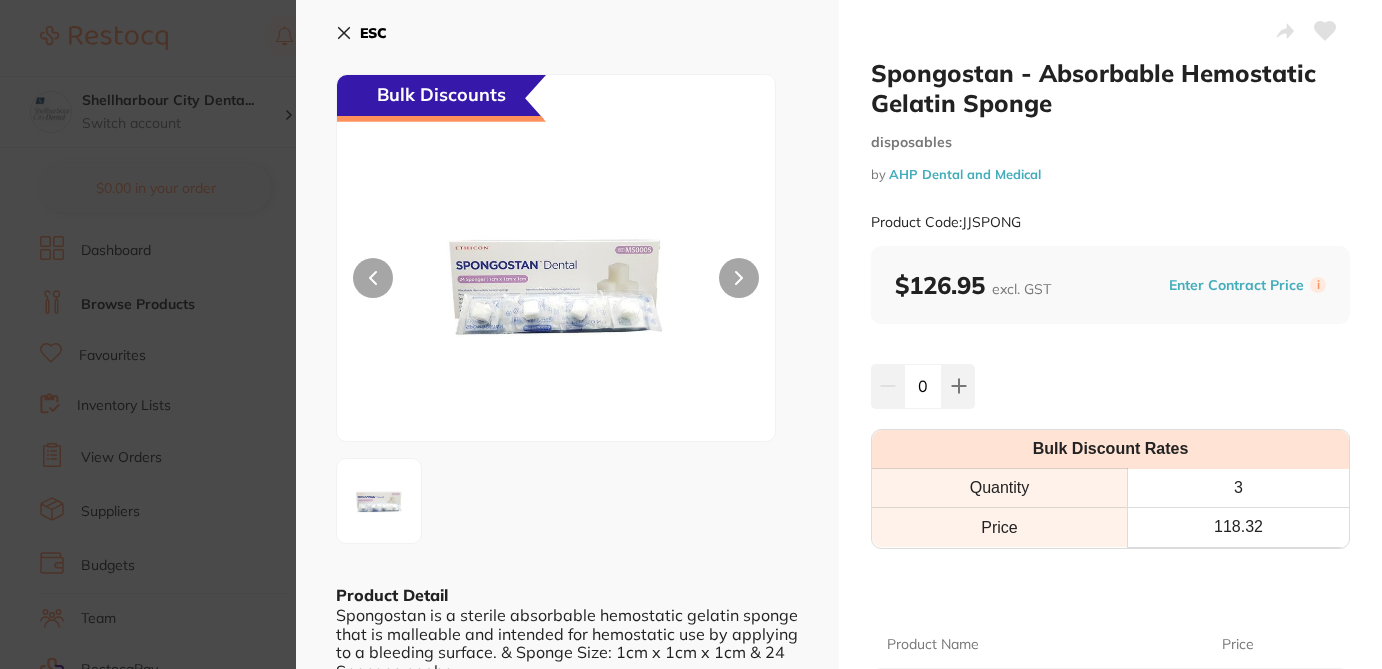click 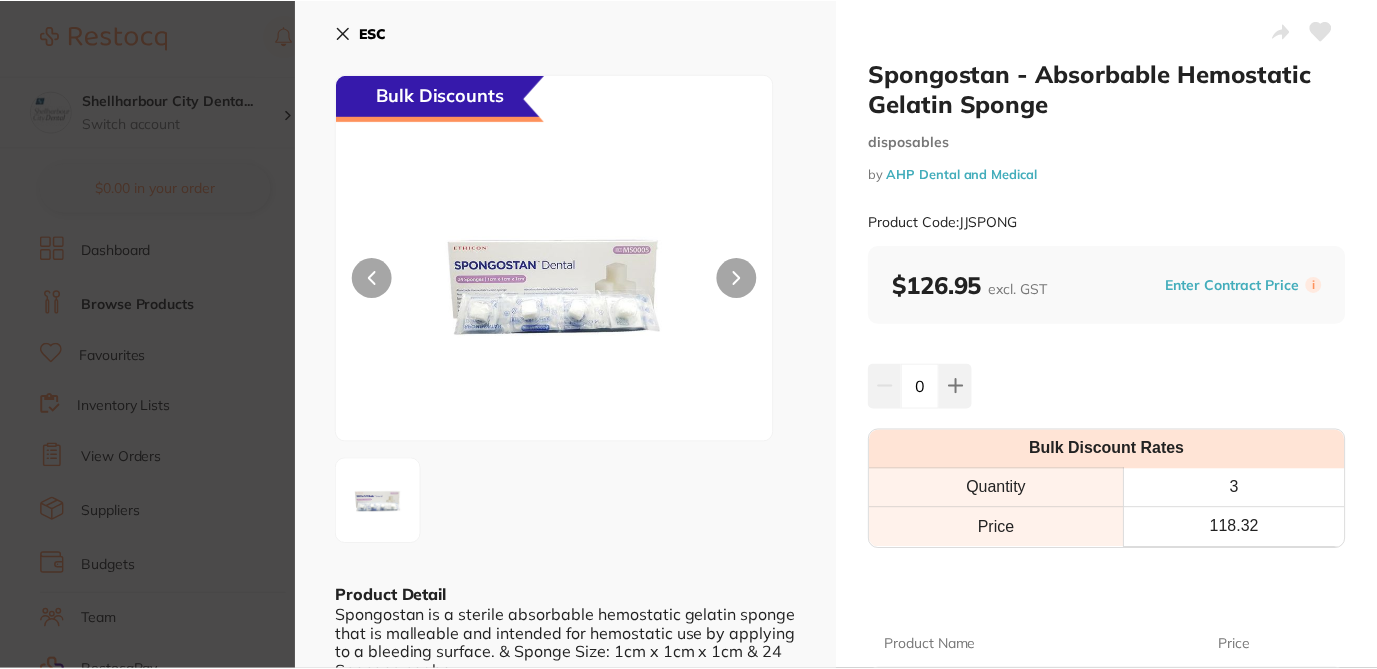scroll, scrollTop: 4, scrollLeft: 0, axis: vertical 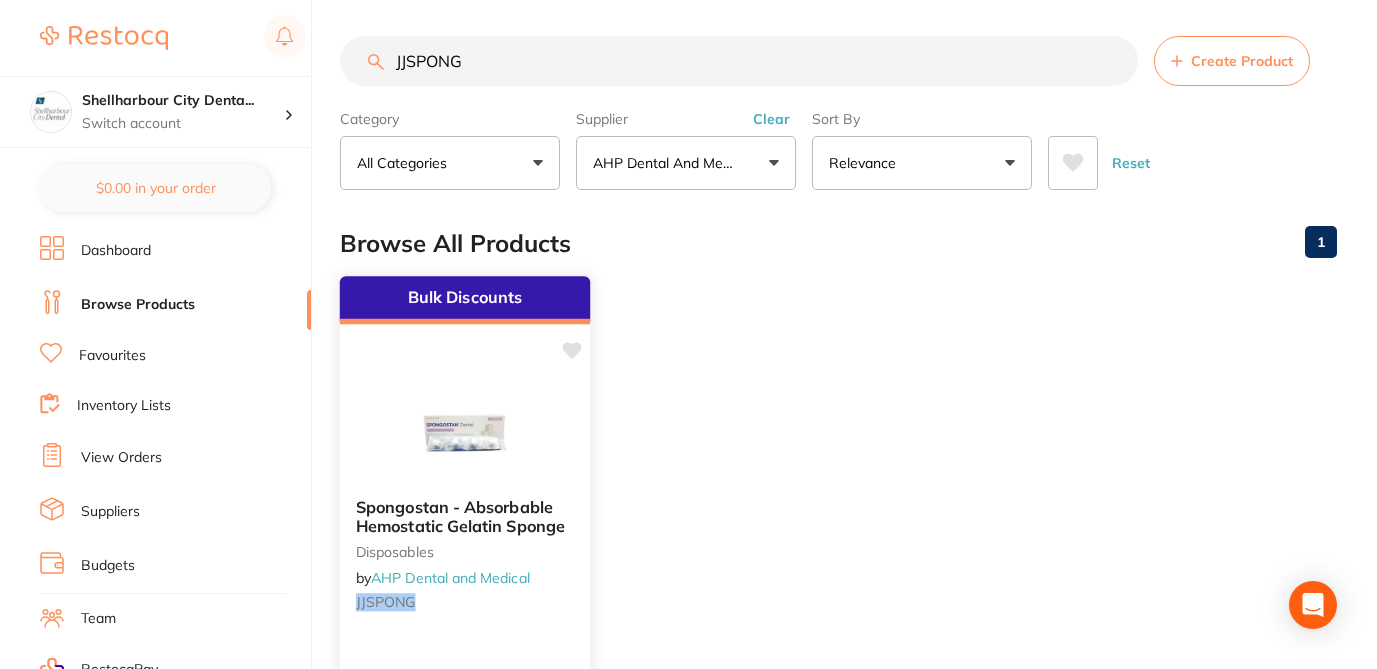 click 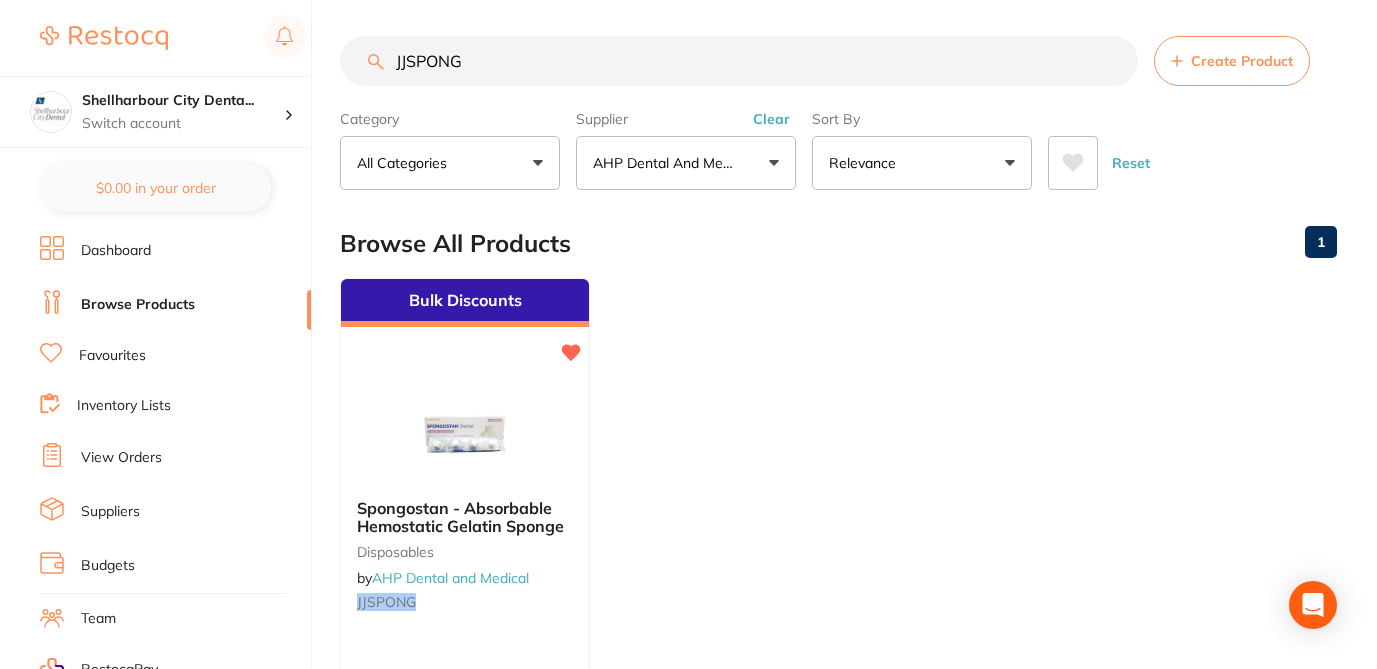 drag, startPoint x: 464, startPoint y: 71, endPoint x: 351, endPoint y: 70, distance: 113.004425 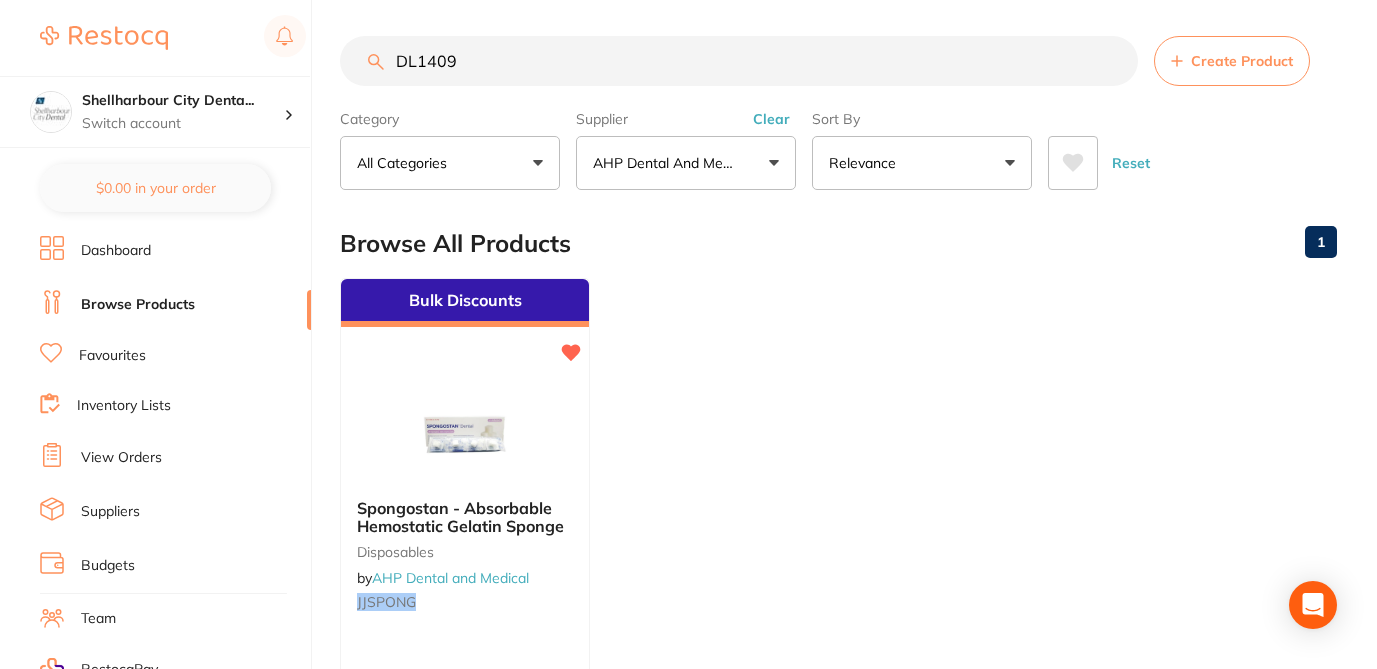 scroll, scrollTop: 0, scrollLeft: 0, axis: both 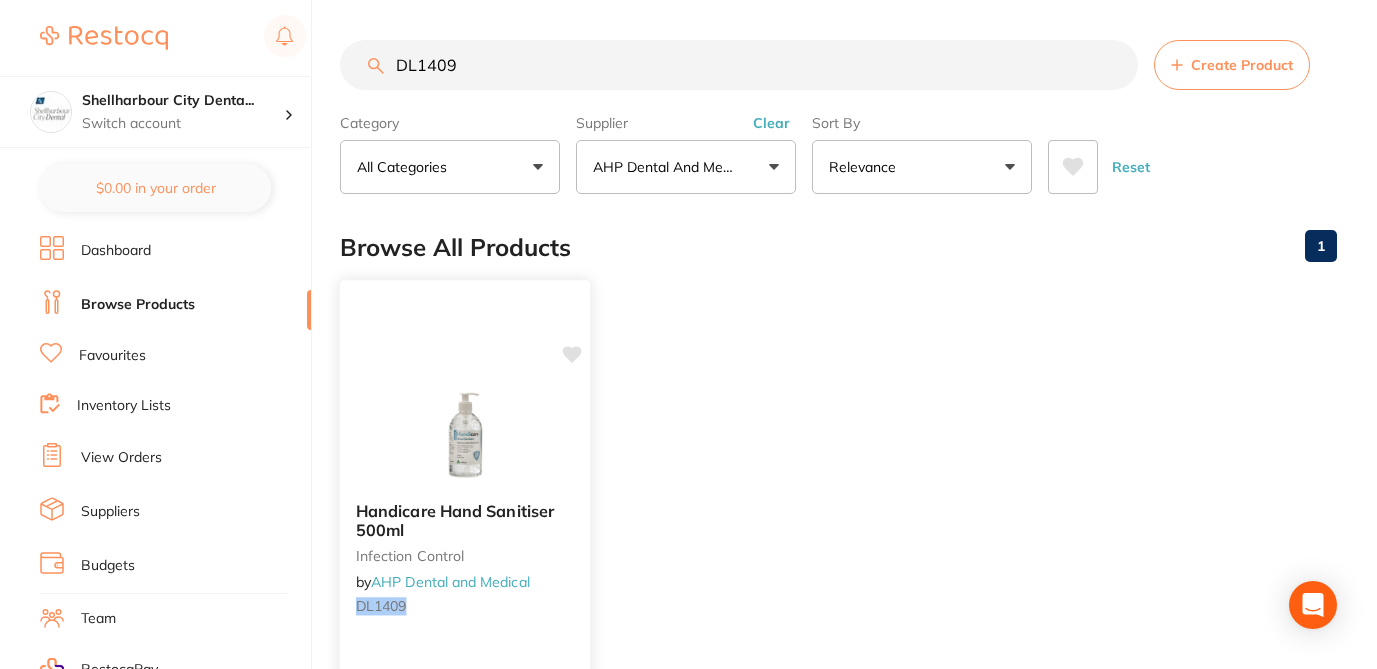 click 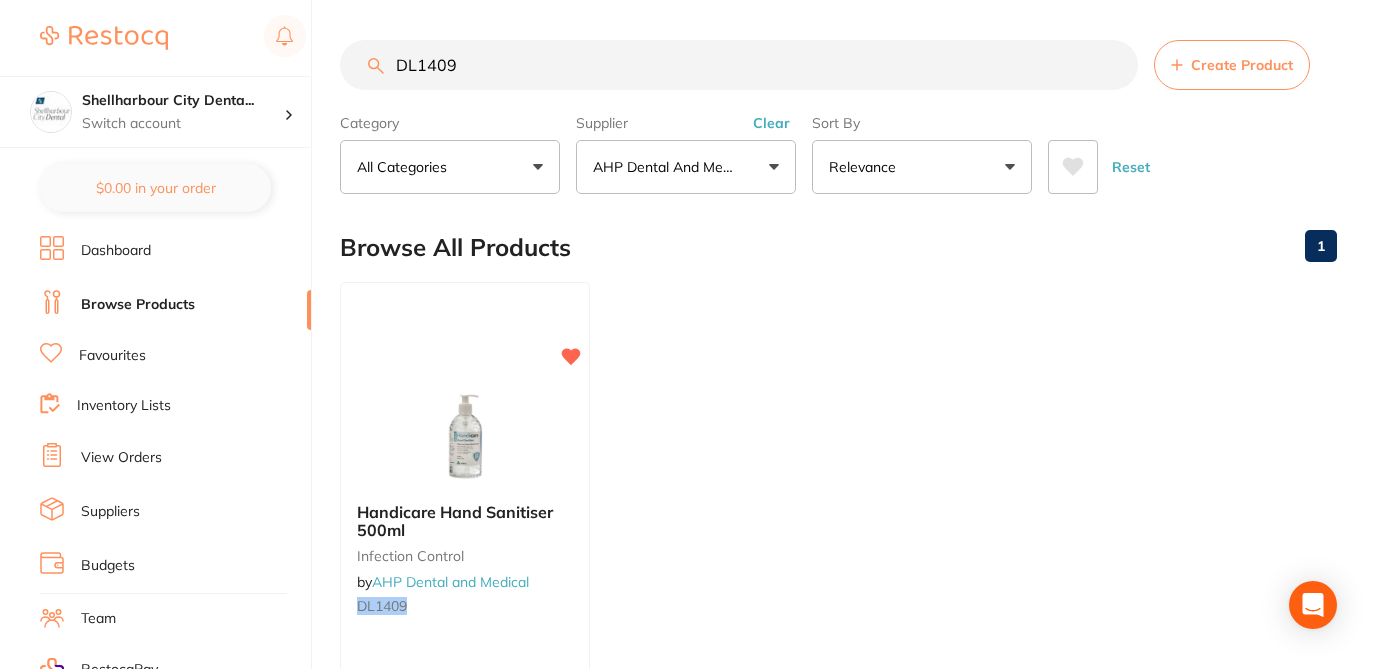 drag, startPoint x: 664, startPoint y: 394, endPoint x: 695, endPoint y: 346, distance: 57.14018 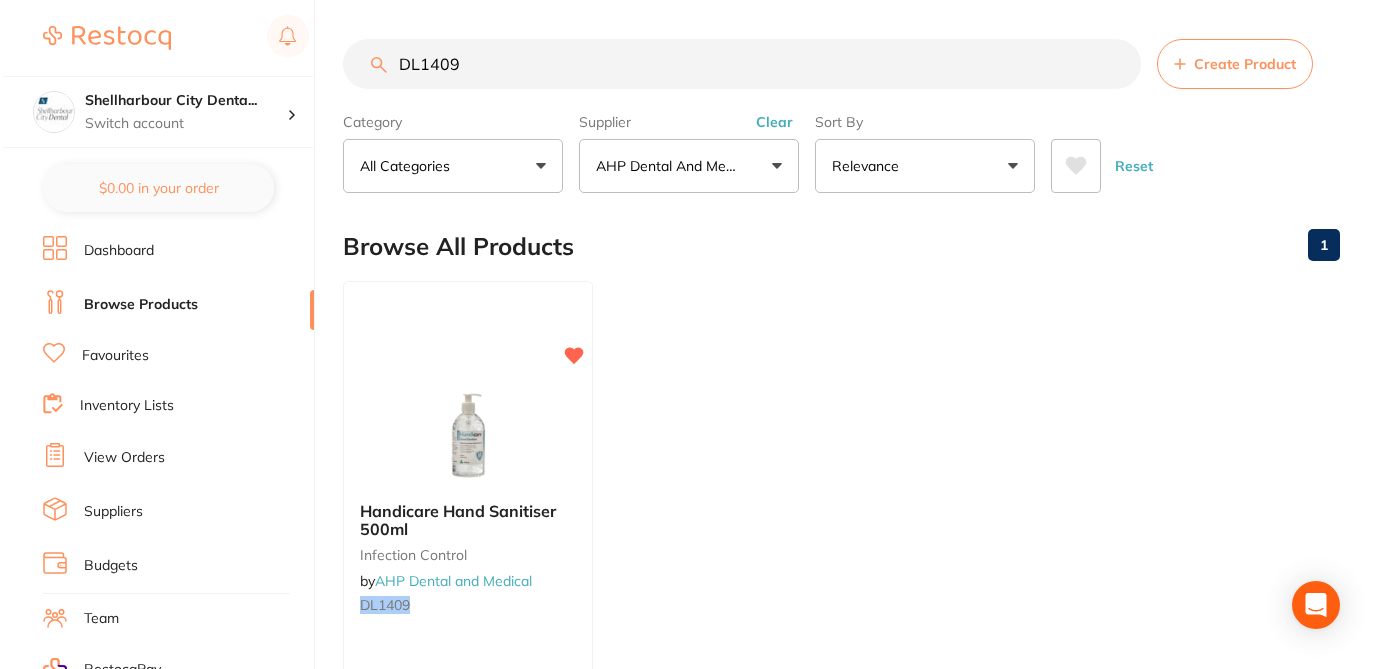 scroll, scrollTop: 0, scrollLeft: 0, axis: both 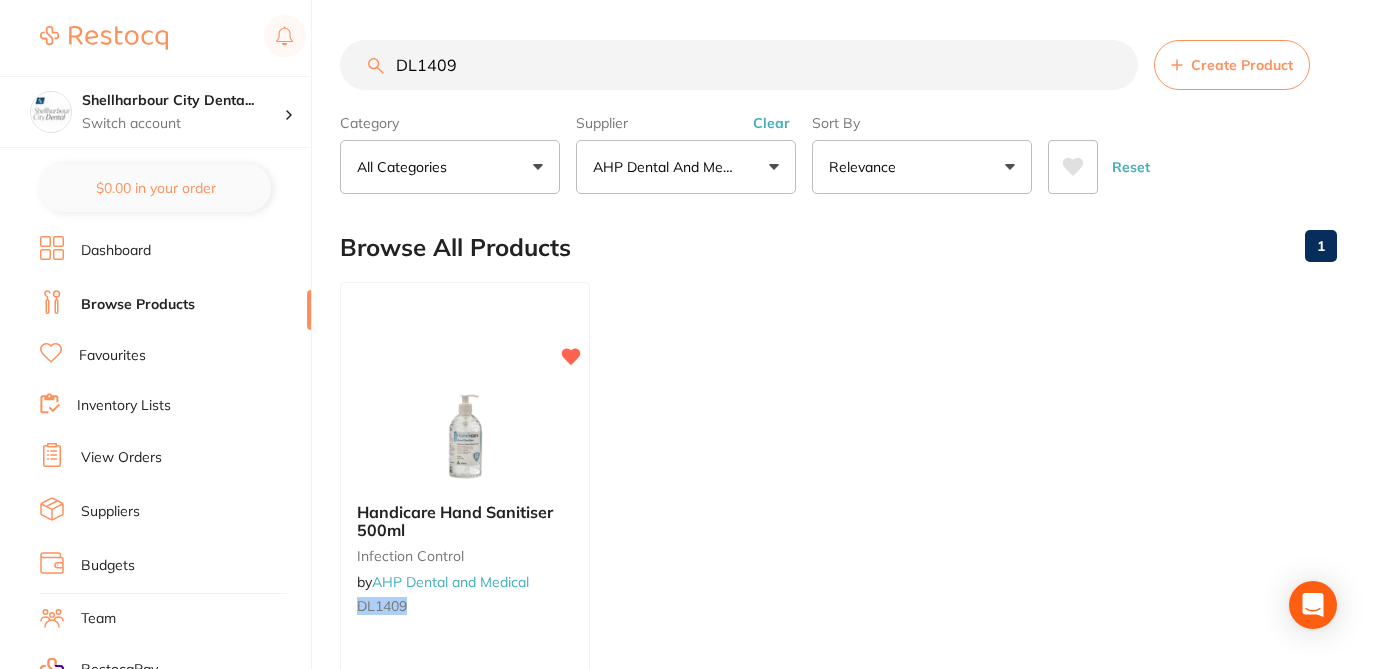 drag, startPoint x: 483, startPoint y: 62, endPoint x: 369, endPoint y: 54, distance: 114.28036 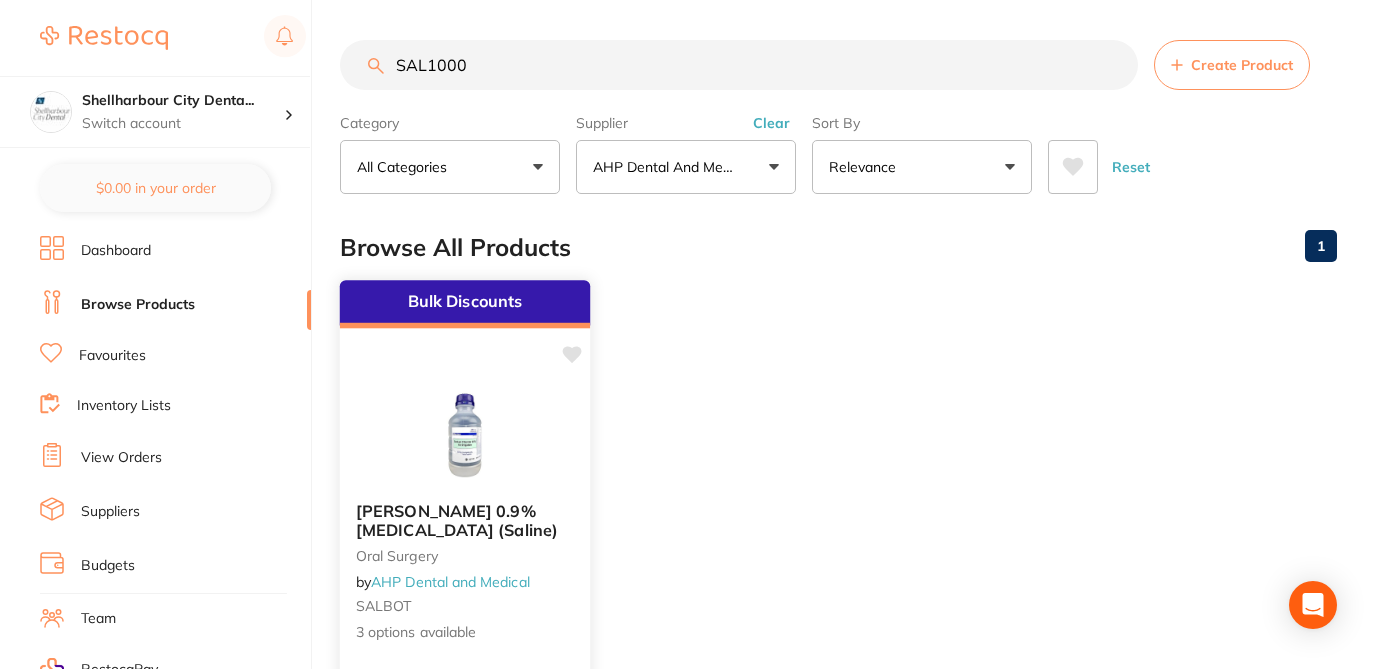 click on "oral surgery" at bounding box center [465, 555] 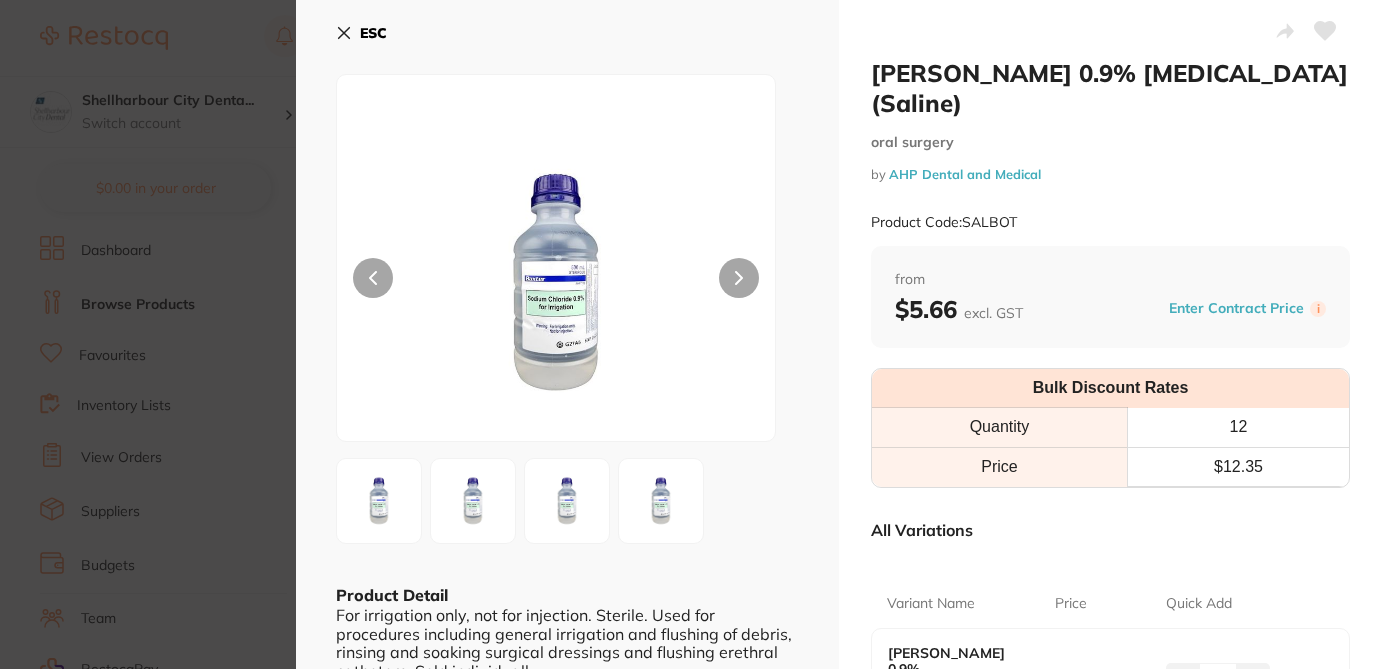 click on "All Variations" at bounding box center (1110, 530) 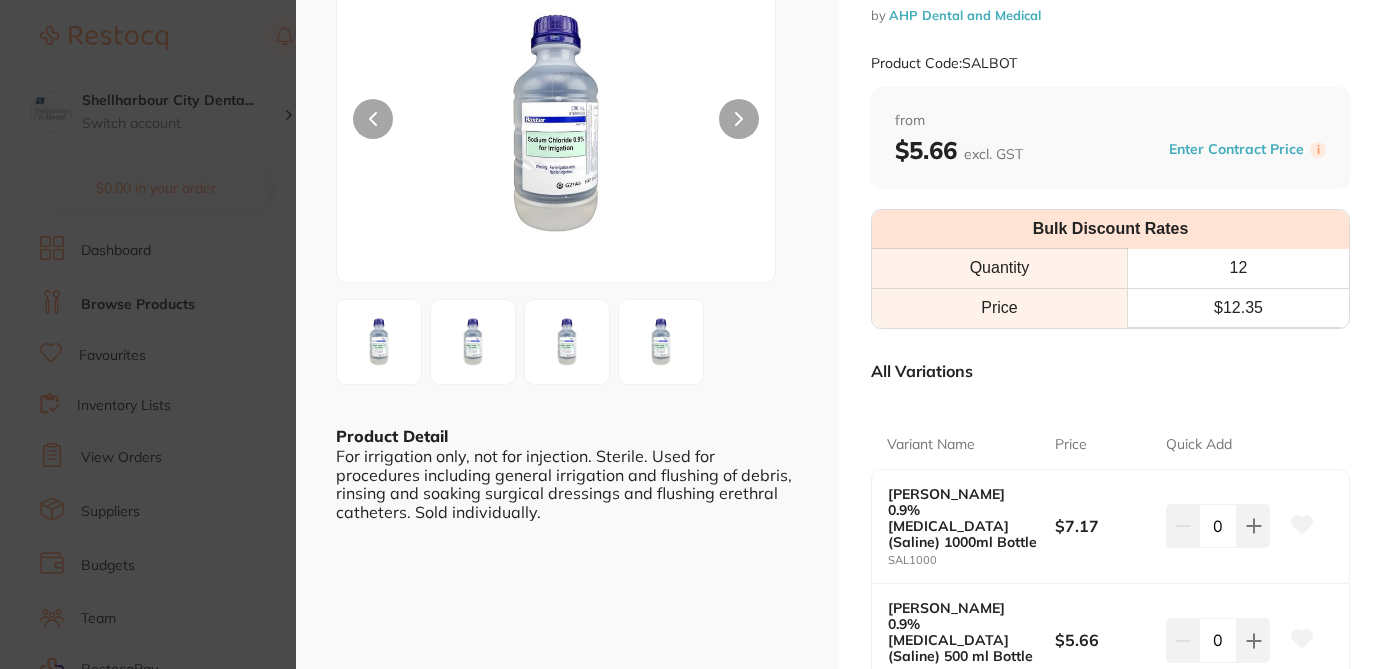 scroll, scrollTop: 160, scrollLeft: 0, axis: vertical 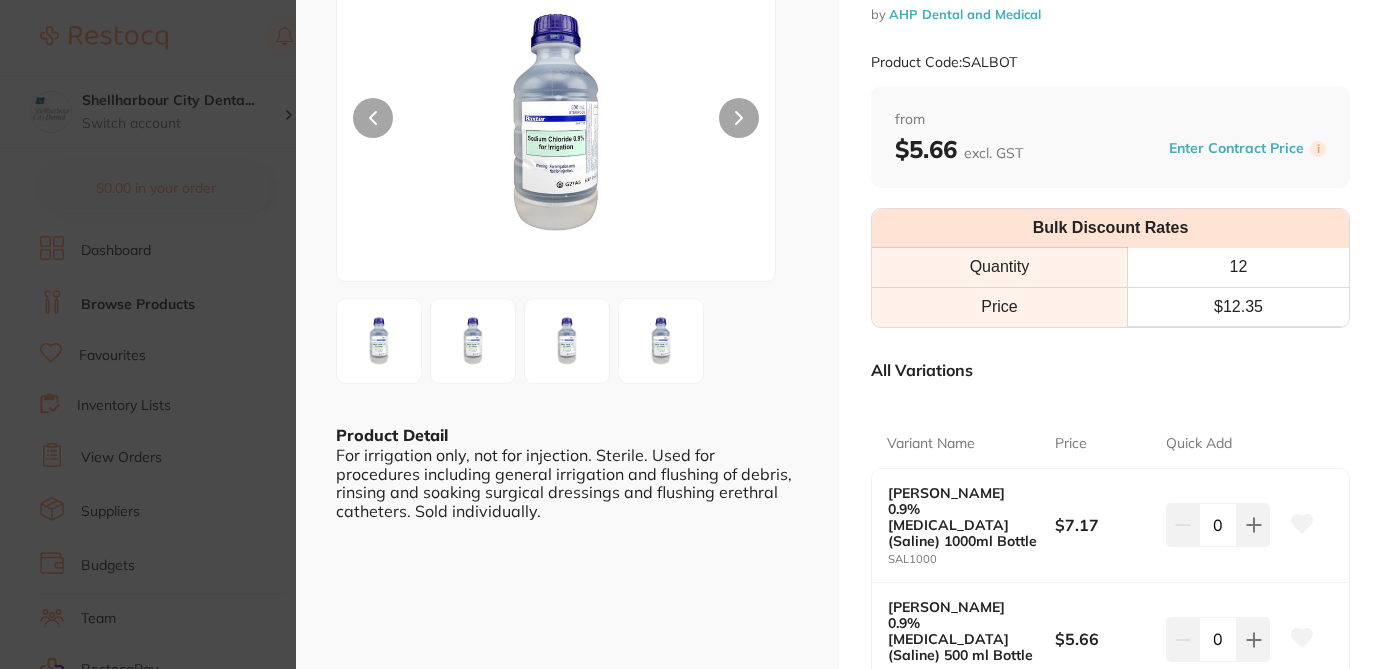 click 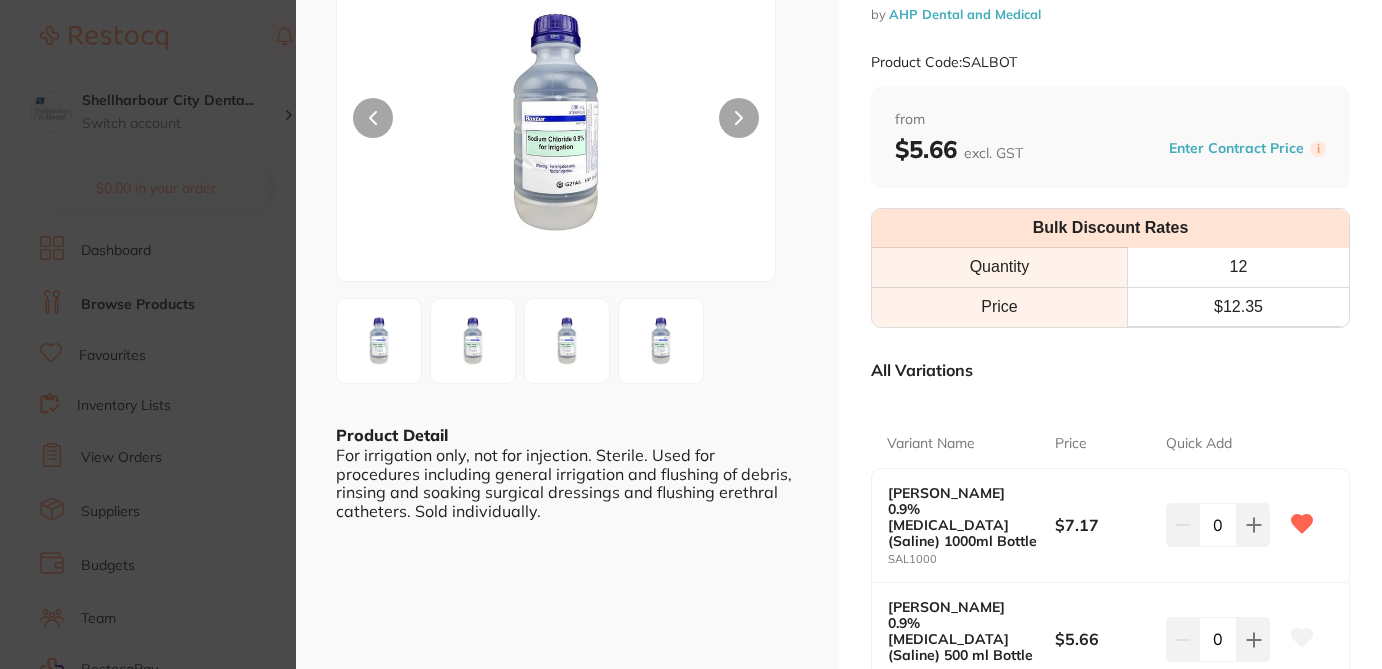 click on "Baxter 0.9% Sodium Chloride (Saline)  oral surgery by   AHP Dental and Medical Product Code:  SALBOT ESC         Product Detail For irrigation only, not for injection. Sterile. Used for procedures including general irrigation and flushing of debris, rinsing and soaking surgical dressings and flushing erethral catheters. Sold individually. Baxter 0.9% Sodium Chloride (Saline)  oral surgery by   AHP Dental and Medical Product Code:  SALBOT from $5.66     excl. GST Enter Contract Price i Bulk Discount Rates Quantity 12 Price $ 12.35 All Variations Variant   Name Price Quick Add Baxter 0.9% Sodium Chloride (Saline) 1000ml Bottle SAL1000 $7.17     0         Baxter 0.9% Sodium Chloride (Saline) 500 ml Bottle SAL500 $5.66     0         Baxter 0.9% Sodium Chloride (Saline) 100ml Bottle SALBOT100 $14.25     0         Update Cart Save to List All Variations Reset Options Price Baxter 0.9% Sodium Chloride (Saline) 1000ml Bottle SAL1000 $7.17     0         Baxter 0.9% Sodium Chloride (Saline) 500 ml Bottle SAL500 $5.66" at bounding box center [691, 334] 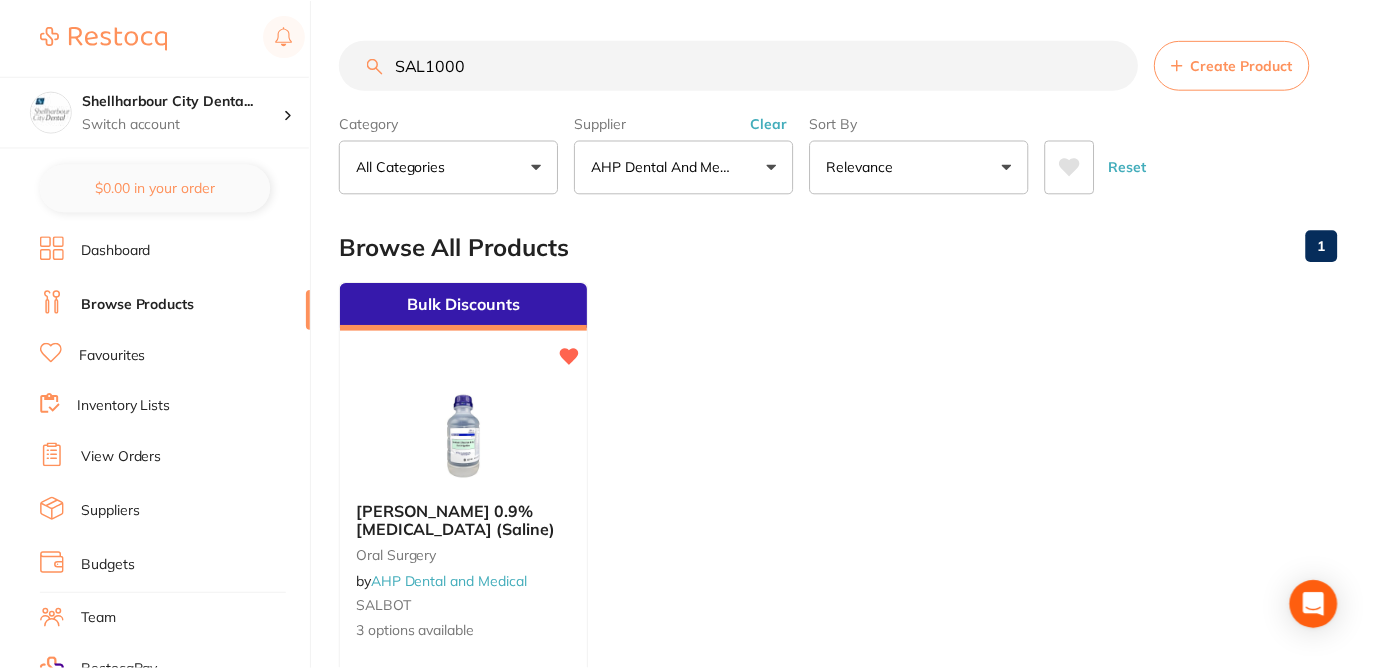 scroll, scrollTop: 1, scrollLeft: 0, axis: vertical 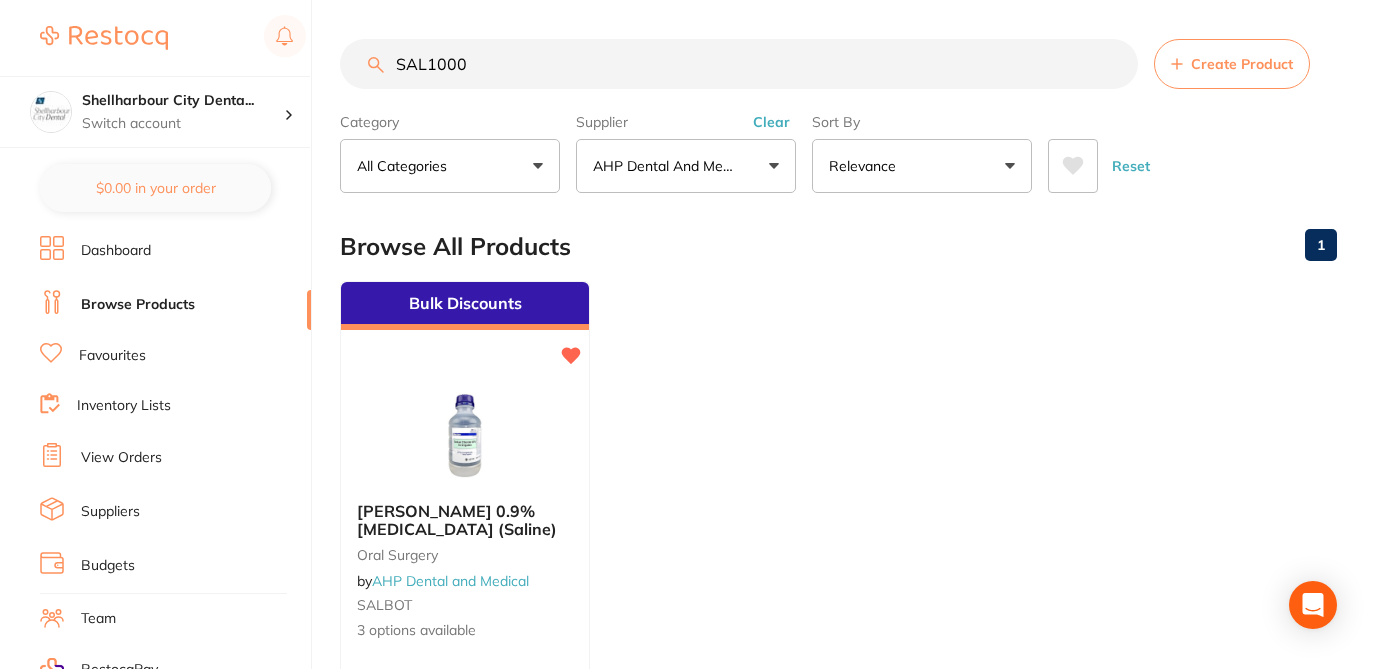 drag, startPoint x: 473, startPoint y: 57, endPoint x: 329, endPoint y: 56, distance: 144.00348 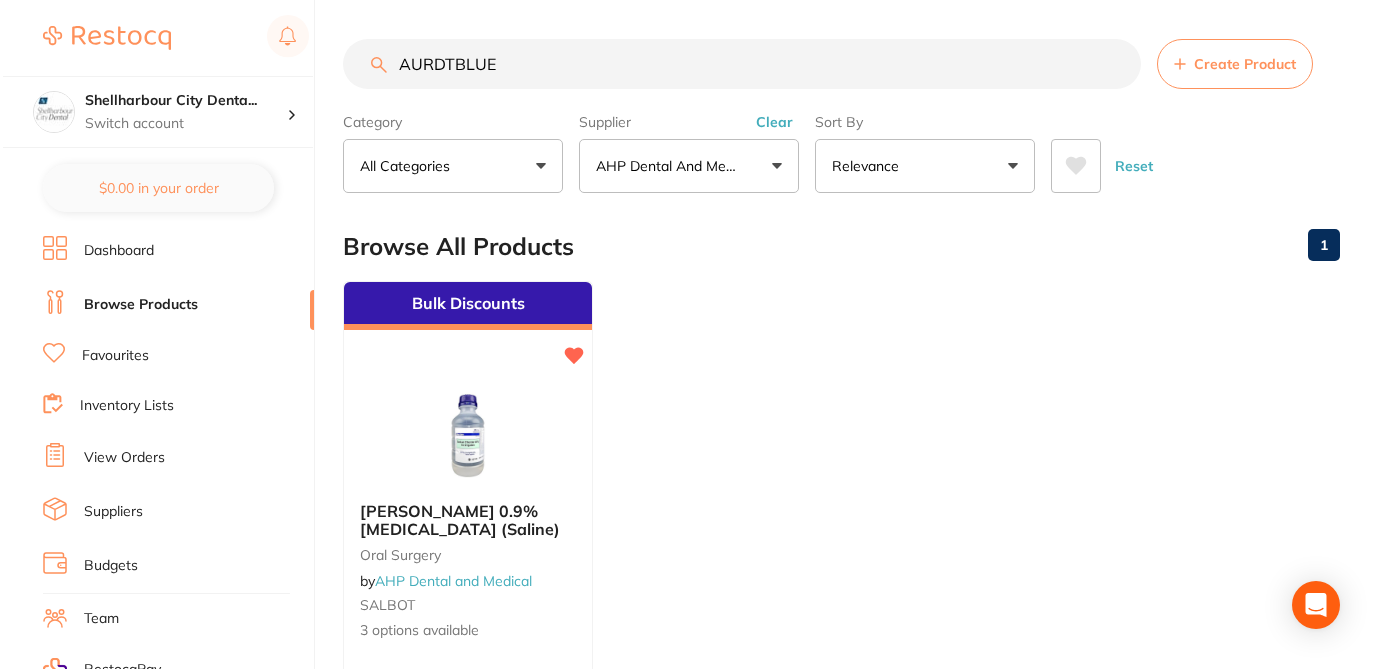 scroll, scrollTop: 0, scrollLeft: 0, axis: both 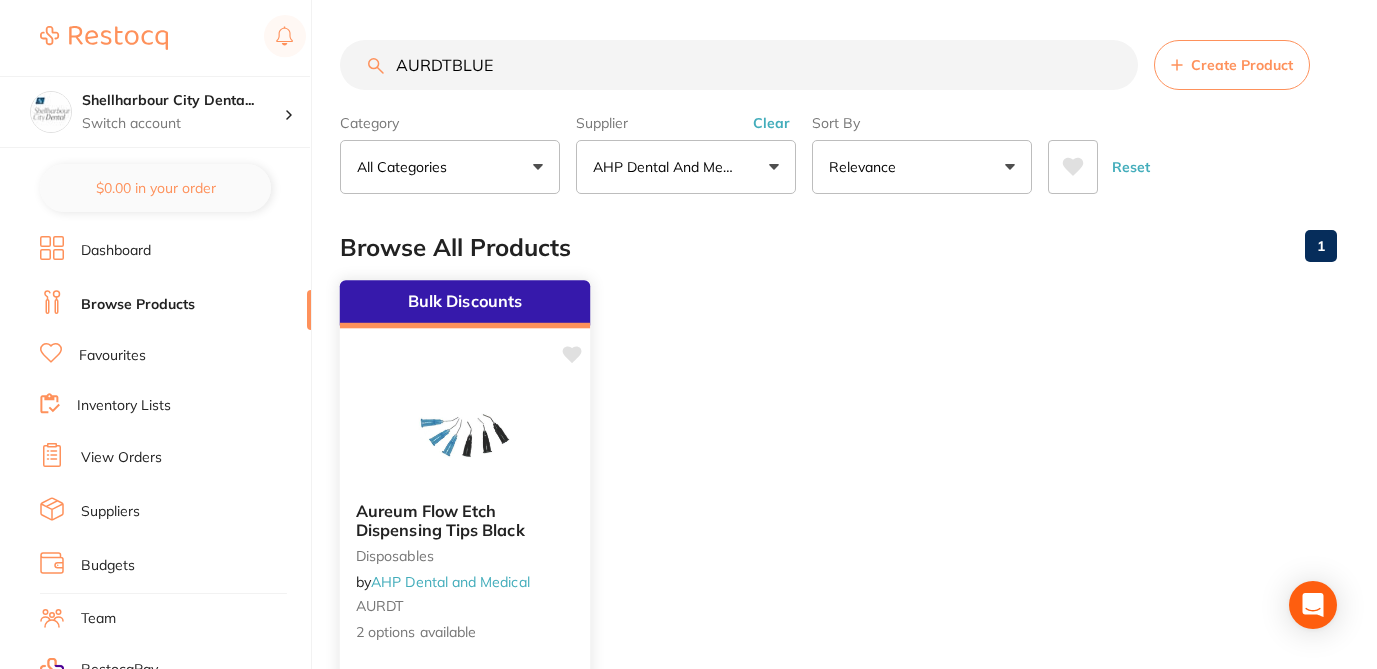 click at bounding box center [465, 435] 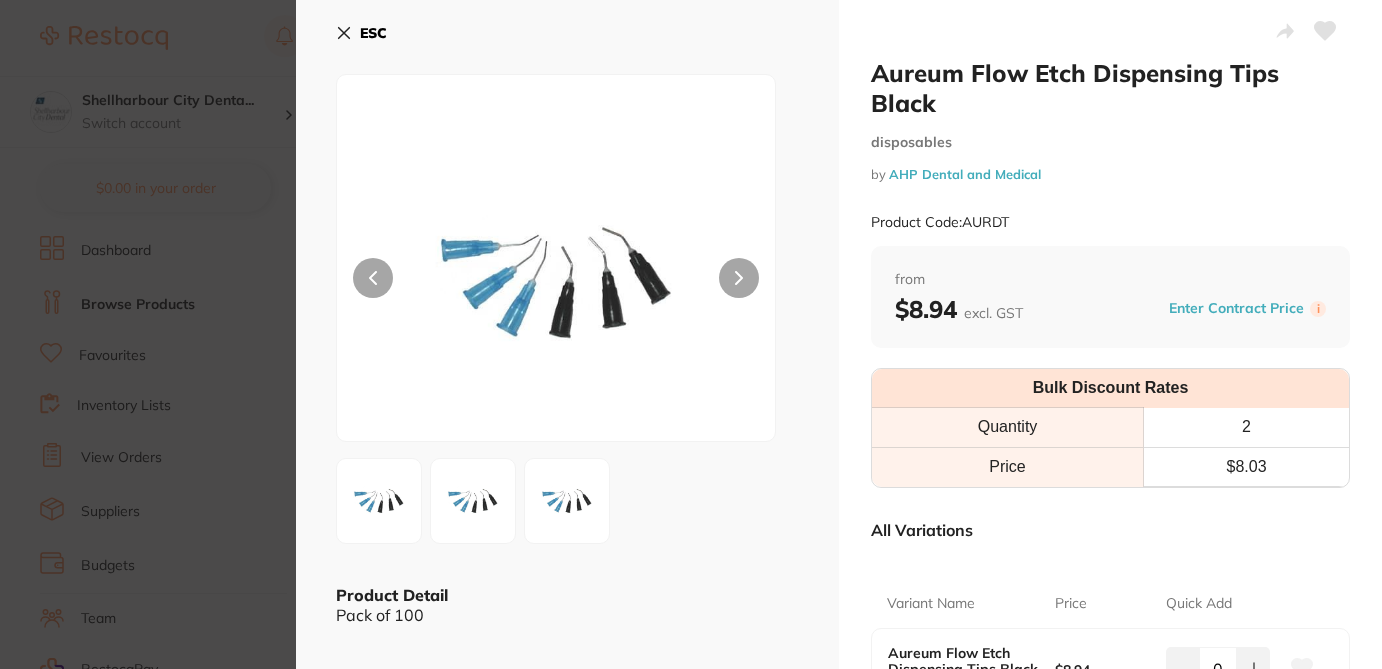 click on "All Variations" at bounding box center [1110, 530] 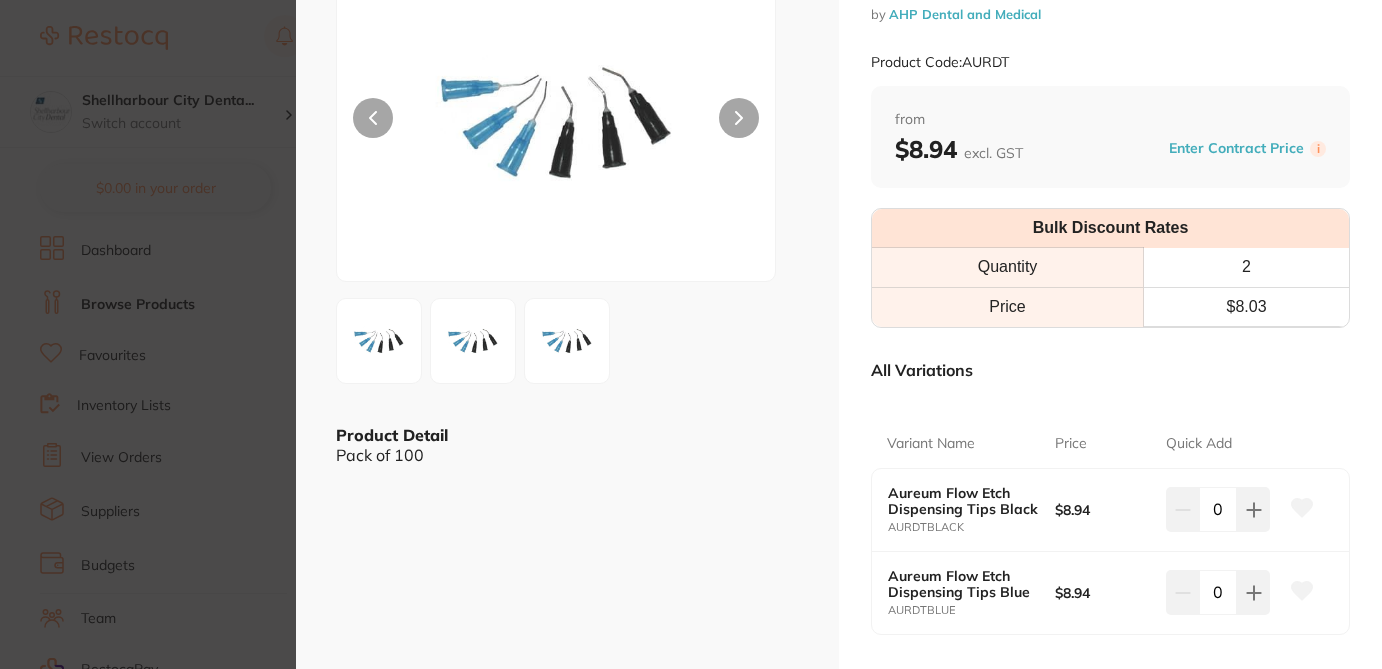 scroll, scrollTop: 200, scrollLeft: 0, axis: vertical 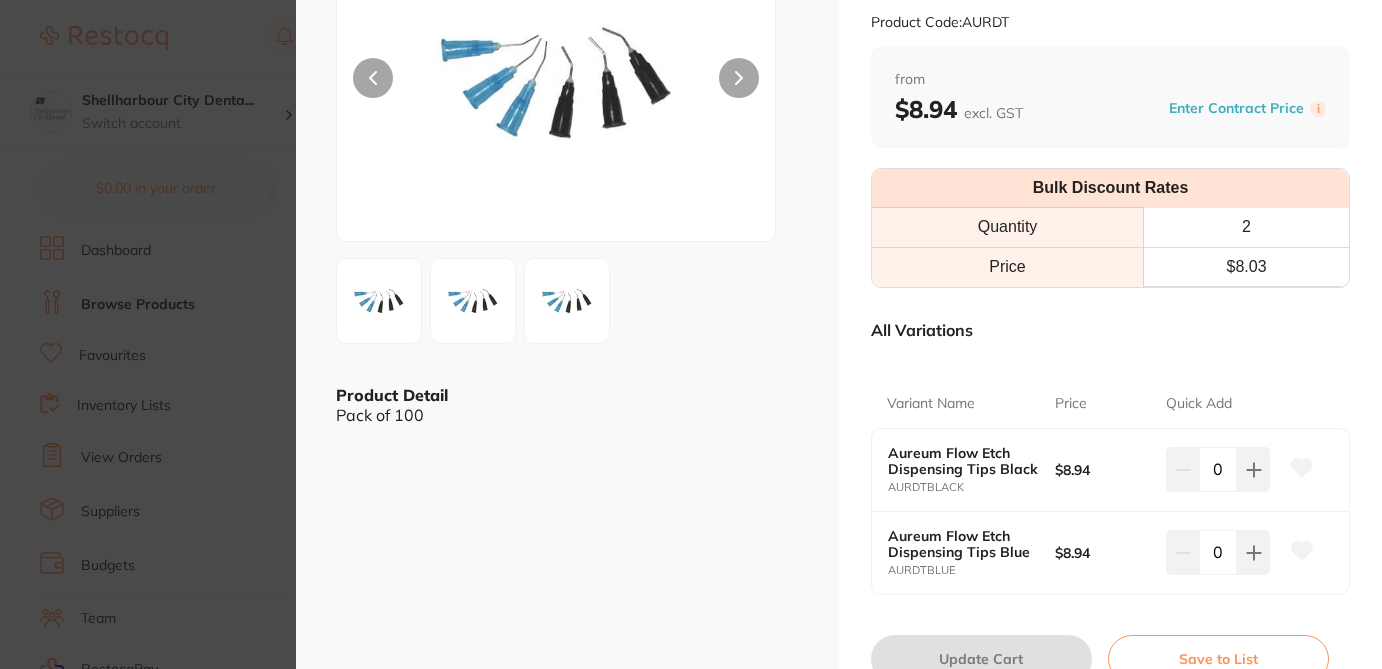 click 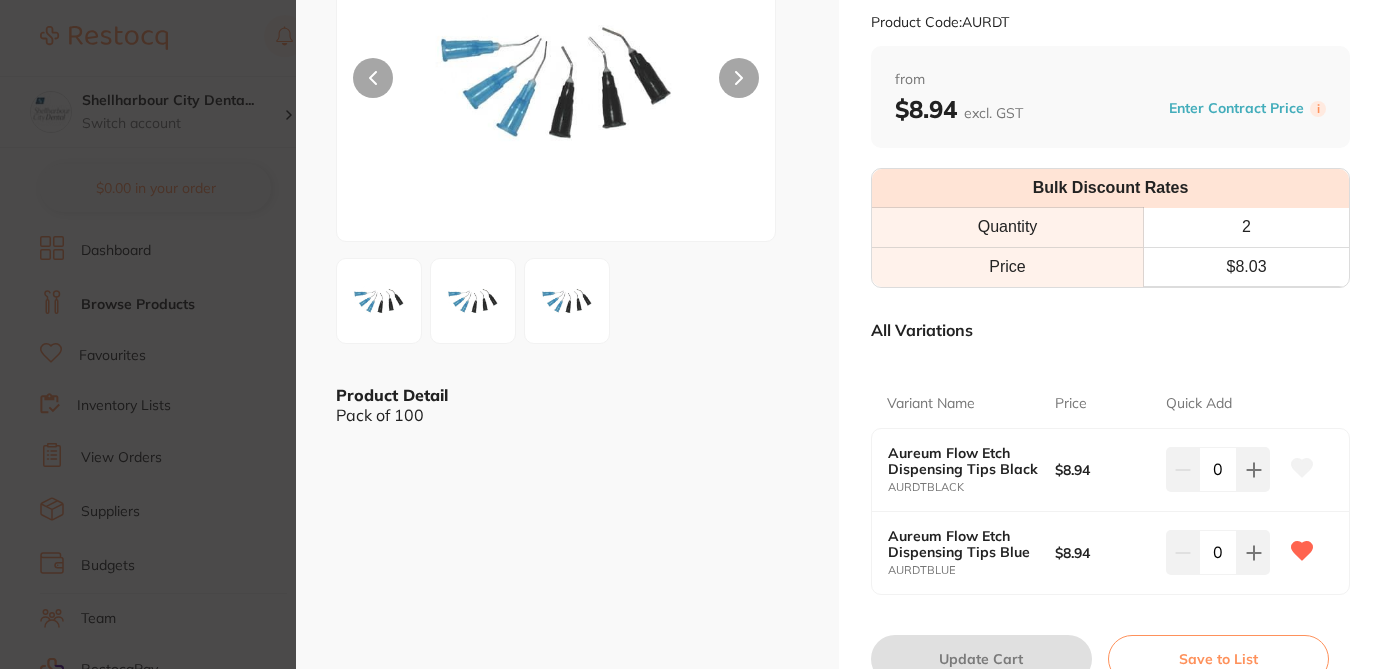click on "Aureum Flow Etch Dispensing Tips Black disposables by   AHP Dental and Medical Product Code:  AURDT ESC         Product Detail Pack of 100 Aureum Flow Etch Dispensing Tips Black disposables by   AHP Dental and Medical Product Code:  AURDT from $8.94     excl. GST Enter Contract Price i Bulk Discount Rates Quantity 2 Price $ 8.03 All Variations Variant   Name Price Quick Add Aureum Flow Etch Dispensing Tips Black AURDTBLACK $8.94     0         Aureum Flow Etch Dispensing Tips Blue AURDTBLUE $8.94     0         Update Cart Save to List All Variations Reset Options Price Aureum Flow Etch Dispensing Tips Black AURDTBLACK $8.94     0         Aureum Flow Etch Dispensing Tips Blue AURDTBLUE $8.94     0         You May Also Like Filtek Flow Dispensing Tips   by  Independent Dental 3M3700T   1 options available   from $49.00 Add to cart Save to list MGUARD Etch Tips Black (100) Brush Tips   restorative & cosmetic by  Matrixdental O7500 $12.75 Add to cart Save to list   restorative & cosmetic by  Henry Schein Halas" at bounding box center [691, 334] 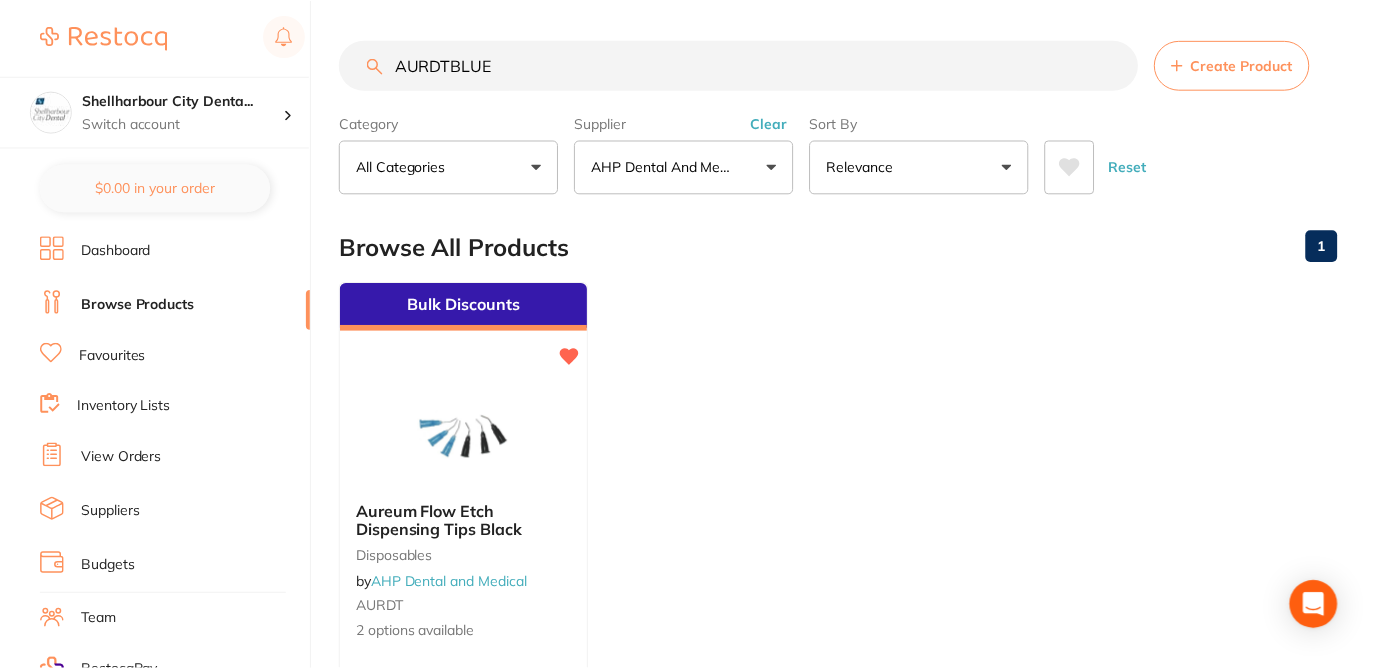 scroll, scrollTop: 1, scrollLeft: 0, axis: vertical 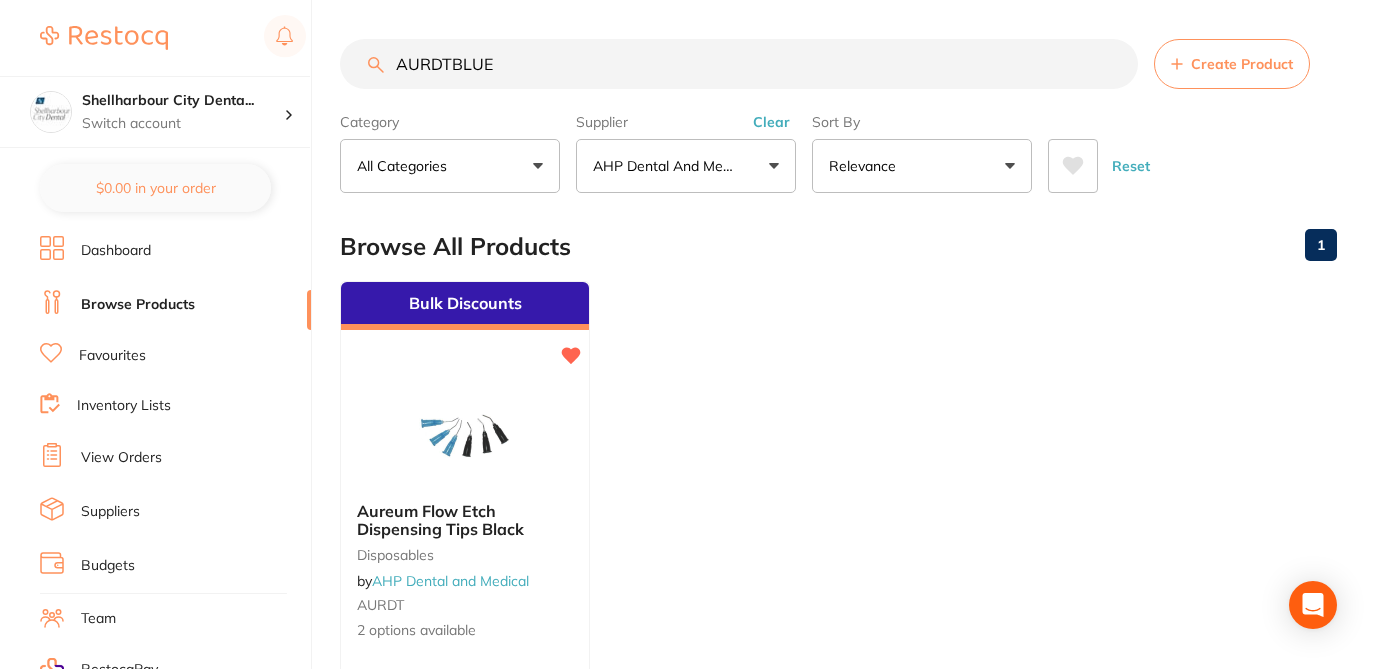 drag, startPoint x: 501, startPoint y: 63, endPoint x: 329, endPoint y: 56, distance: 172.14238 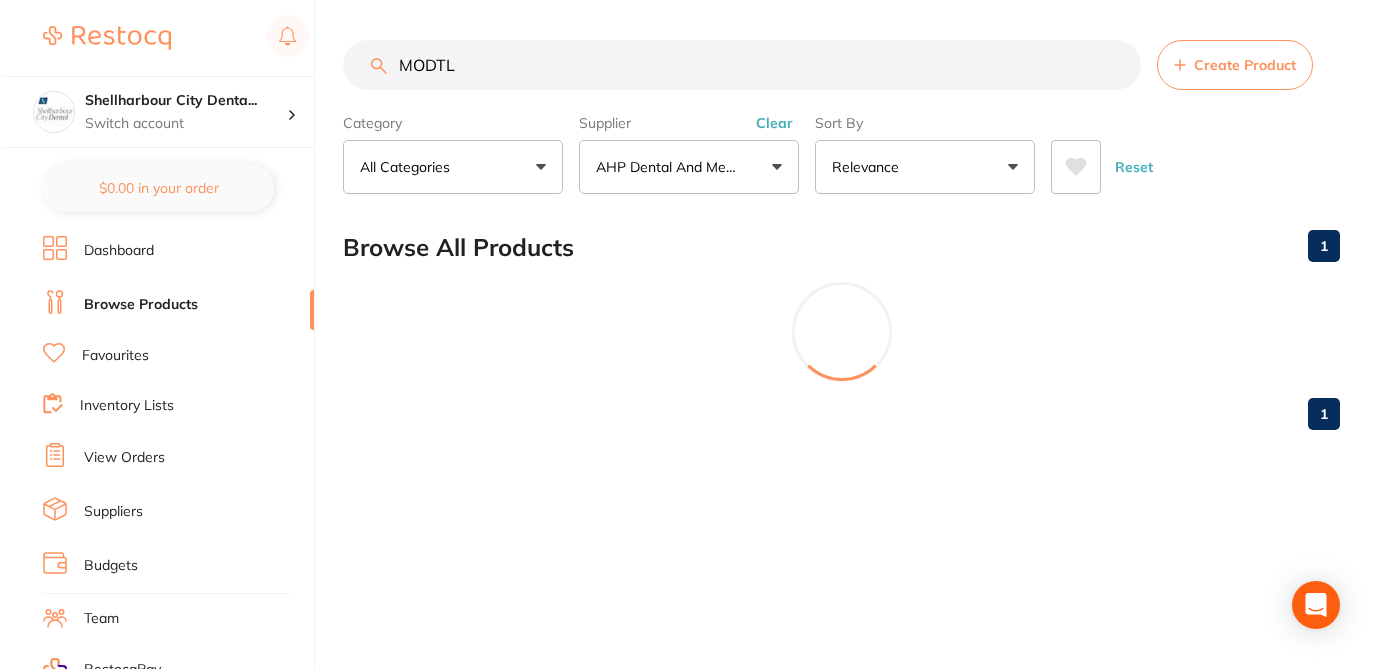 scroll, scrollTop: 0, scrollLeft: 0, axis: both 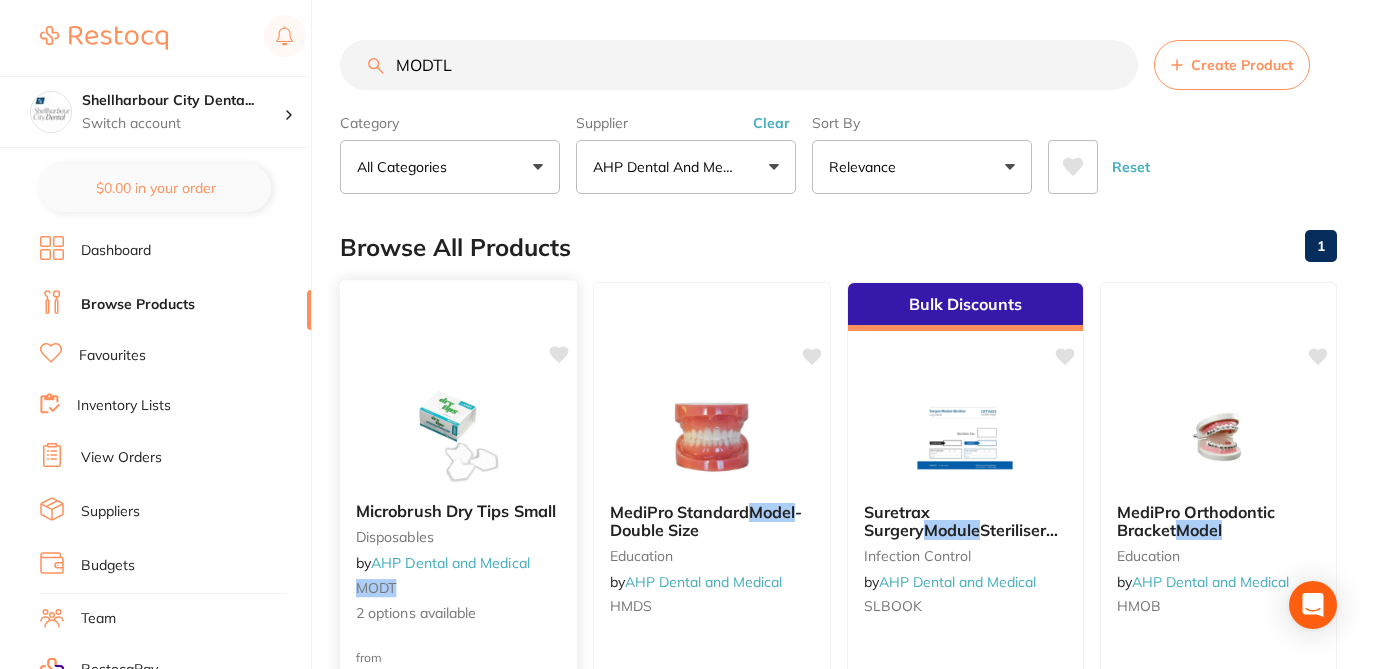 click on "2 options available" at bounding box center (458, 614) 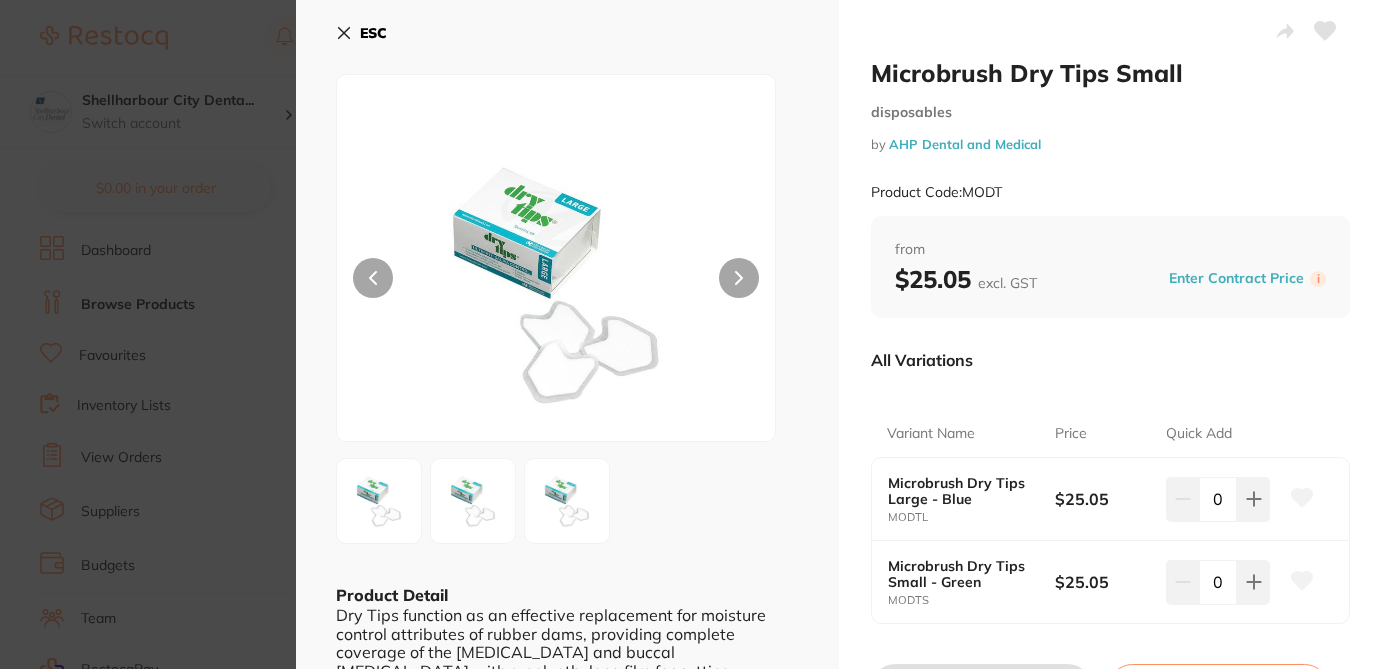 click 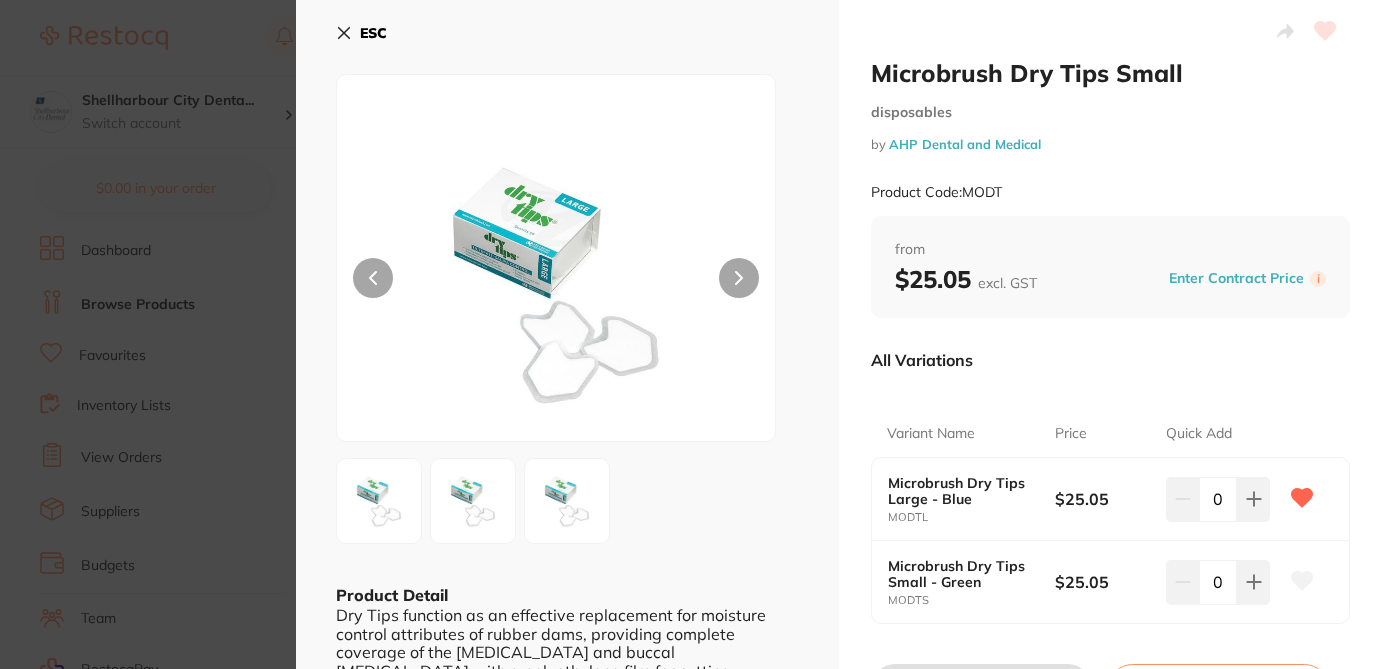 click on "Microbrush Dry Tips Small disposables by   AHP Dental and Medical Product Code:  MODT ESC         Product Detail Dry Tips function as an effective replacement for moisture control attributes of rubber dams, providing complete coverage of the parotid gland and buccal mucosa with a polyethylene film for cutting protection. - Ultimate Absorption: Saliva absorption capacity 30 times its weight - No More Residue: Specially manufactured with materials that dont shed fibers or leave residue behind - Flexible Comfort: Designed to accommodate cheek movements and comfortably stay in place - Ideal for impressions, occlusion grinding, orthodontics, paint-on techniques, composites, cementation, fissure sealing and fluoride applications. - 50 per pack Microbrush Dry Tips Small disposables by   AHP Dental and Medical Product Code:  MODT from $25.05     excl. GST Enter Contract Price i All Variations Variant   Name Price Quick Add Microbrush Dry Tips Large - Blue MODTL $25.05     0         Microbrush Dry Tips Small - Green" at bounding box center (691, 334) 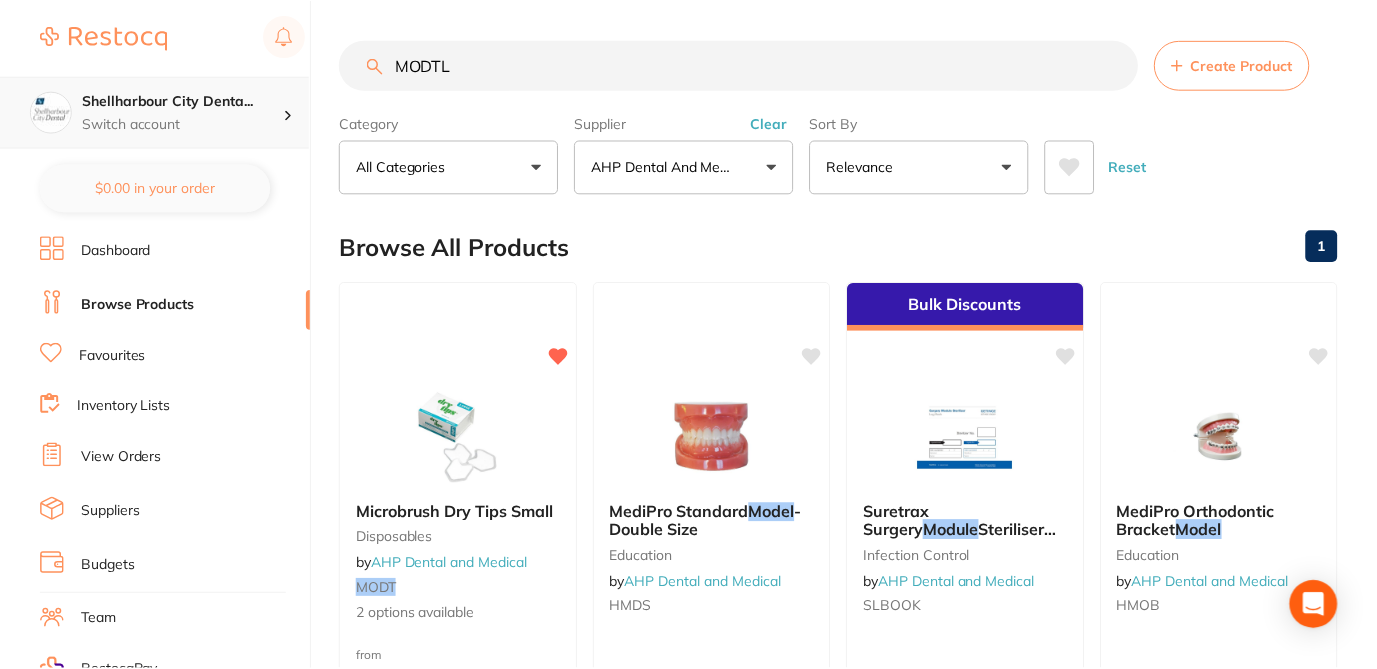 scroll, scrollTop: 1, scrollLeft: 0, axis: vertical 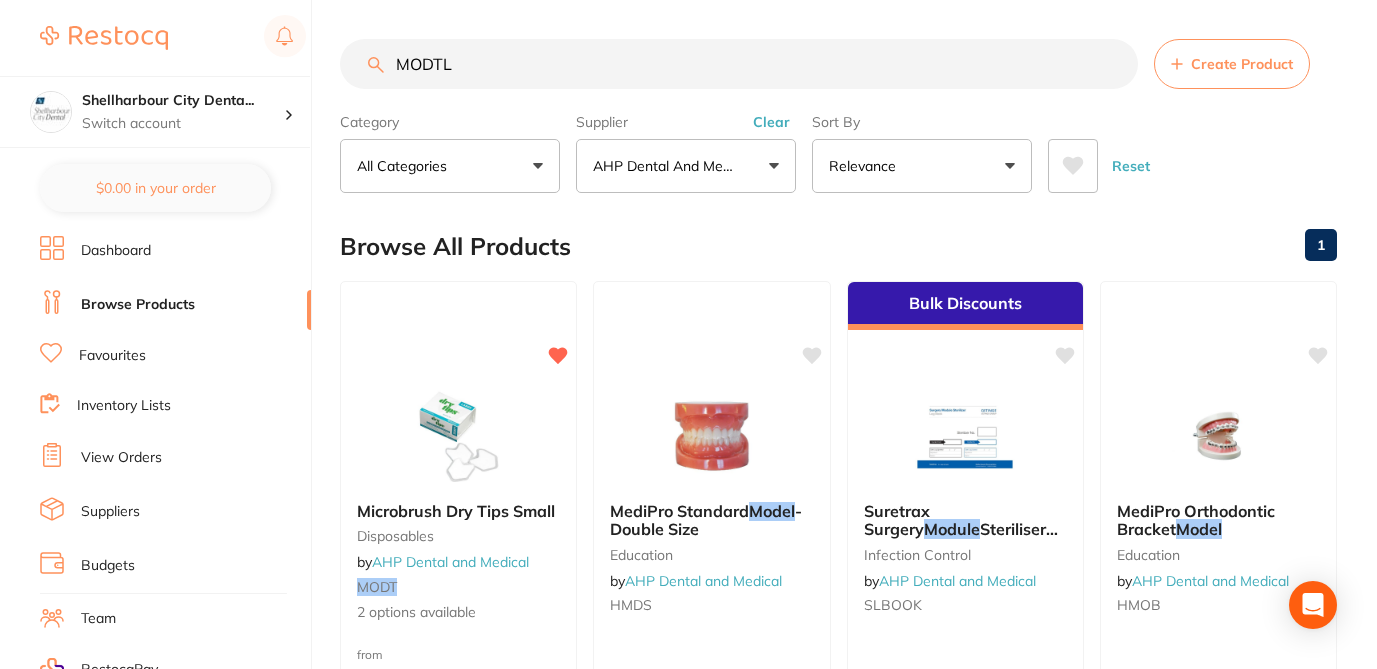 drag, startPoint x: 481, startPoint y: 63, endPoint x: 317, endPoint y: 50, distance: 164.51443 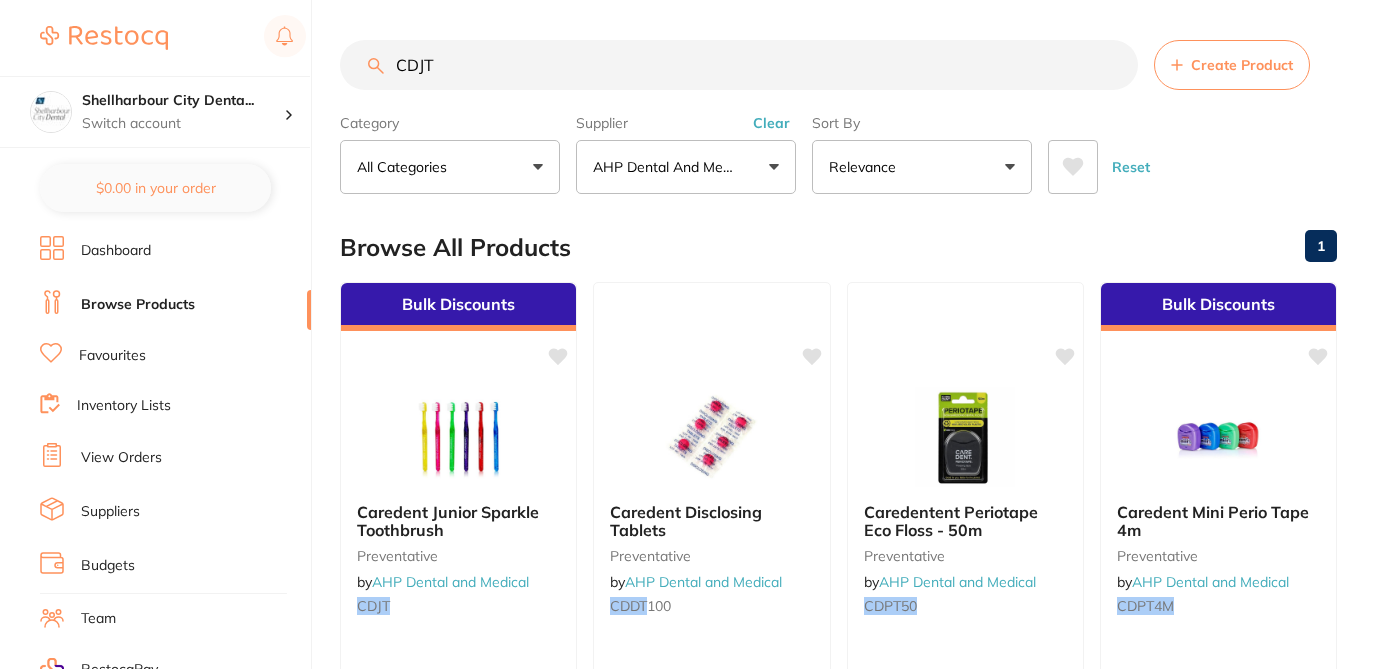 scroll, scrollTop: 1, scrollLeft: 0, axis: vertical 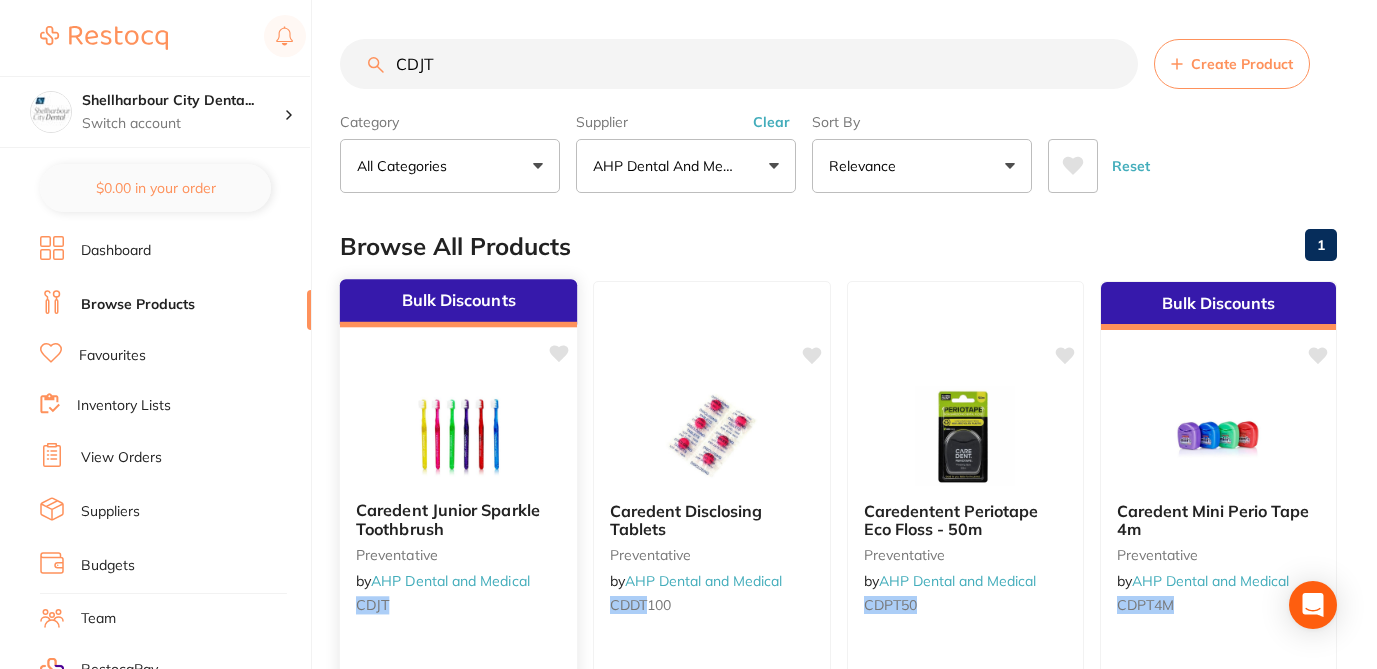 click 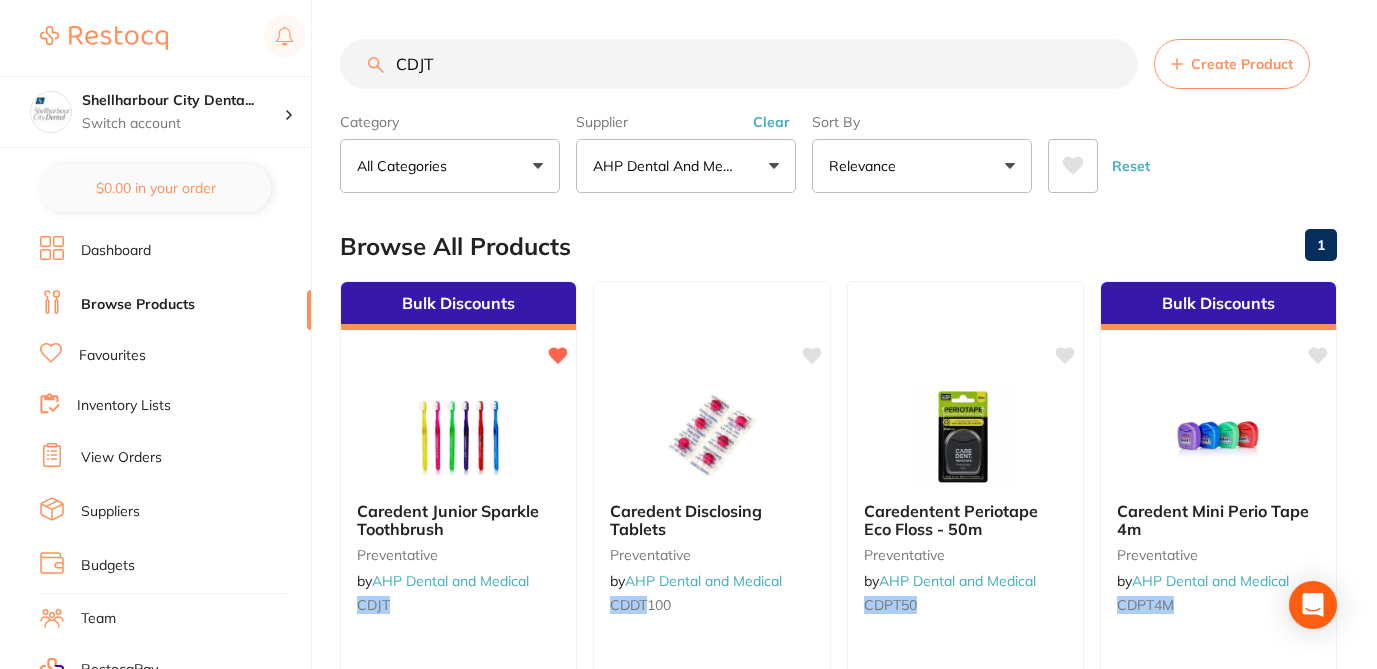 drag, startPoint x: 451, startPoint y: 58, endPoint x: 351, endPoint y: 49, distance: 100.40418 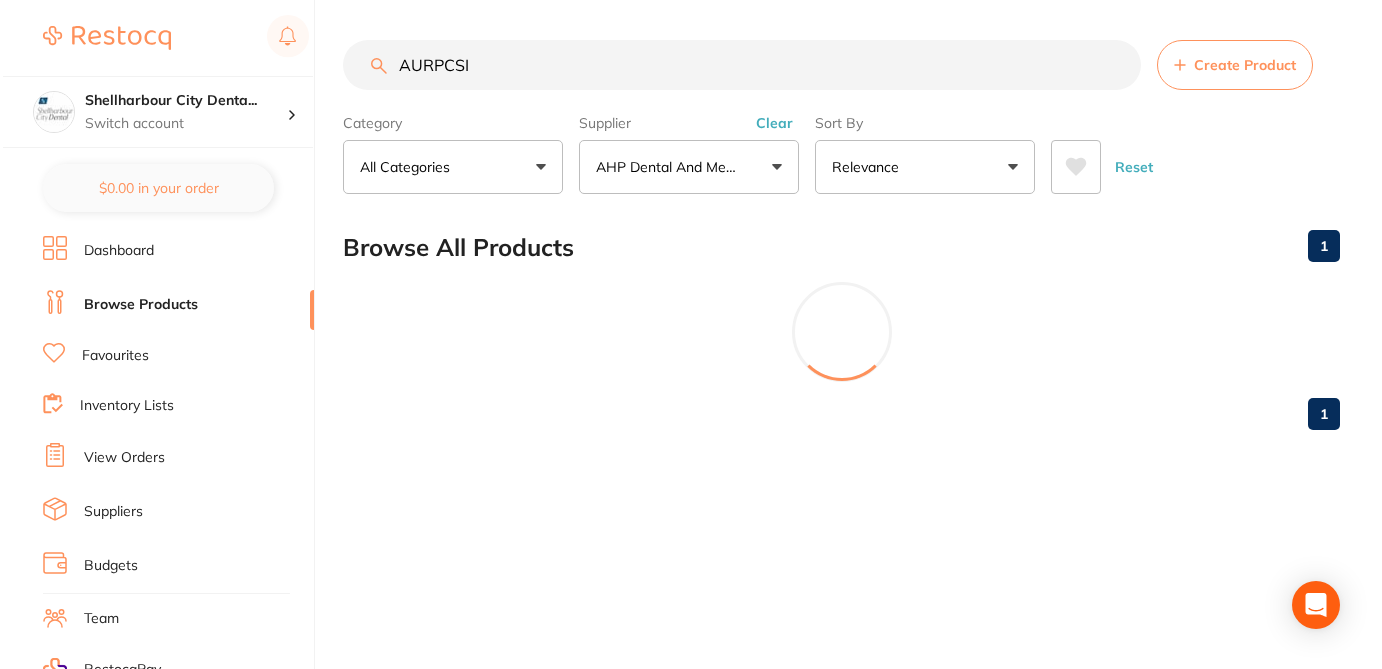 scroll, scrollTop: 0, scrollLeft: 0, axis: both 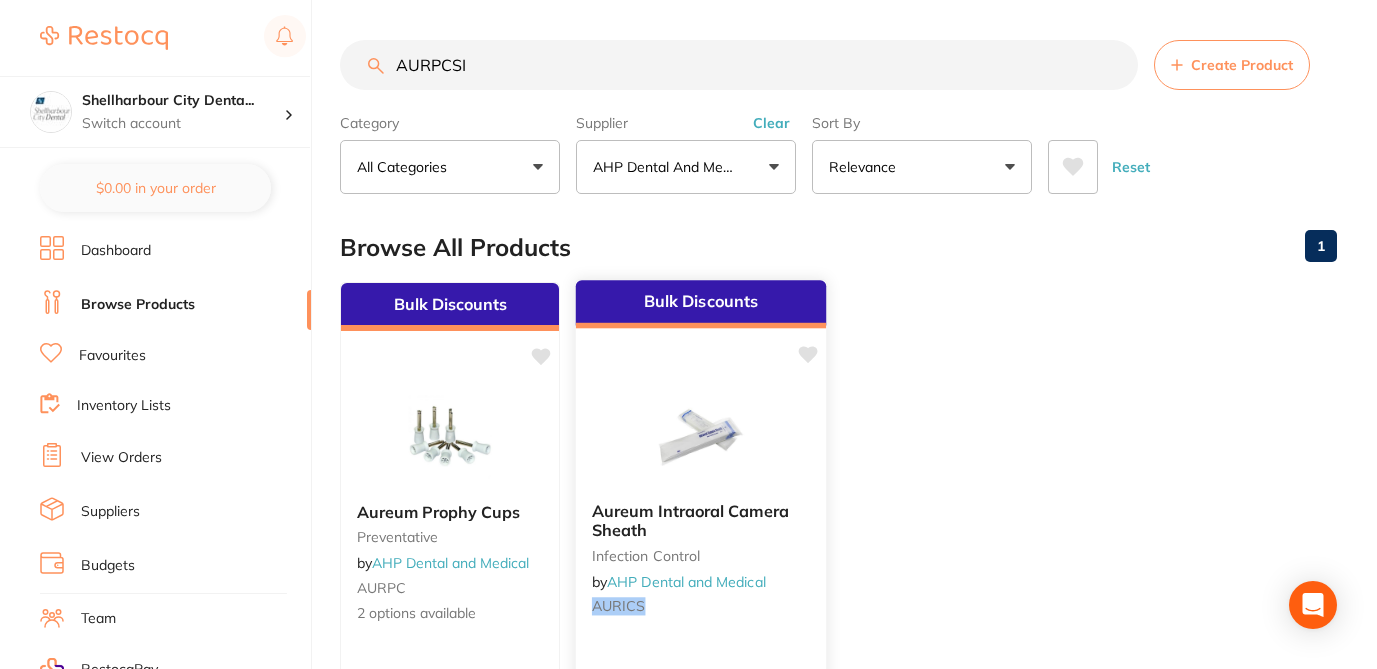 click on "Aureum Intraoral Camera Sheath   infection control by  AHP Dental and Medical AURICS" at bounding box center (701, 562) 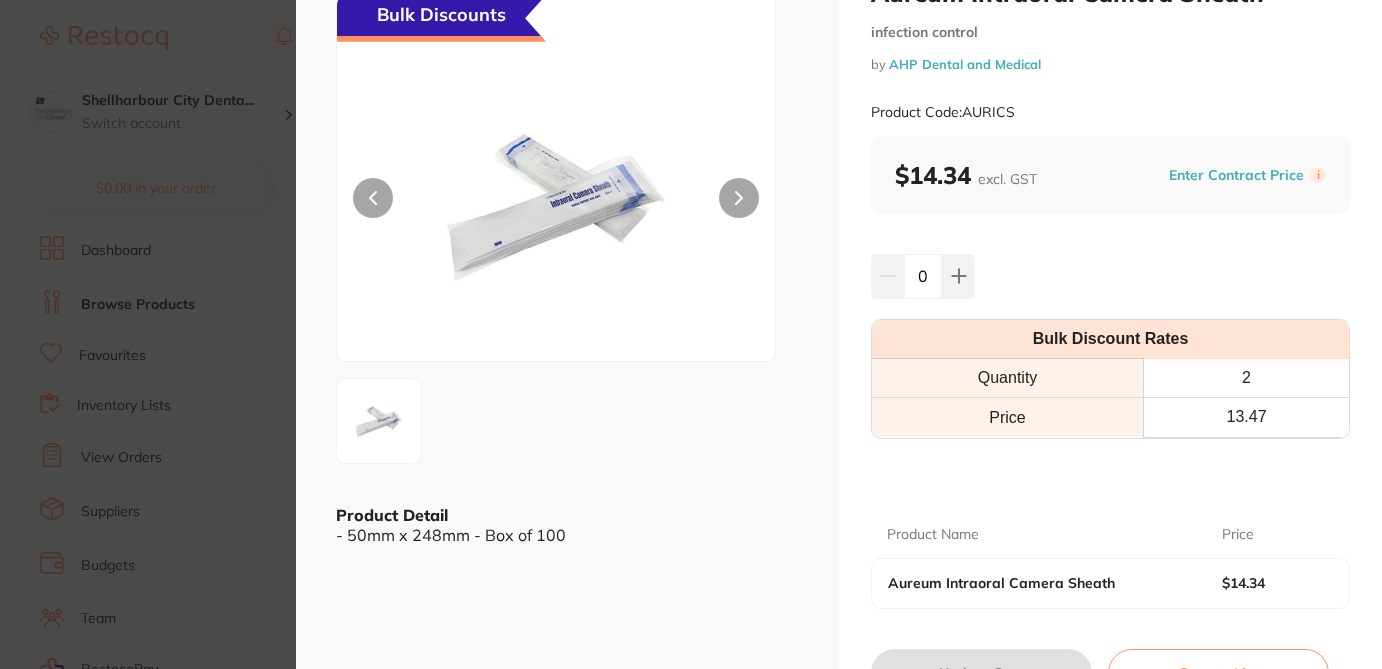 scroll, scrollTop: 0, scrollLeft: 0, axis: both 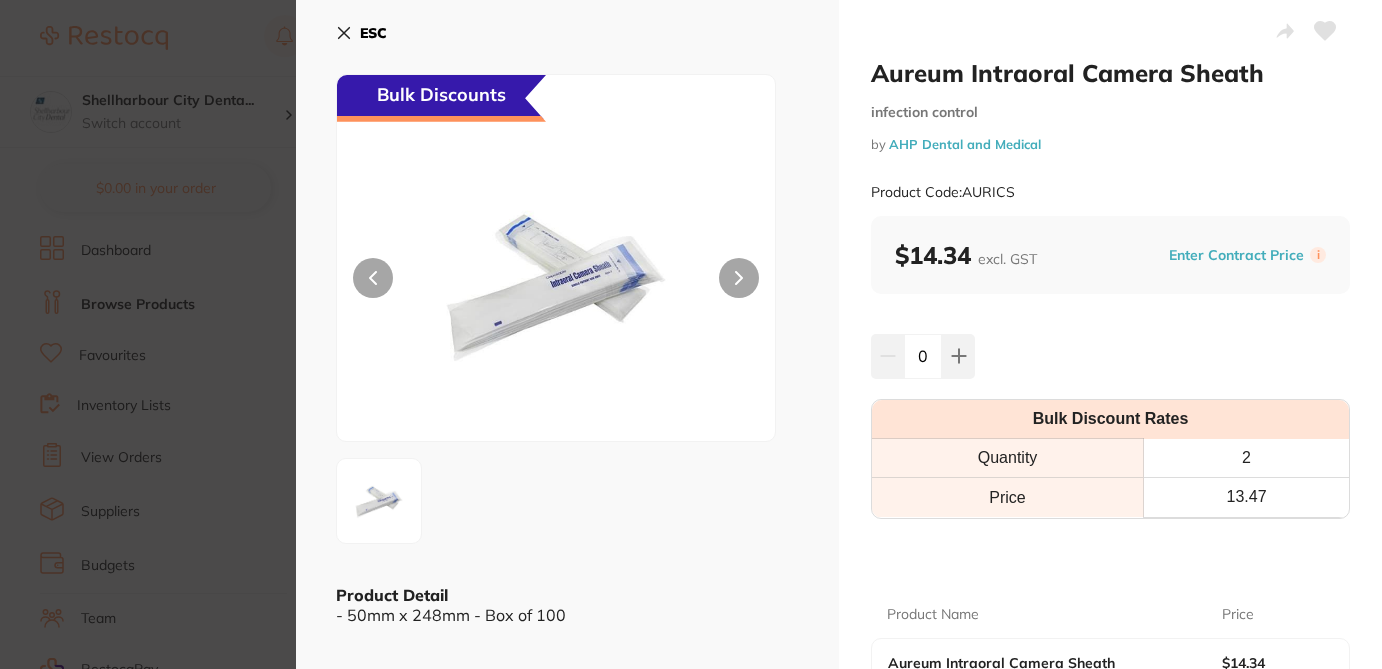 click on "ESC" at bounding box center [361, 33] 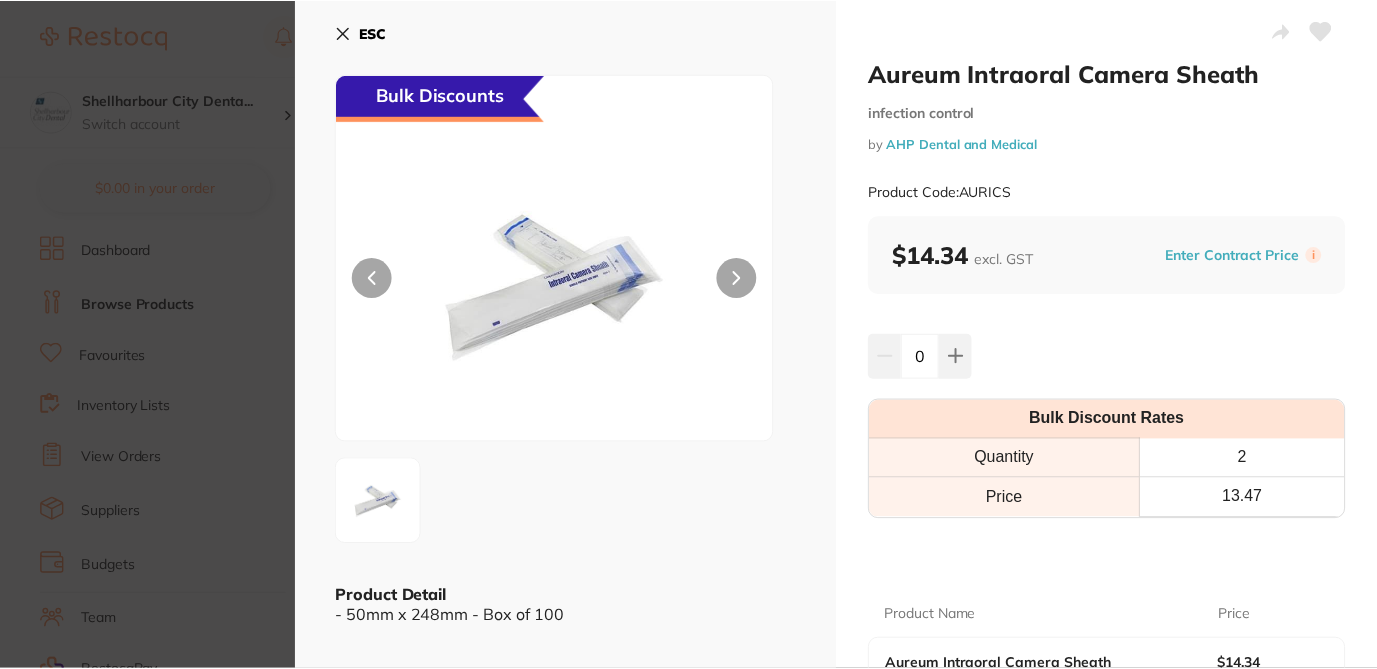 scroll, scrollTop: 1, scrollLeft: 0, axis: vertical 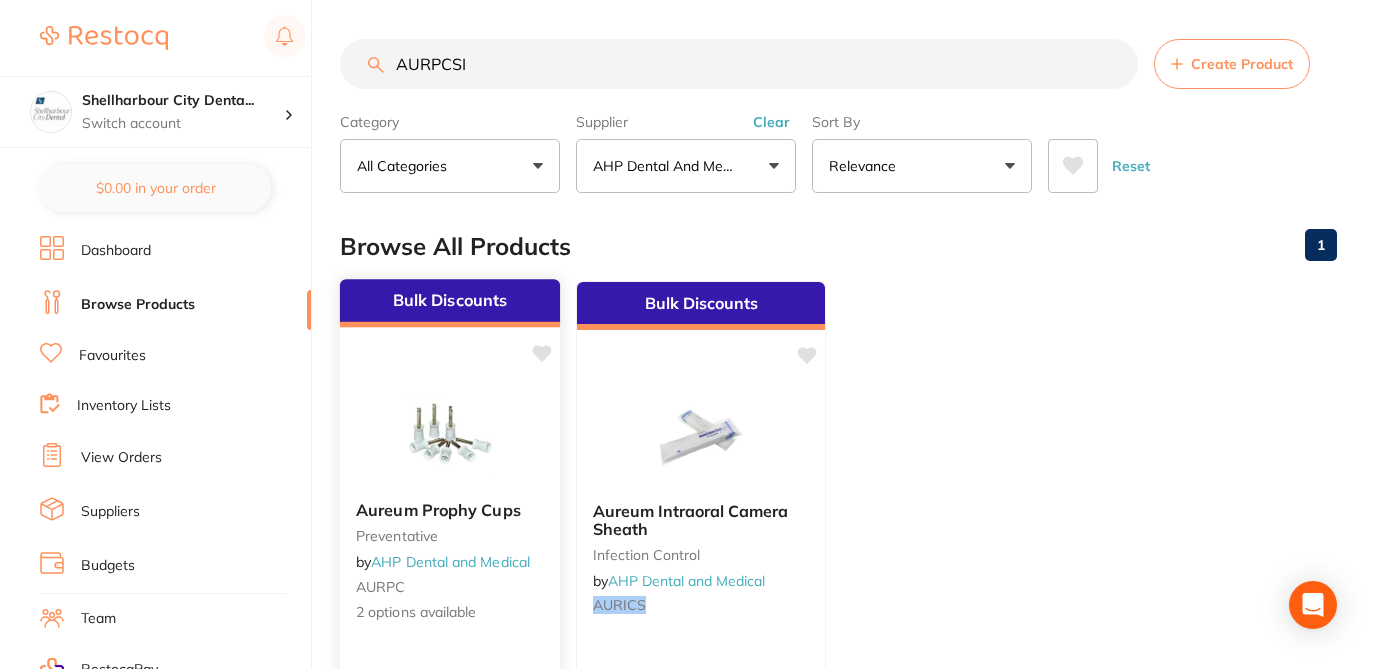 click on "2 options available" at bounding box center [450, 613] 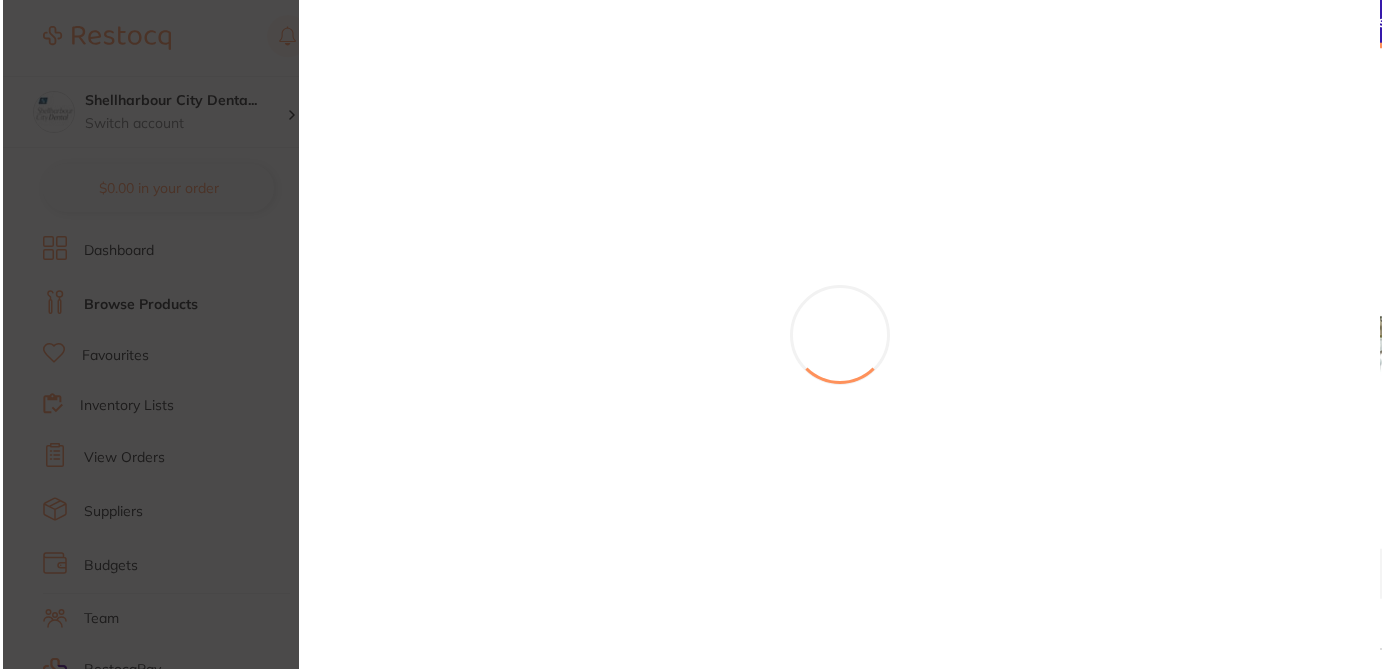 scroll, scrollTop: 0, scrollLeft: 0, axis: both 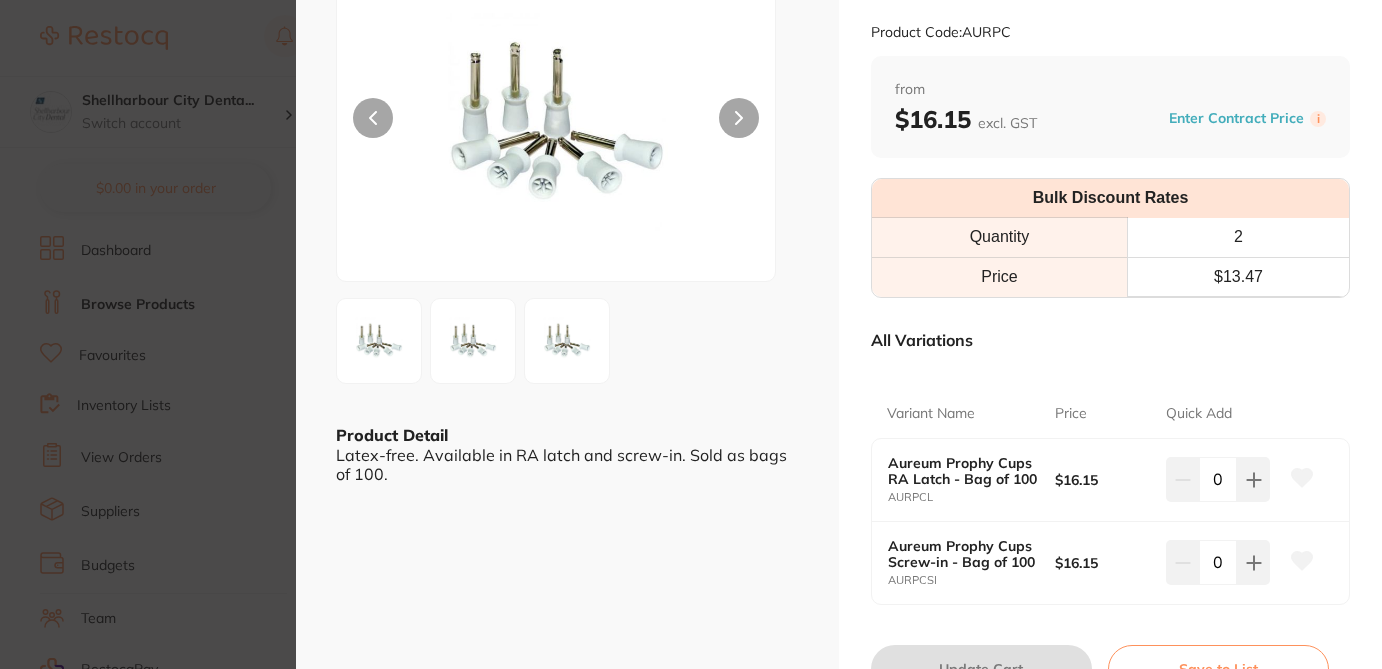 click 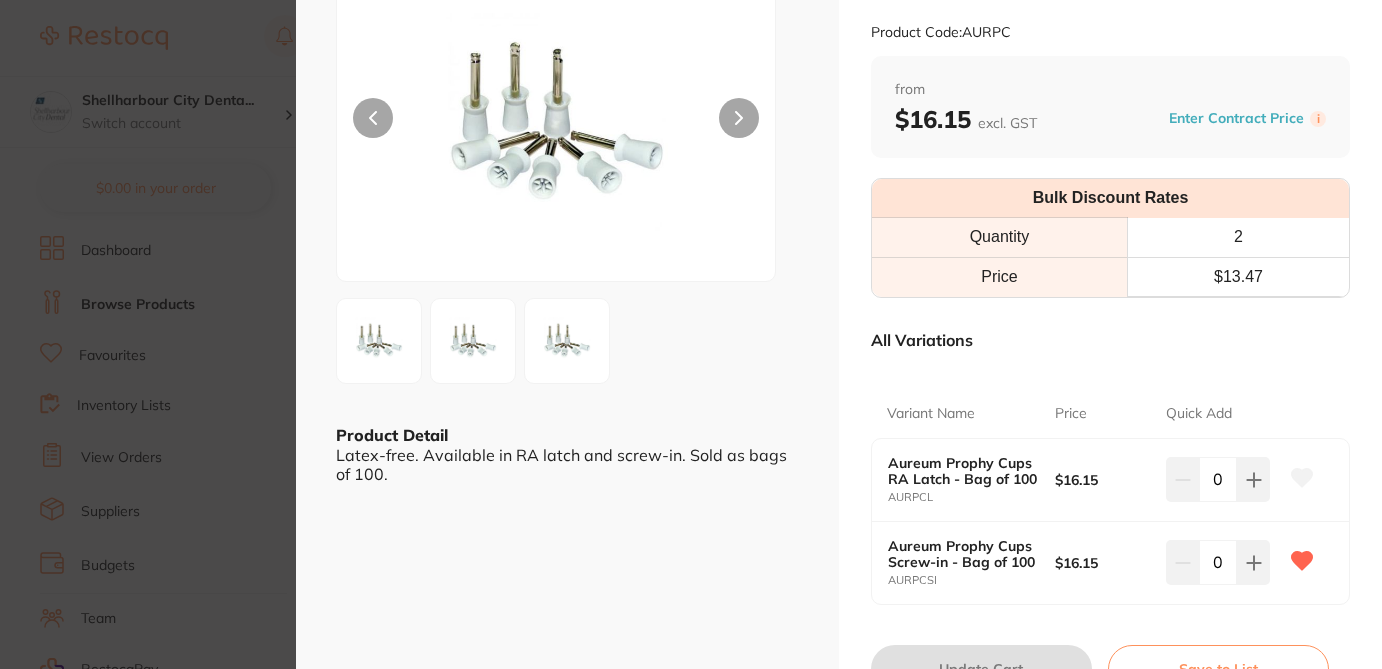 click on "Aureum Prophy Cups  preventative by   AHP Dental and Medical Product Code:  AURPC ESC         Product Detail Latex-free. Available in RA latch and screw-in. Sold as bags of 100. Aureum Prophy Cups  preventative by   AHP Dental and Medical Product Code:  AURPC from $16.15     excl. GST Enter Contract Price i Bulk Discount Rates Quantity 2 Price $ 13.47 All Variations Variant   Name Price Quick Add Aureum Prophy Cups RA Latch - Bag of 100 AURPCL $16.15     0         Aureum Prophy Cups Screw-in - Bag of 100 AURPCSI $16.15     0         Update Cart Save to List All Variations Reset Options Price Aureum Prophy Cups RA Latch - Bag of 100 AURPCL $16.15     0         Aureum Prophy Cups Screw-in - Bag of 100 AURPCSI $16.15     0         You May Also Like Aureum Prophy Cups Screw-In White (100) Latex Free   preventative by  Matrixdental RAURPCSI $18.40 Add to cart Save to list Bulk Discounts Aureum Prophy Cups RA Latch - Bag of 100   preventative by  AHP Dental and Medical AURPCL $13.47 Add to cart Save to list   by" at bounding box center (691, 334) 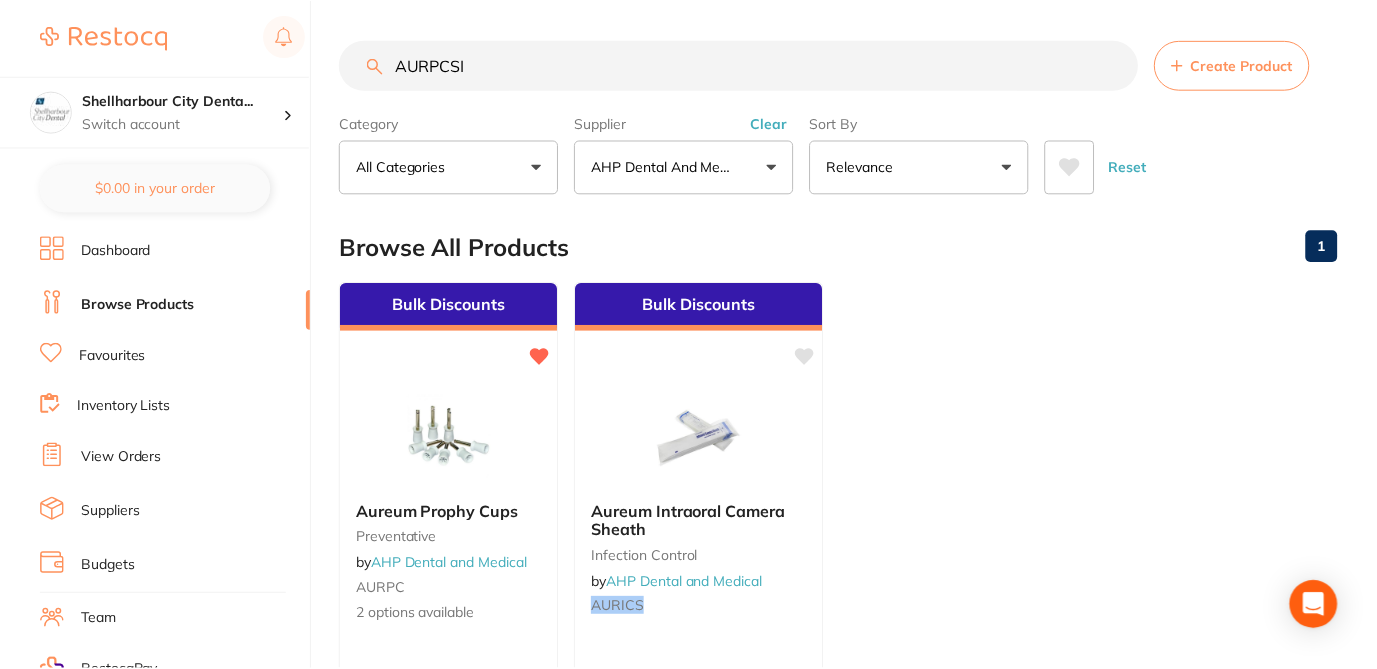 scroll, scrollTop: 1, scrollLeft: 0, axis: vertical 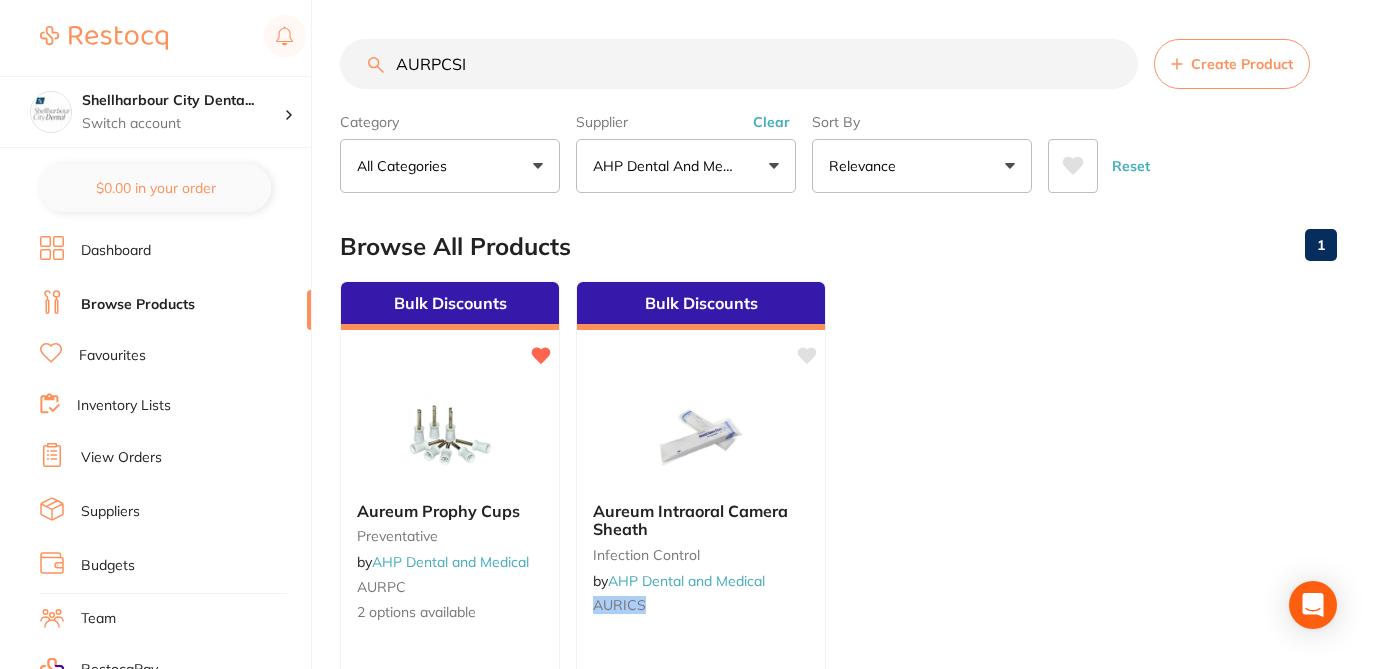 drag, startPoint x: 476, startPoint y: 59, endPoint x: 372, endPoint y: 57, distance: 104.019226 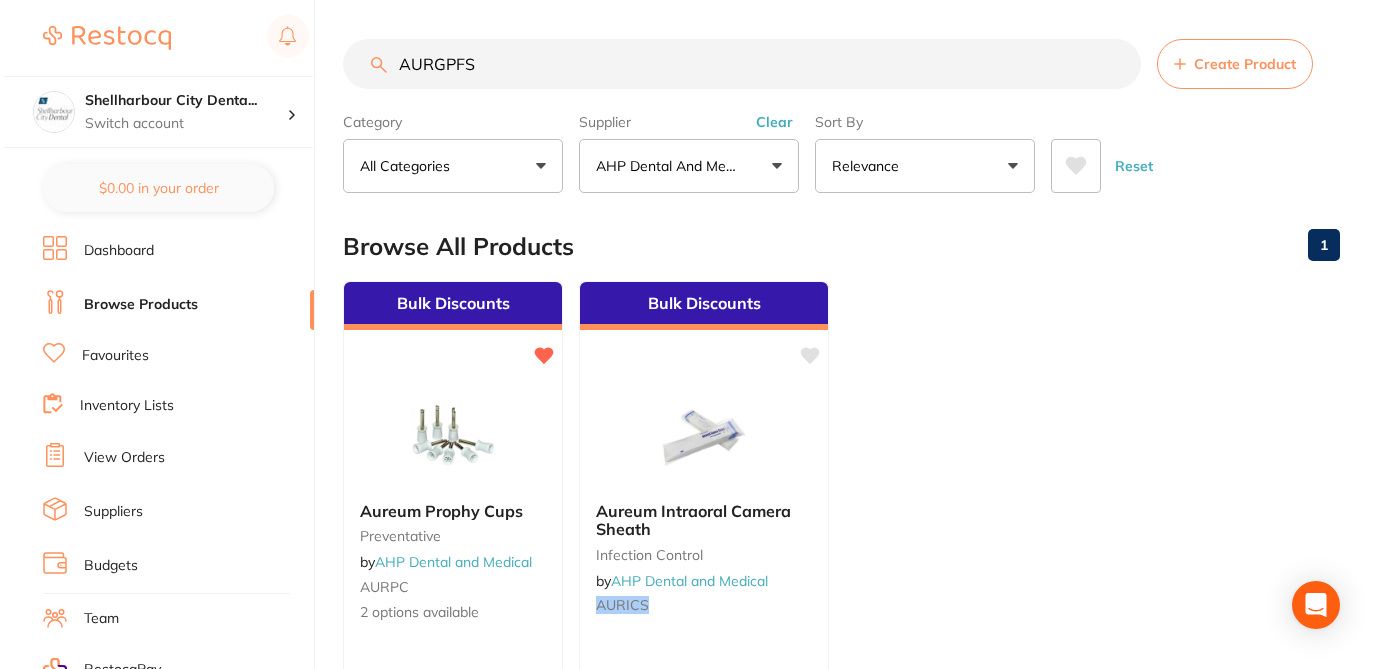 scroll, scrollTop: 0, scrollLeft: 0, axis: both 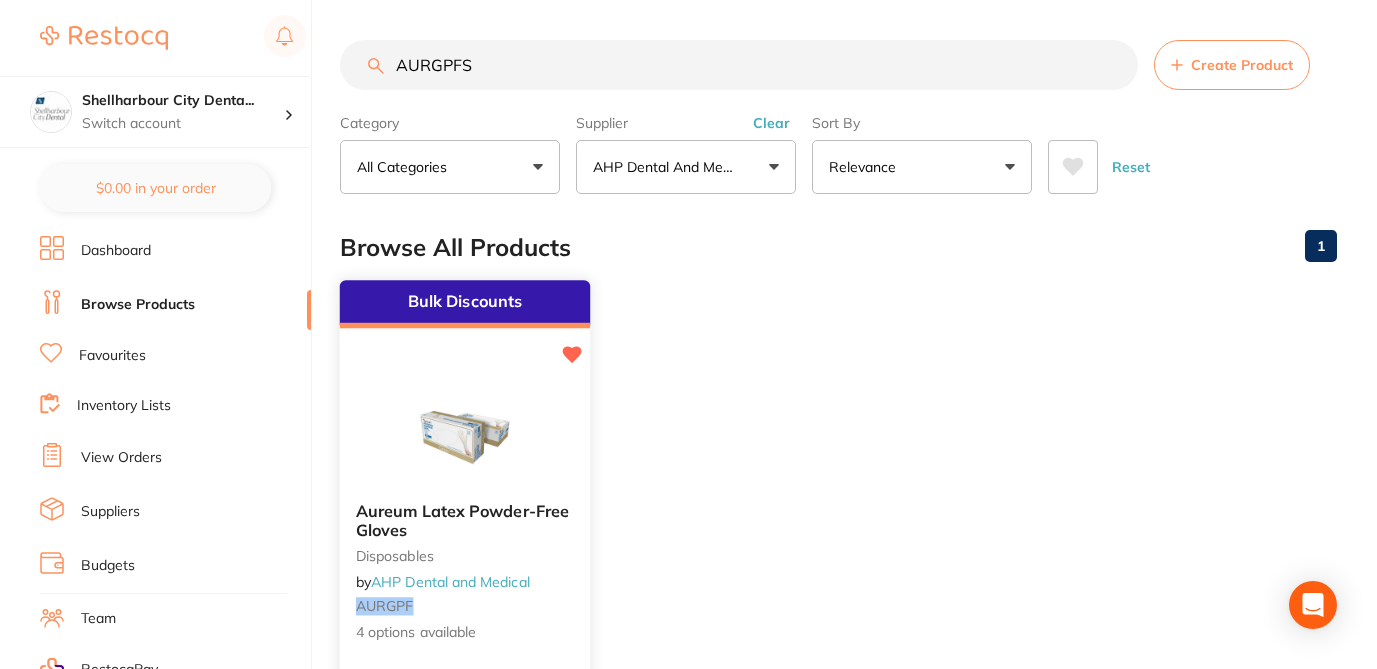 click on "Aureum Latex Powder-Free Gloves    disposables by  AHP Dental and Medical AURGPF   4 options available" at bounding box center (465, 572) 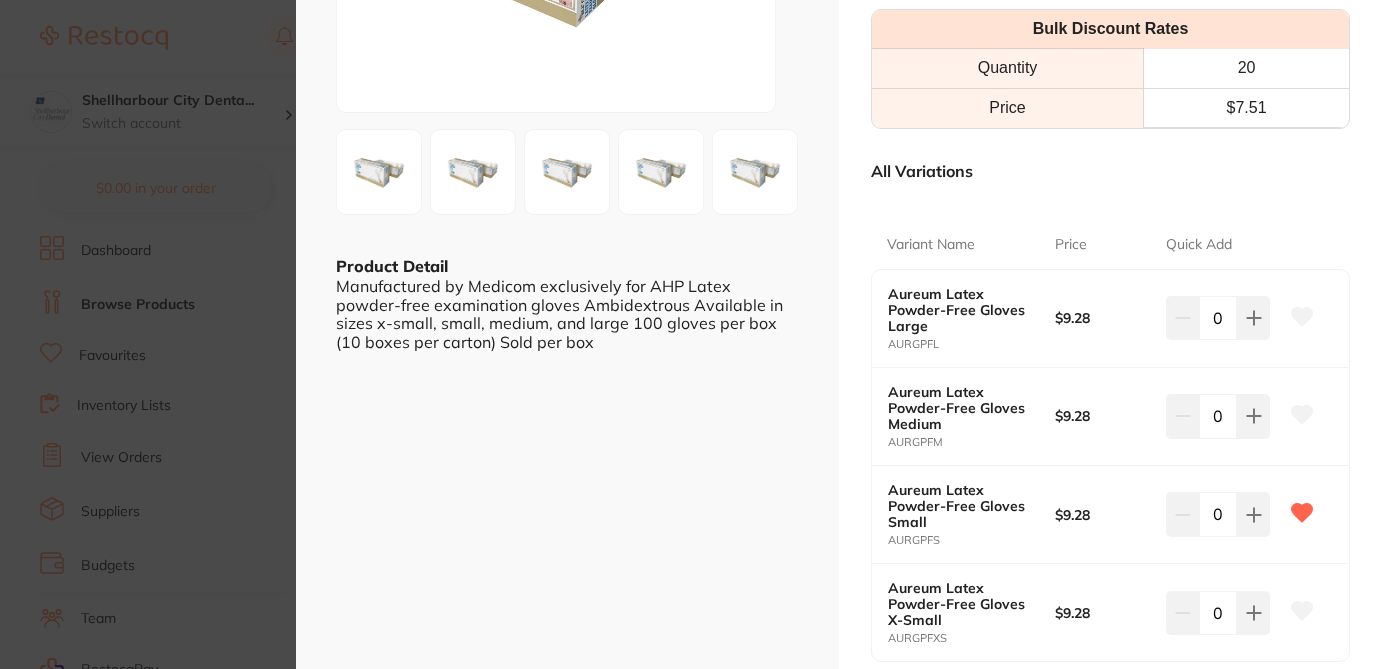 scroll, scrollTop: 400, scrollLeft: 0, axis: vertical 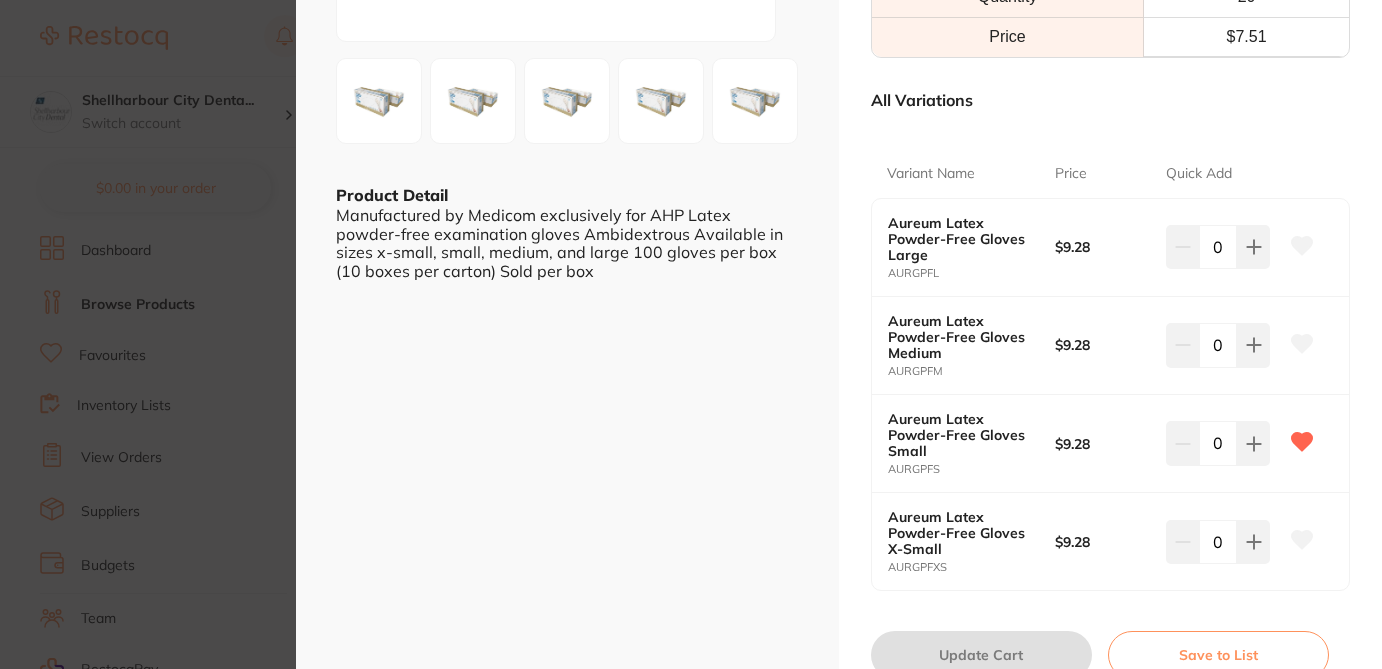 click 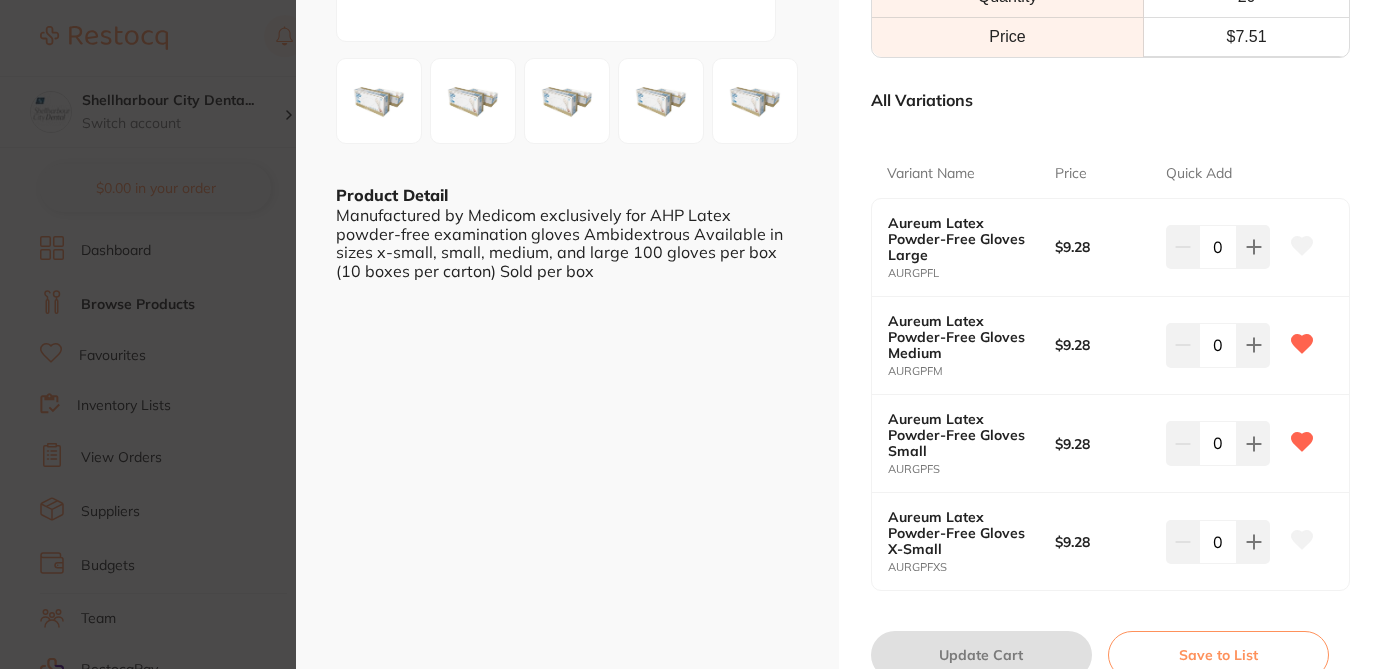 click 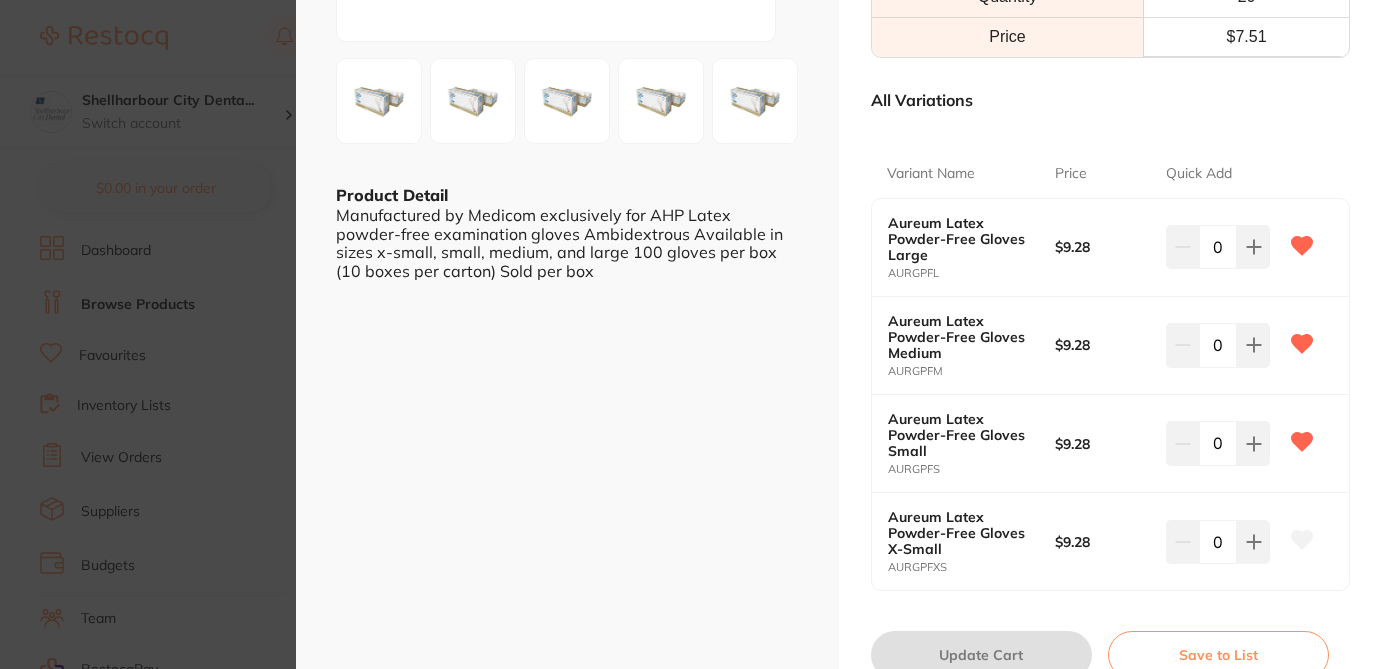 click 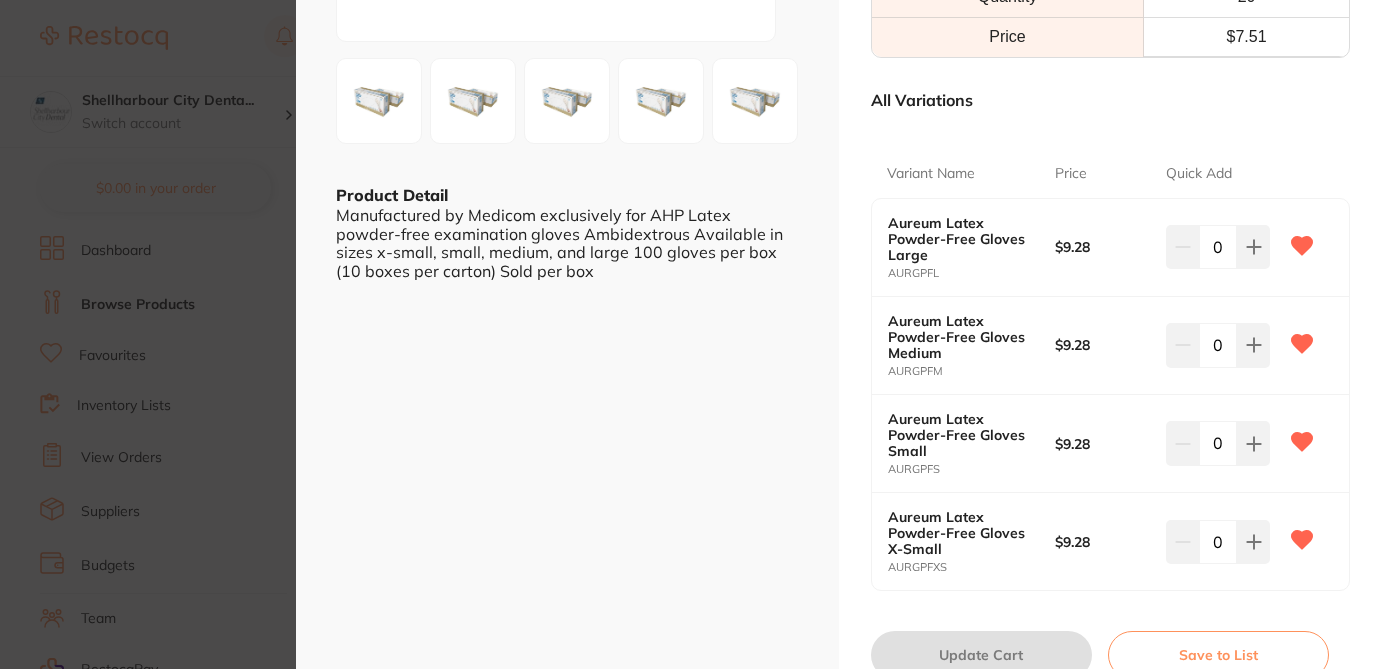 click on "Aureum Latex Powder-Free Gloves  disposables by   AHP Dental and Medical Product Code:  AURGPF ESC         Product Detail Manufactured by Medicom exclusively for AHP Latex powder-free examination gloves Ambidextrous Available in sizes x-small, small, medium, and large 100 gloves per box (10 boxes per carton) Sold per box Aureum Latex Powder-Free Gloves  disposables by   AHP Dental and Medical Product Code:  AURGPF from $9.28     excl. GST Enter Contract Price i Bulk Discount Rates Quantity 20 Price $ 7.51 All Variations Variant   Name Price Quick Add Aureum Latex Powder-Free Gloves Large AURGPFL $9.28     0         Aureum Latex Powder-Free Gloves Medium AURGPFM $9.28     0         Aureum Latex Powder-Free Gloves Small AURGPFS $9.28     0         Aureum Latex Powder-Free Gloves X-Small AURGPFXS $9.28     0         Update Cart Save to List All Variations Reset Options Price Aureum Latex Powder-Free Gloves Large AURGPFL $9.28     0         Aureum Latex Powder-Free Gloves Medium AURGPFM $9.28     0         $9.28" at bounding box center [691, 334] 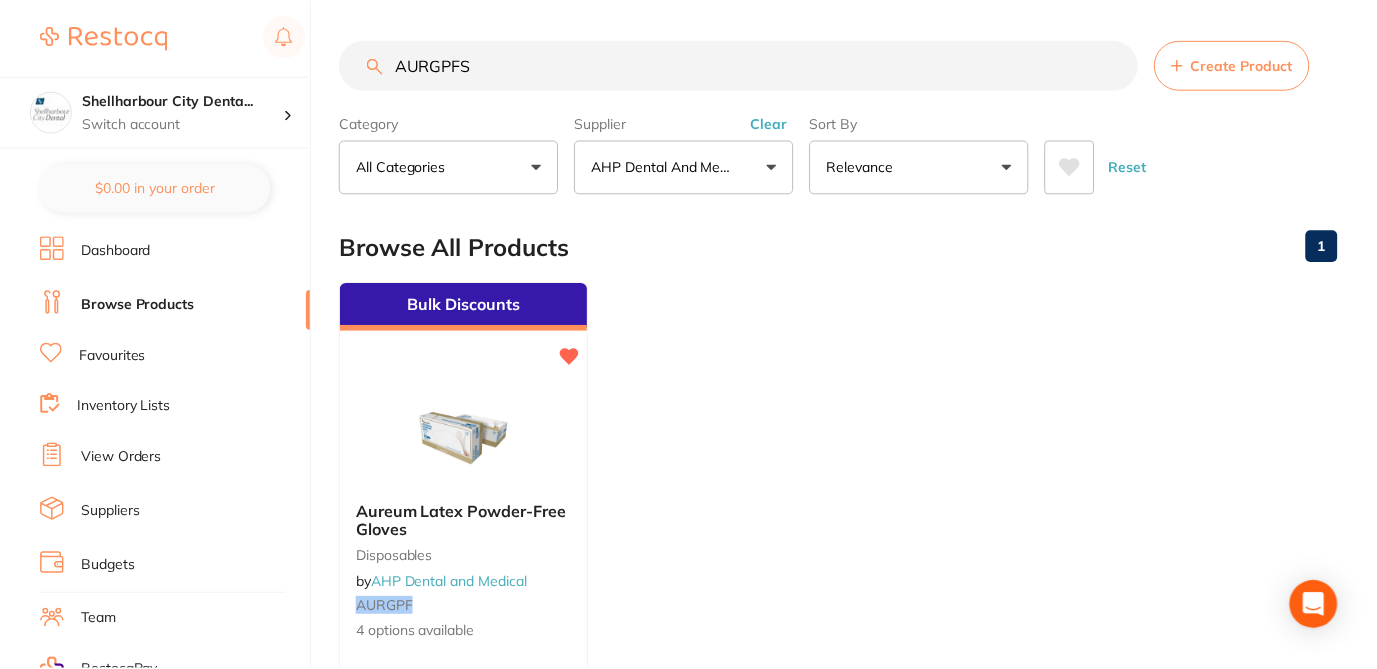 scroll, scrollTop: 1, scrollLeft: 0, axis: vertical 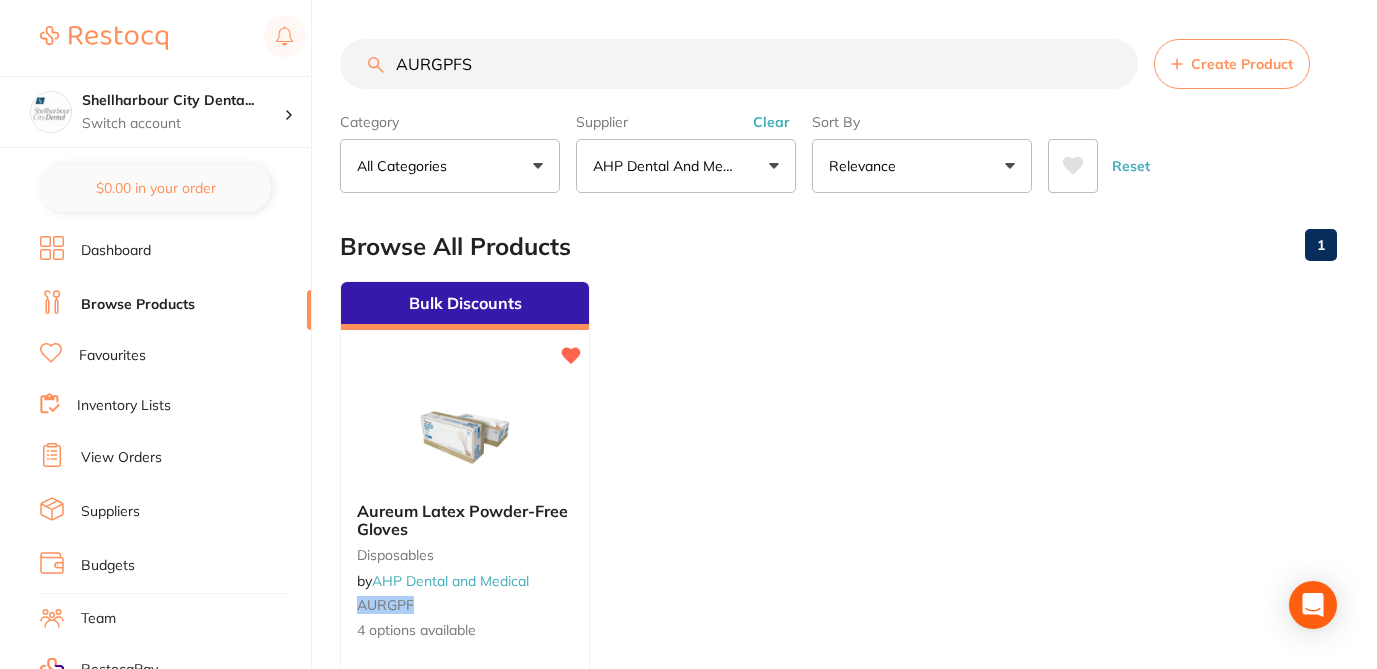 drag, startPoint x: 497, startPoint y: 72, endPoint x: 373, endPoint y: 42, distance: 127.57743 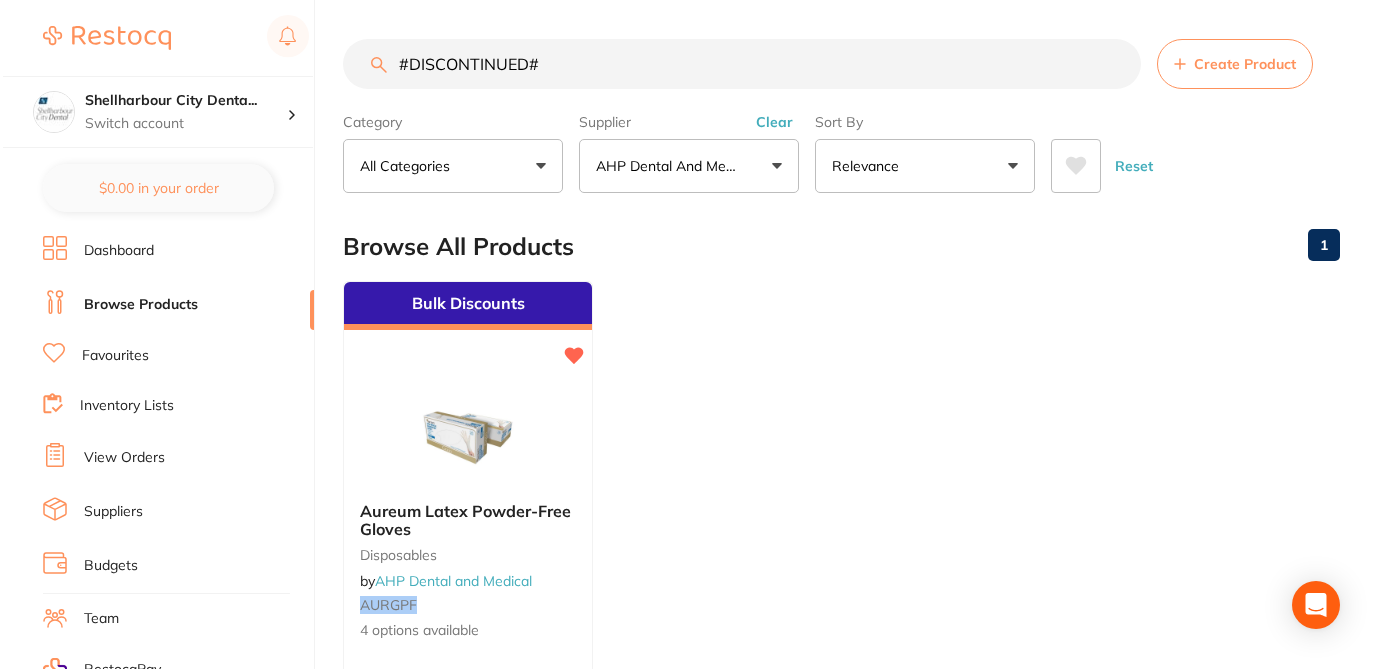 scroll, scrollTop: 0, scrollLeft: 0, axis: both 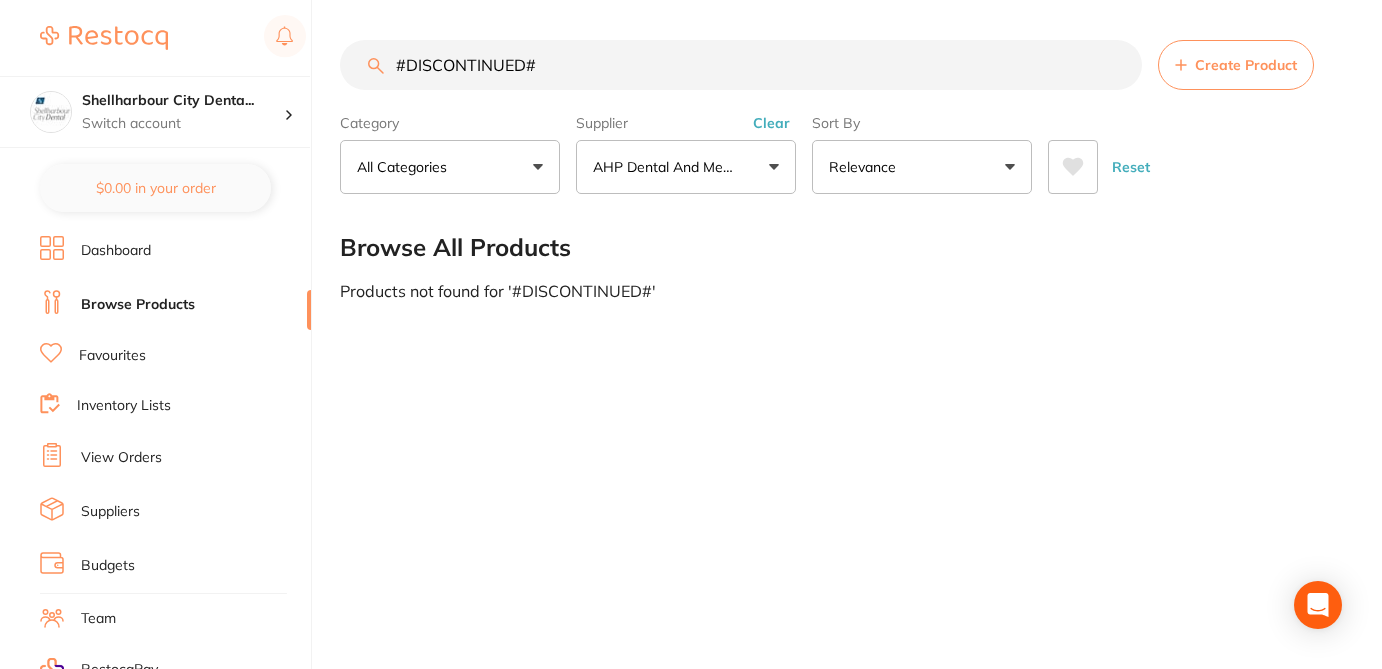 drag, startPoint x: 560, startPoint y: 72, endPoint x: 387, endPoint y: 59, distance: 173.48775 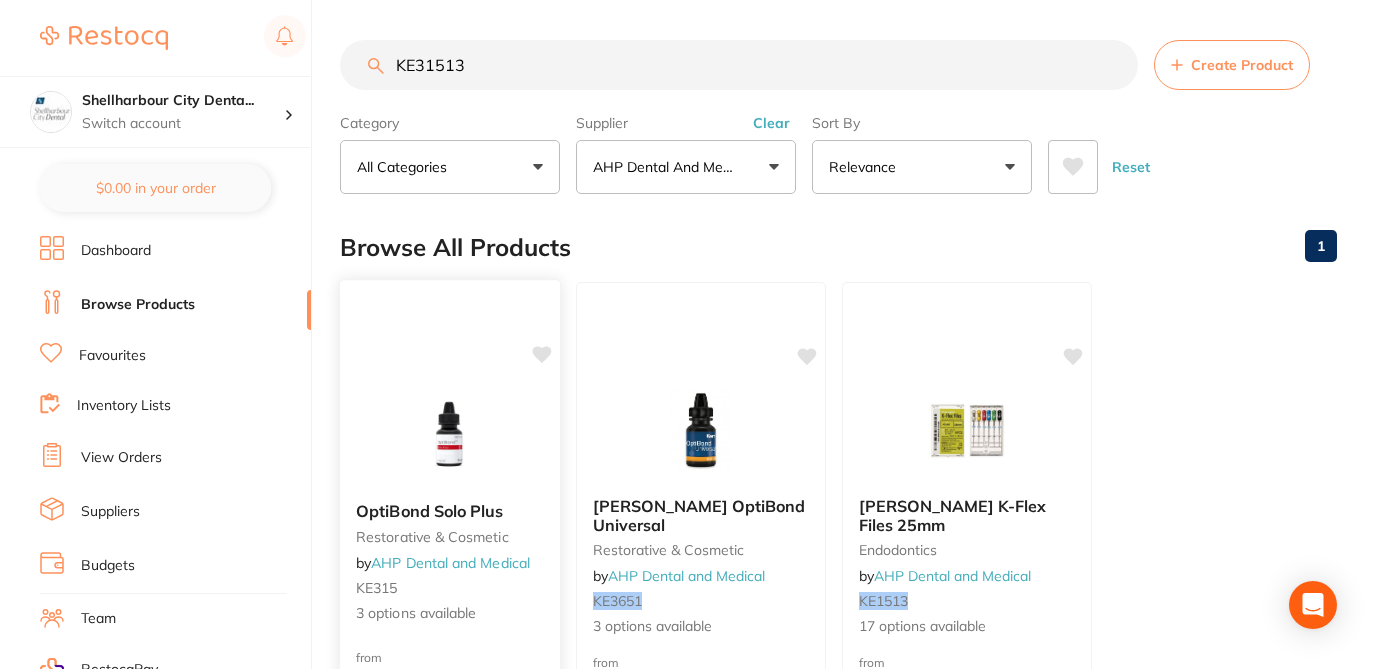 click on "OptiBond Solo Plus   restorative & cosmetic by  AHP Dental and Medical KE315   3 options available" at bounding box center [450, 563] 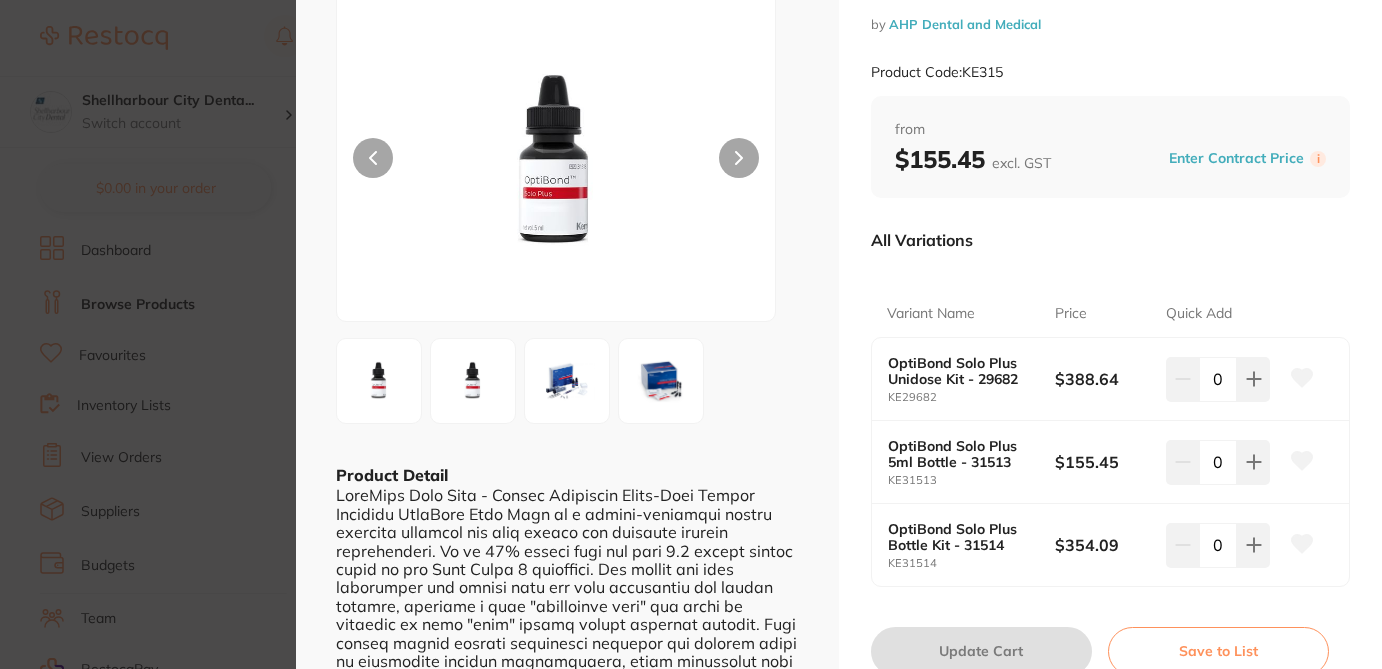 scroll, scrollTop: 160, scrollLeft: 0, axis: vertical 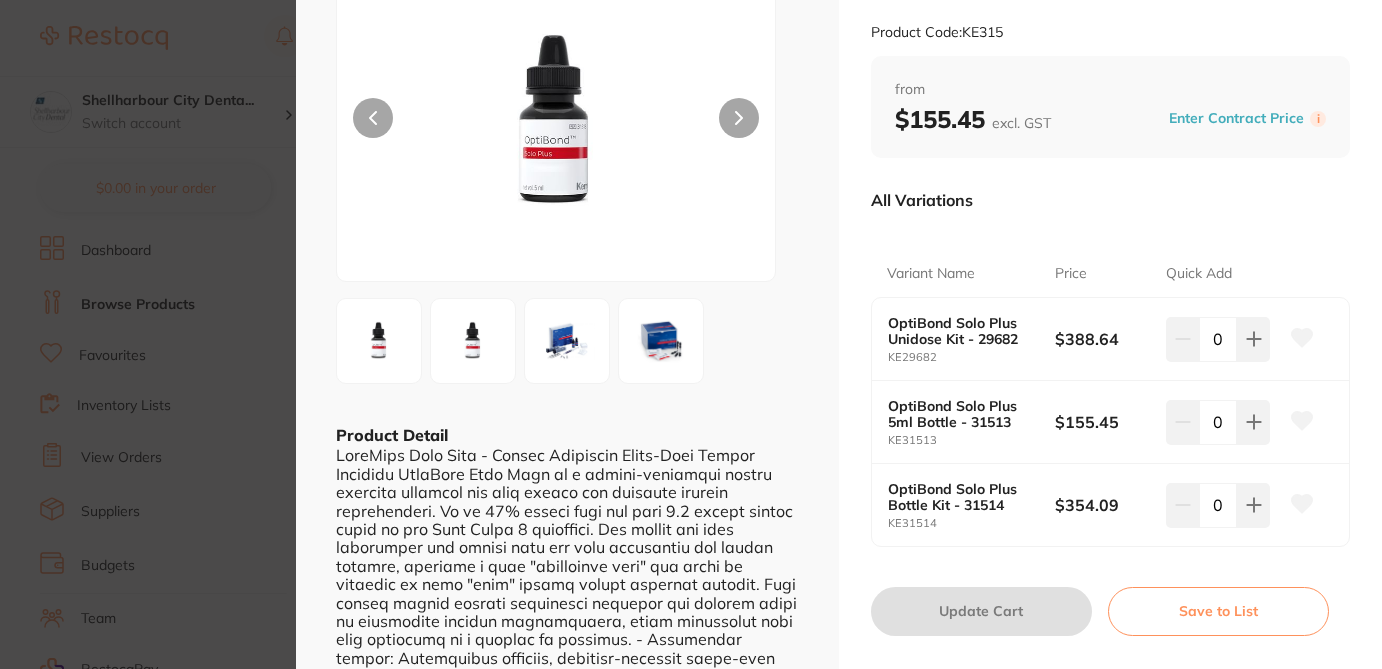 click 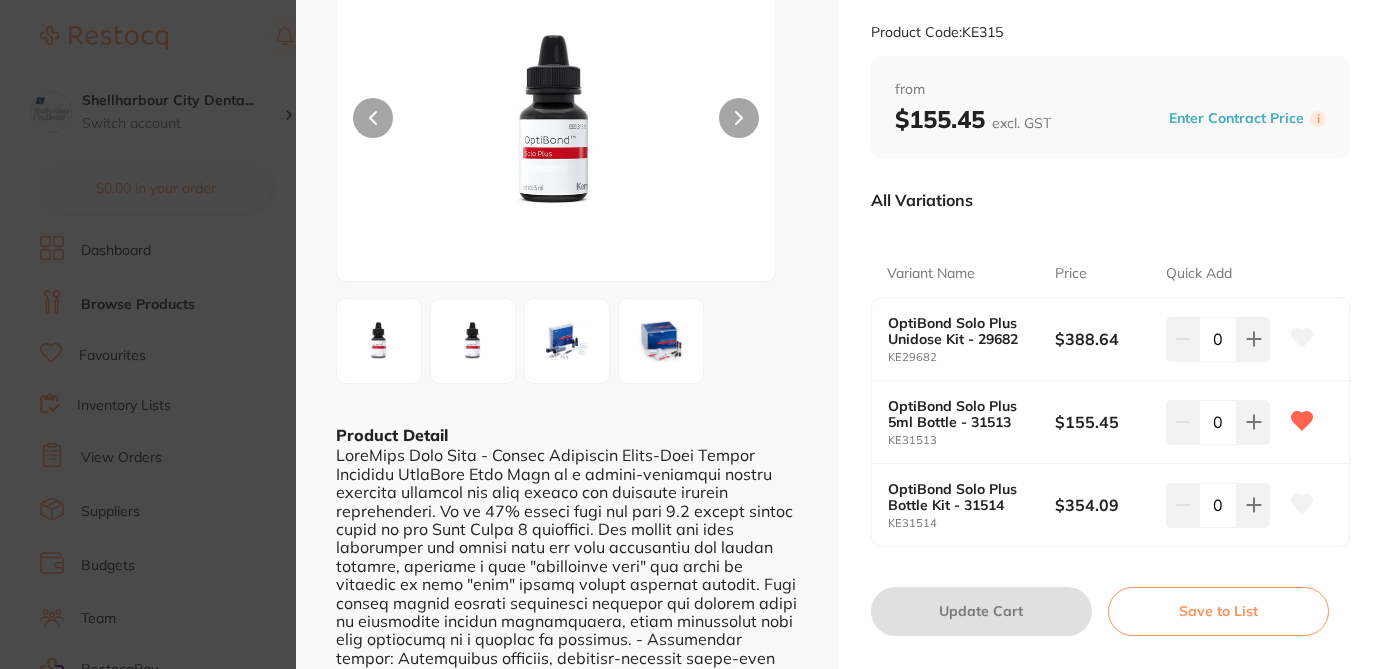 click on "OptiBond Solo Plus restorative & cosmetic by   AHP Dental and Medical Product Code:  KE315 ESC         Product Detail OptiBond Solo Plus restorative & cosmetic by   AHP Dental and Medical Product Code:  KE315 from $155.45     excl. GST Enter Contract Price i All Variations Variant   Name Price Quick Add OptiBond Solo Plus Unidose Kit - 29682 KE29682 $388.64     0         OptiBond Solo Plus 5ml Bottle - 31513 KE31513 $155.45     0         OptiBond Solo Plus Bottle Kit - 31514 KE31514 $354.09     0         Update Cart Save to List All Variations Reset Options Price OptiBond Solo Plus Unidose Kit - 29682 KE29682 $388.64     0         OptiBond Solo Plus 5ml Bottle - 31513 KE31513 $155.45     0         OptiBond Solo Plus Bottle Kit - 31514 KE31514 $354.09     0         You May Also Like OptiBond Solo Plus - Unidose - Intro Kit   crown & bridge by  Independent Dental KE29682 $378.73 Add to cart Save to list OptiBond Solo Plus - Bottle Intro Kit   crown & bridge by  Independent Dental KE31514 $359.09 Add to cart" at bounding box center (691, 334) 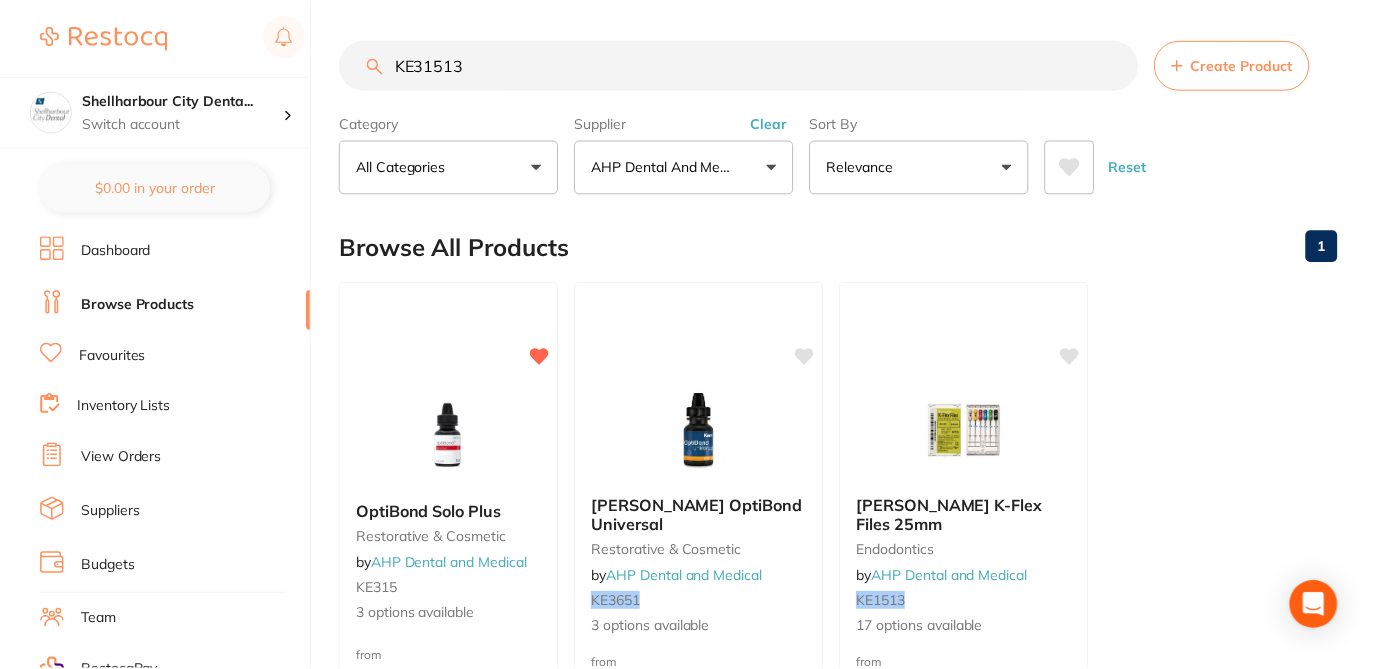 scroll, scrollTop: 1, scrollLeft: 0, axis: vertical 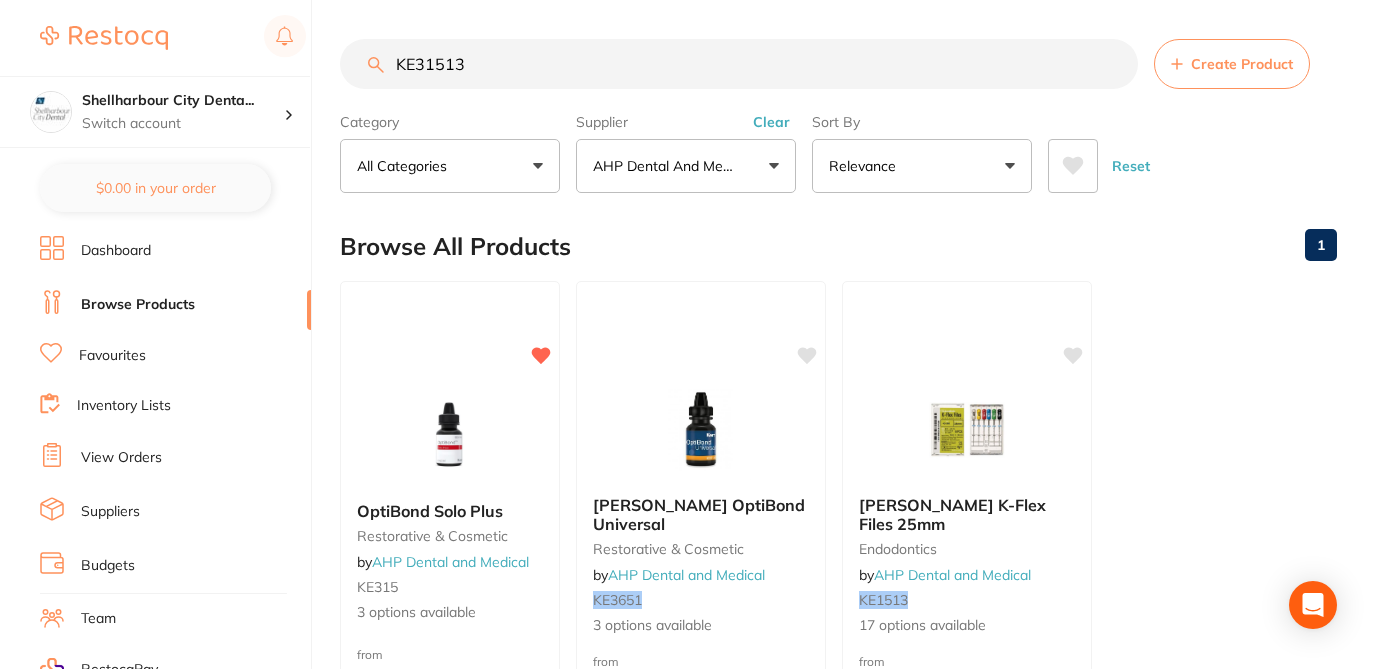 drag, startPoint x: 469, startPoint y: 66, endPoint x: 376, endPoint y: 55, distance: 93.64828 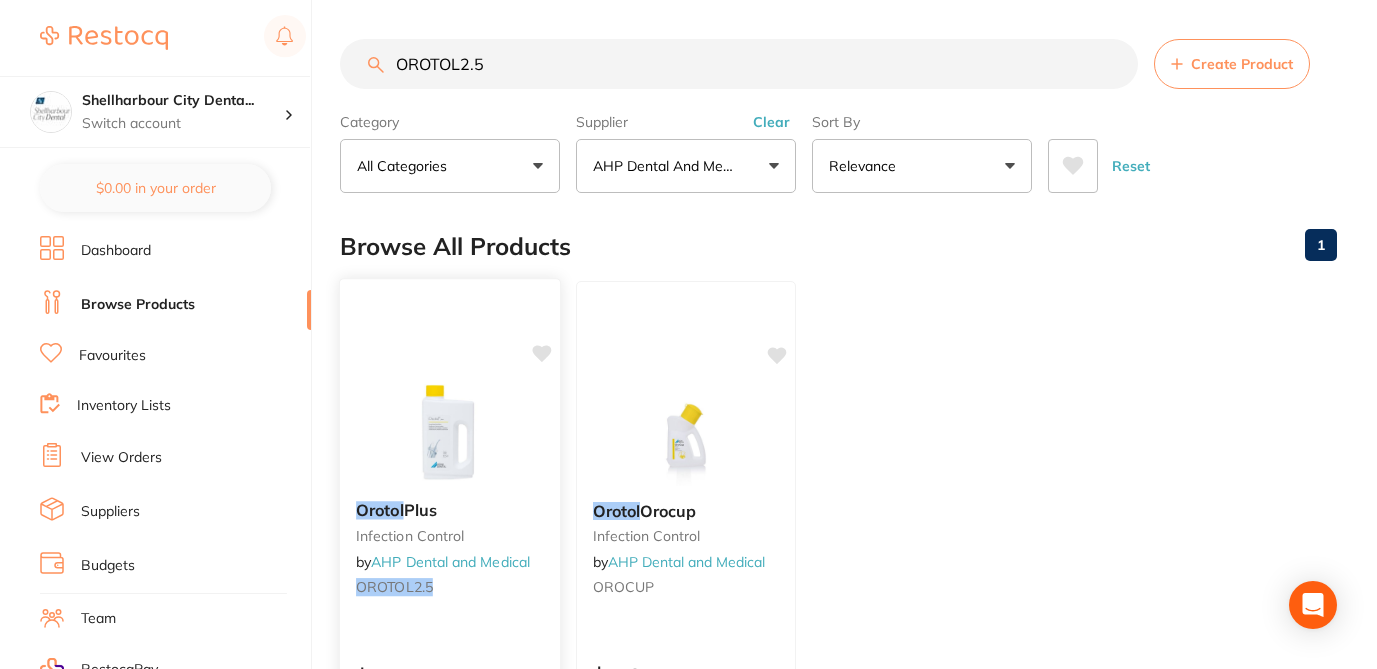 click 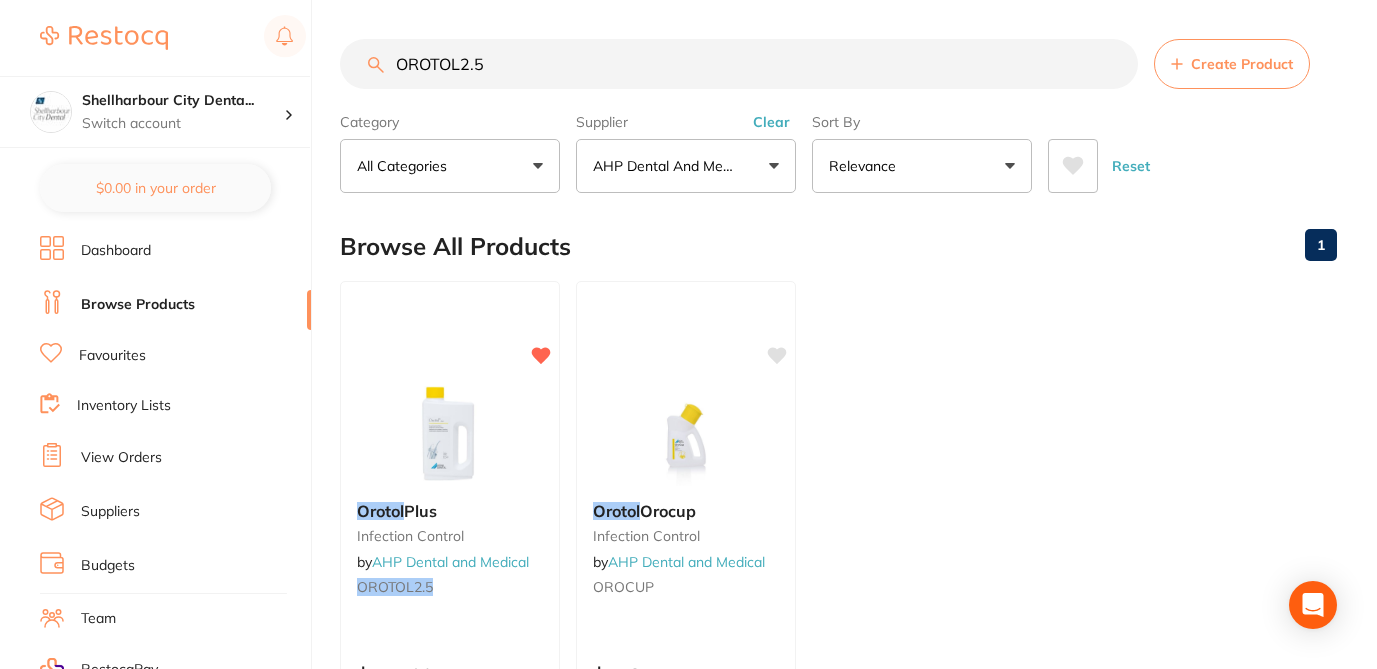 drag, startPoint x: 510, startPoint y: 62, endPoint x: 395, endPoint y: 42, distance: 116.72617 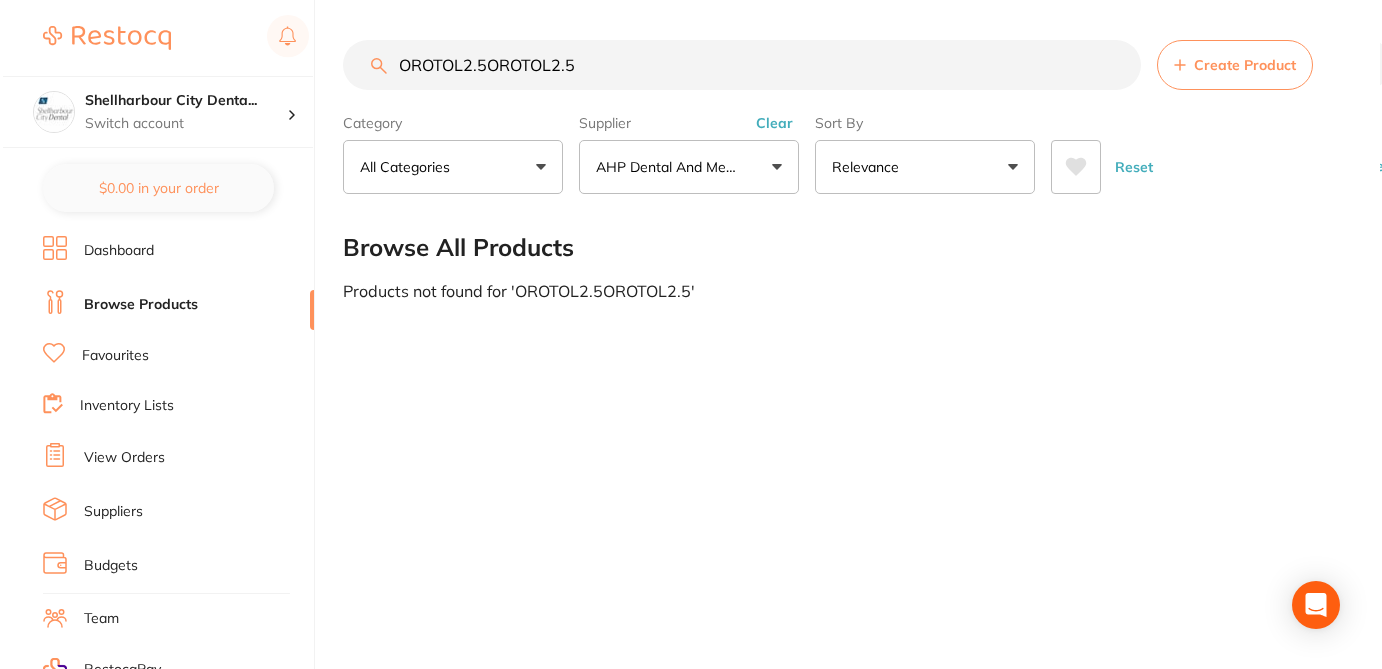 scroll, scrollTop: 0, scrollLeft: 0, axis: both 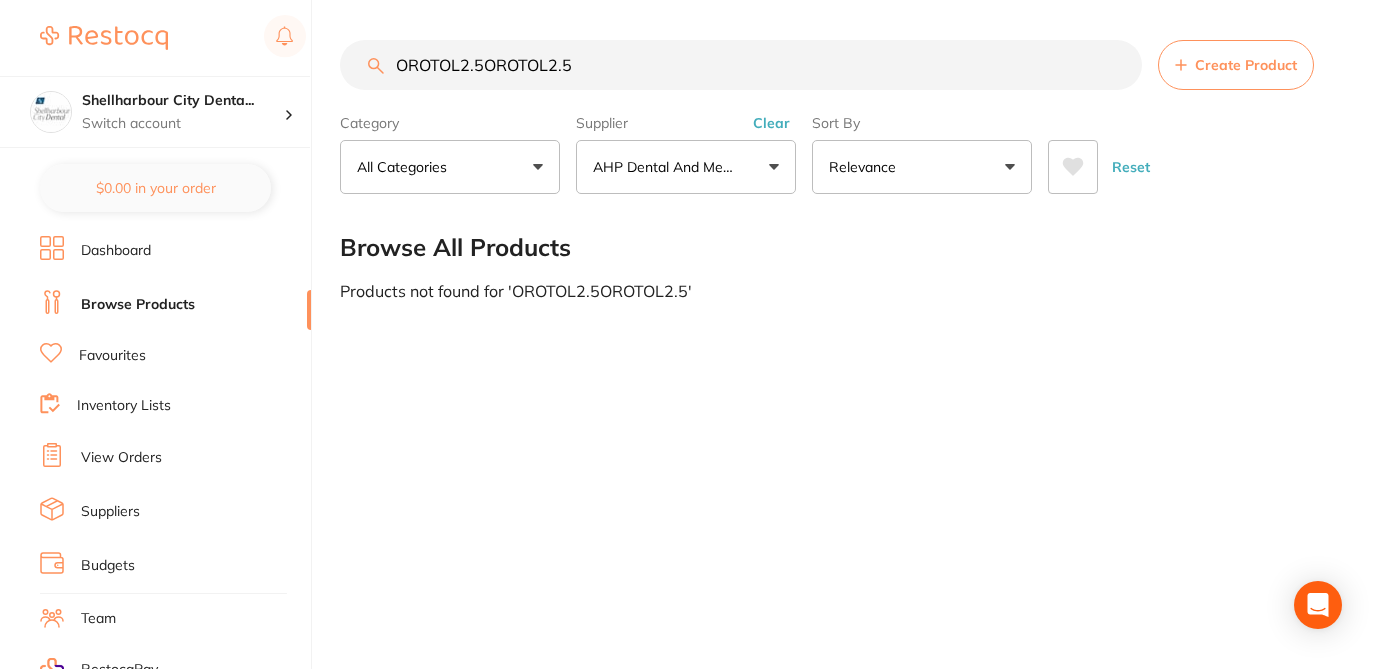 drag, startPoint x: 598, startPoint y: 75, endPoint x: 382, endPoint y: 65, distance: 216.23135 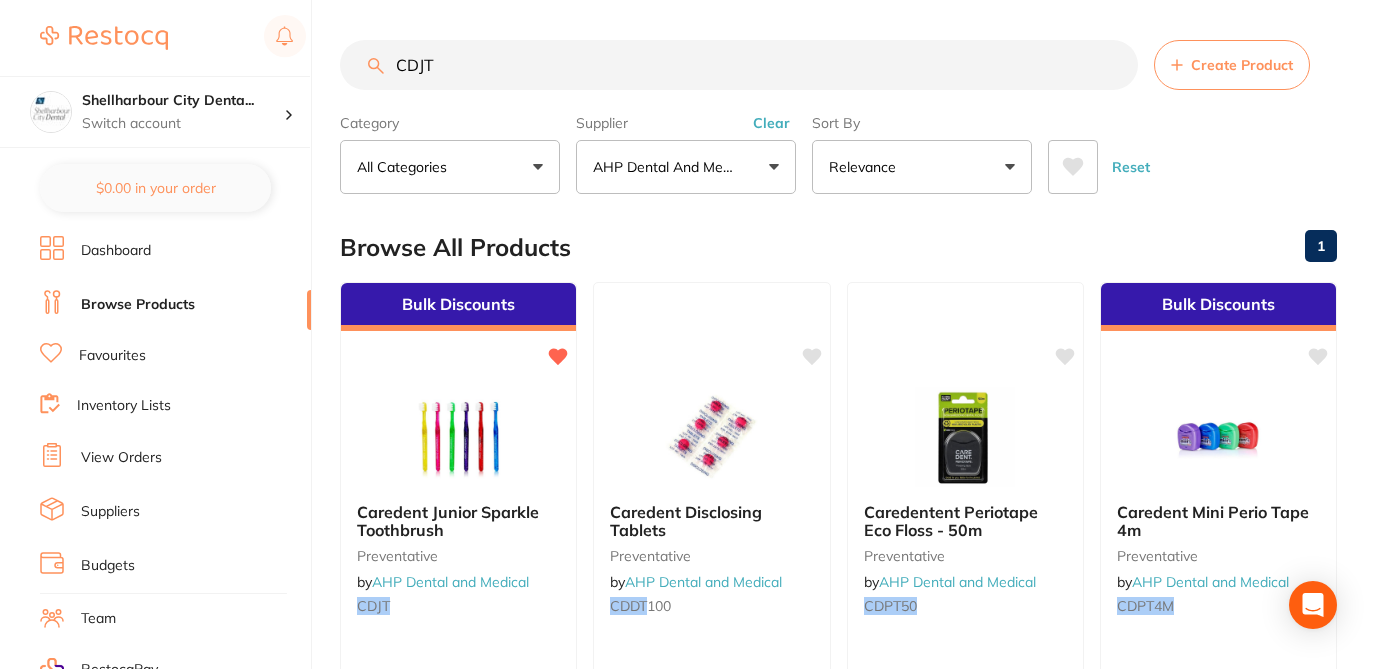 drag, startPoint x: 435, startPoint y: 69, endPoint x: 397, endPoint y: 63, distance: 38.470768 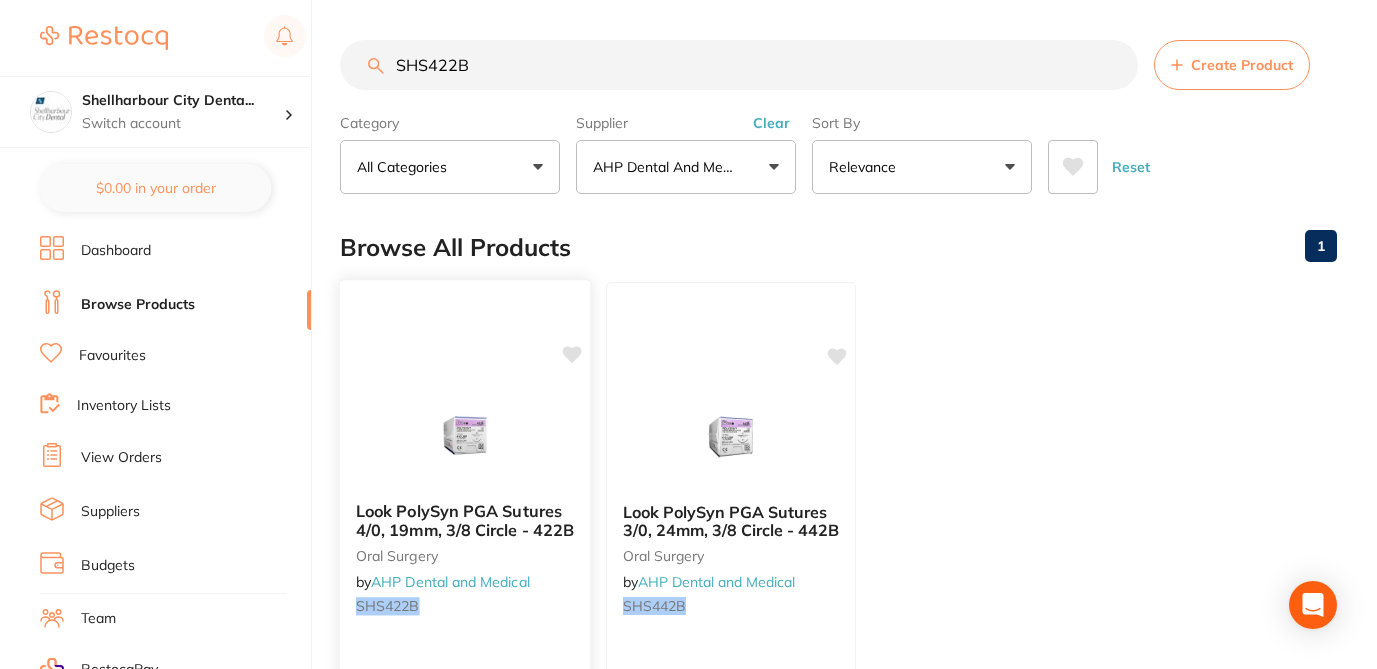 click 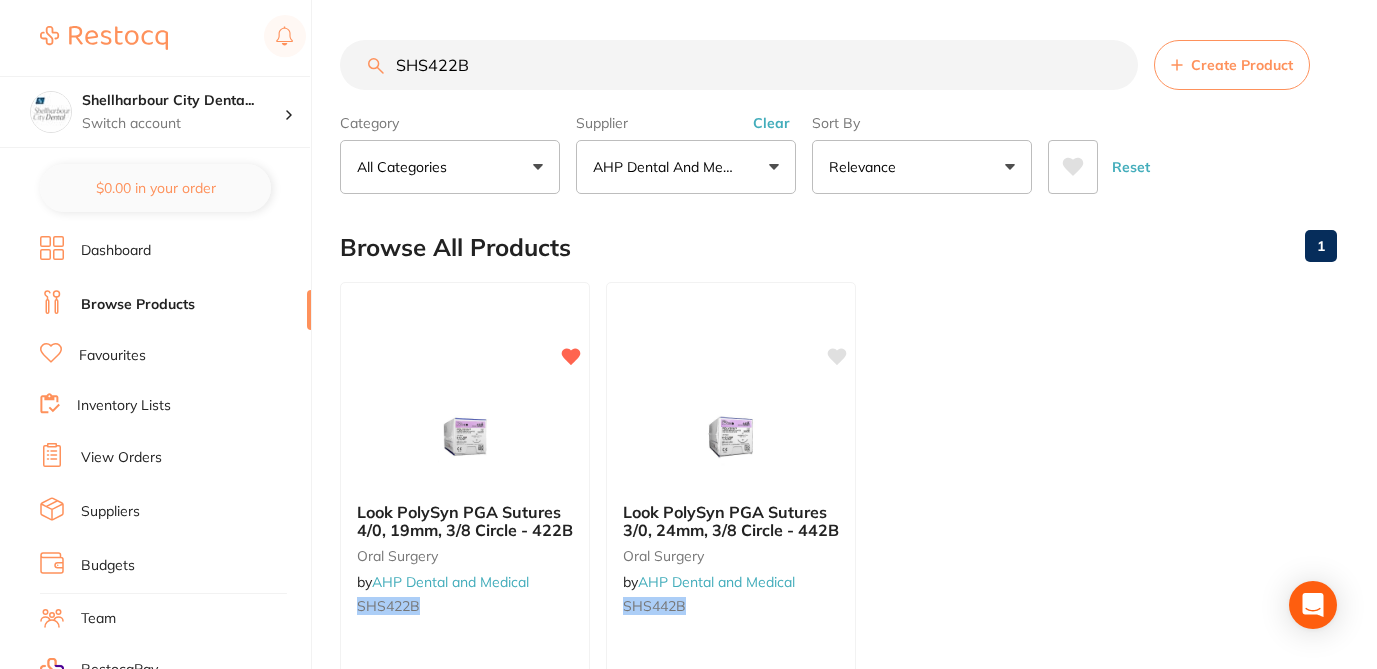 drag, startPoint x: 471, startPoint y: 60, endPoint x: 401, endPoint y: 53, distance: 70.34913 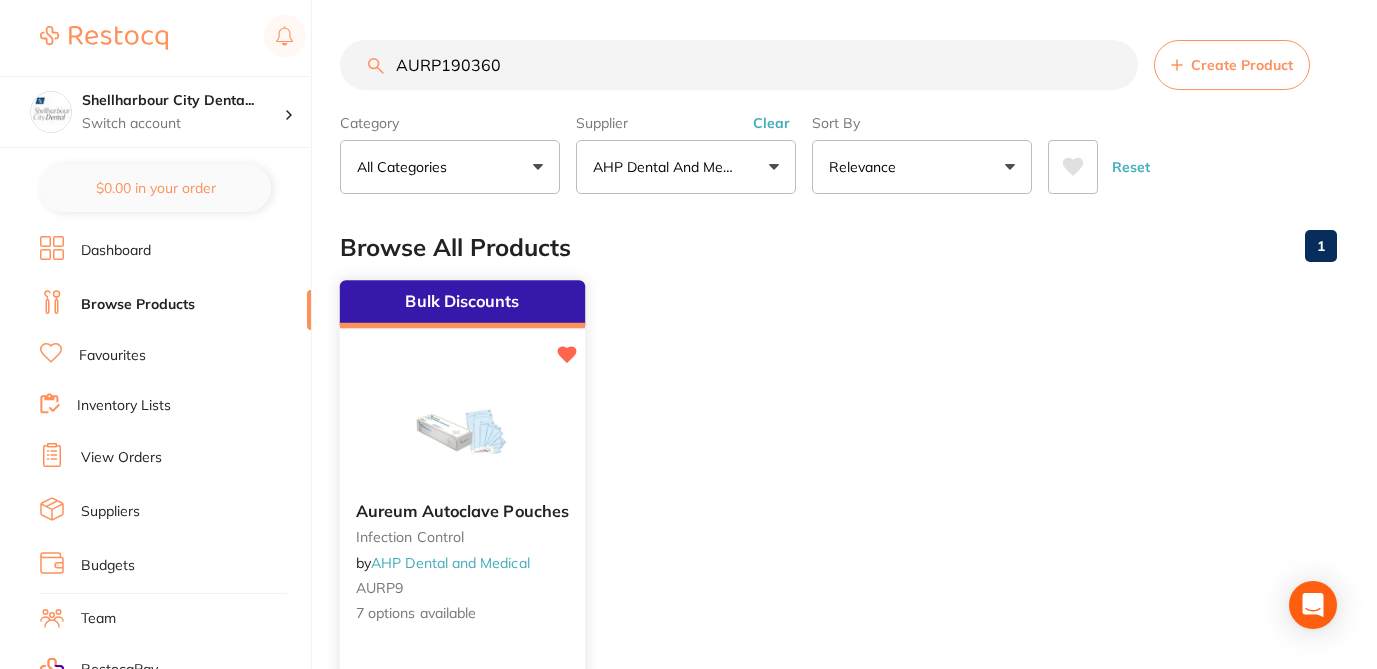 click at bounding box center (462, 435) 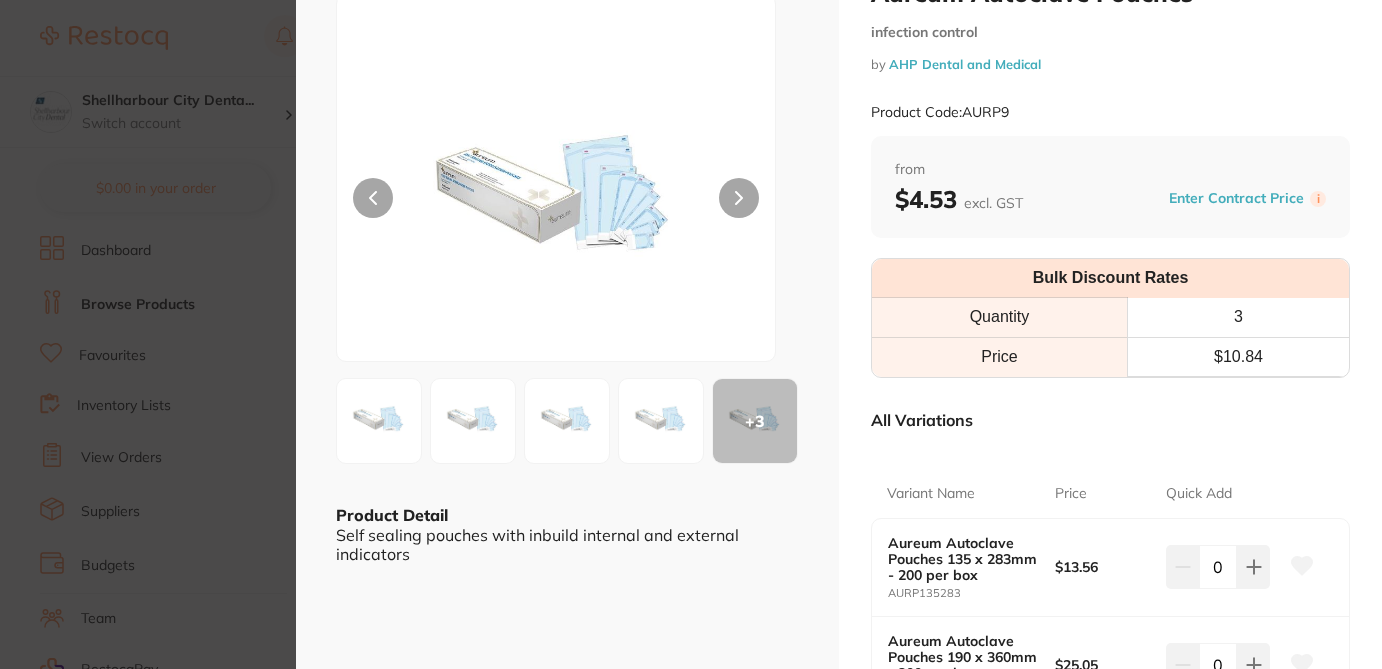 scroll, scrollTop: 120, scrollLeft: 0, axis: vertical 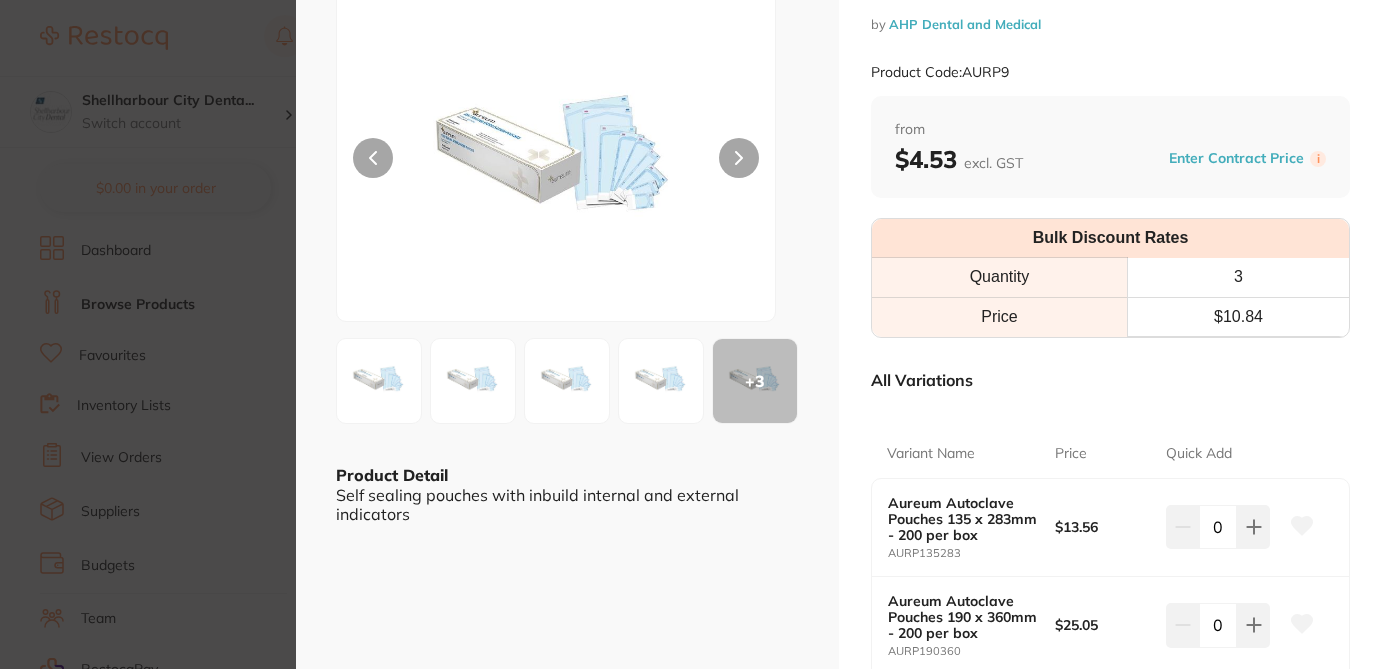 click 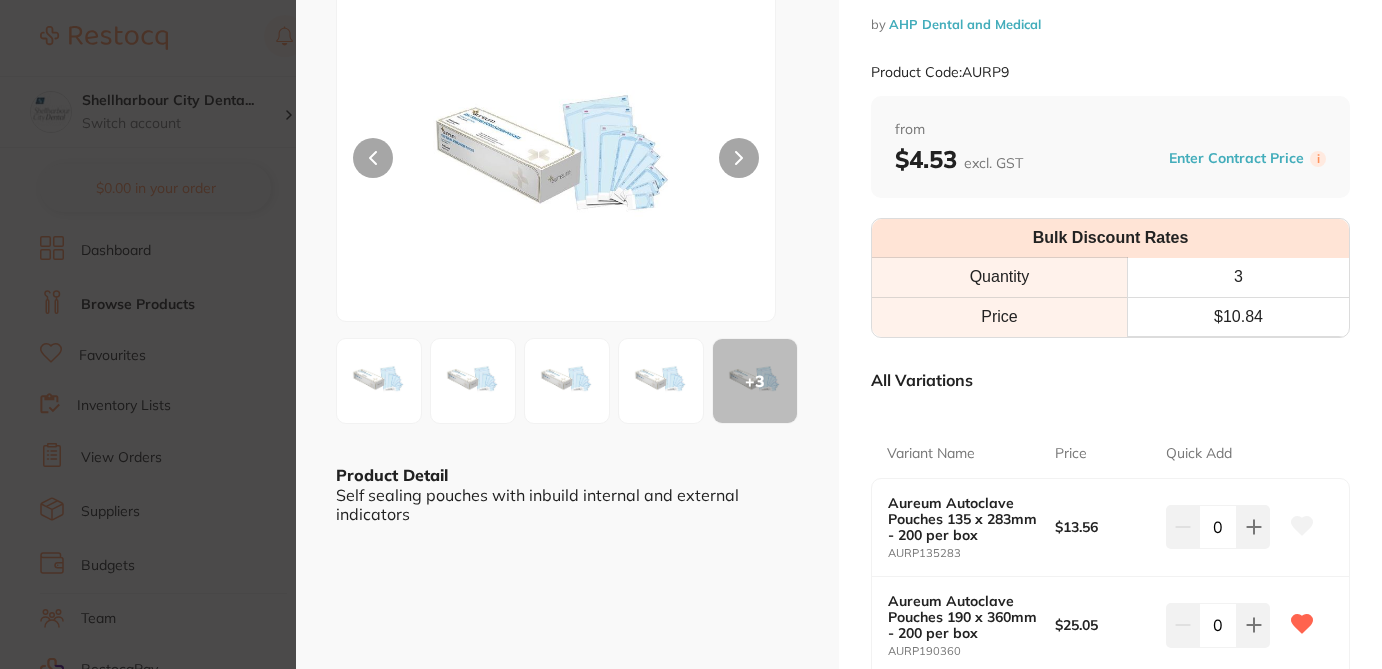 click on "Aureum Autoclave Pouches infection control by   AHP Dental and Medical Product Code:  AURP9 ESC         + 3 Product Detail Self sealing pouches with inbuild internal and external indicators Aureum Autoclave Pouches infection control by   AHP Dental and Medical Product Code:  AURP9 from $4.53     excl. GST Enter Contract Price i Bulk Discount Rates Quantity 3 Price $ 10.84 All Variations Variant   Name Price Quick Add Aureum Autoclave Pouches 135 x 283mm - 200 per box AURP135283 $13.56     0         Aureum Autoclave Pouches 190 x 360mm - 200 per box AURP190360 $25.05     0         Aureum Autoclave Pouches 250 x 400mm - 200 per box AURP250400 $39.73     0         Aureum Autoclave Pouches 57 x 125mm - 200 per box AURP57125 $4.53     0         Aureum Autoclave Pouches 70 x 255mm - 200 per box AURP70255 $6.78     0         Aureum Autoclave Pouches 90 x 165mm - 200 per box AURP90165 $6.30     0         Aureum Autoclave Pouches90 x 260mm - 200 per box AURP90260 $6.78     0         Update Cart Save to List Reset" at bounding box center (691, 334) 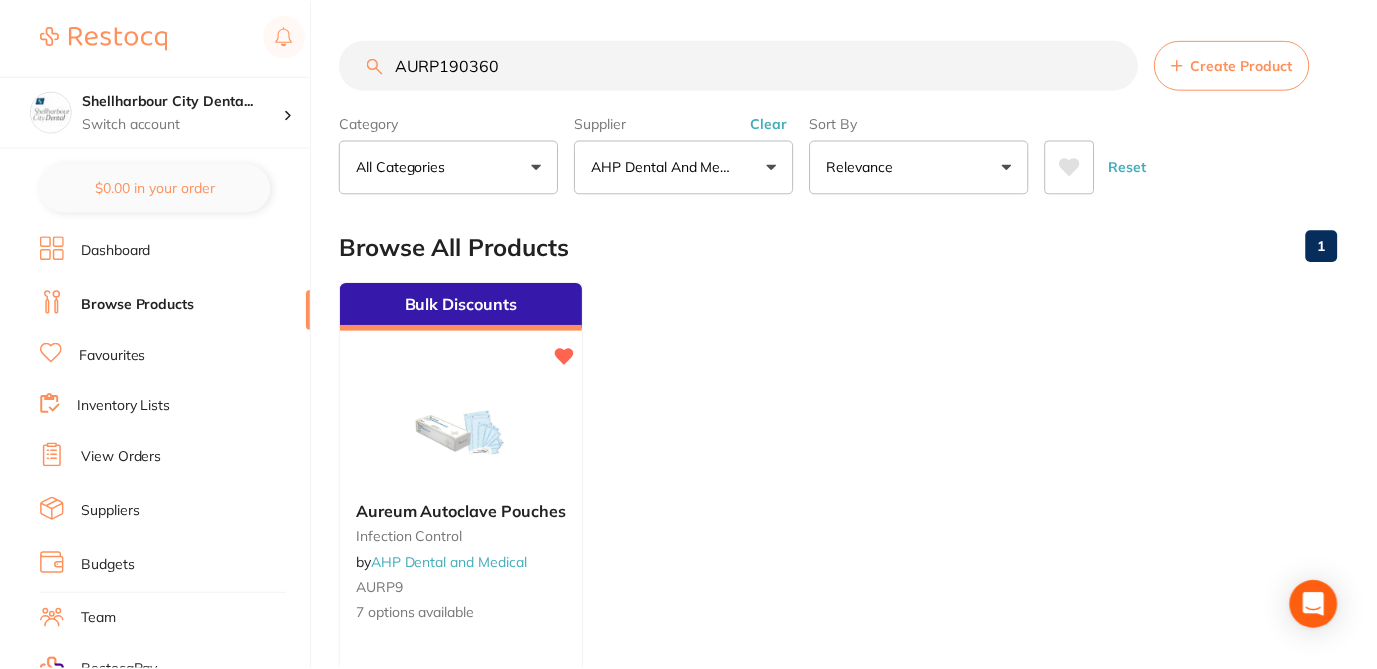 scroll, scrollTop: 1, scrollLeft: 0, axis: vertical 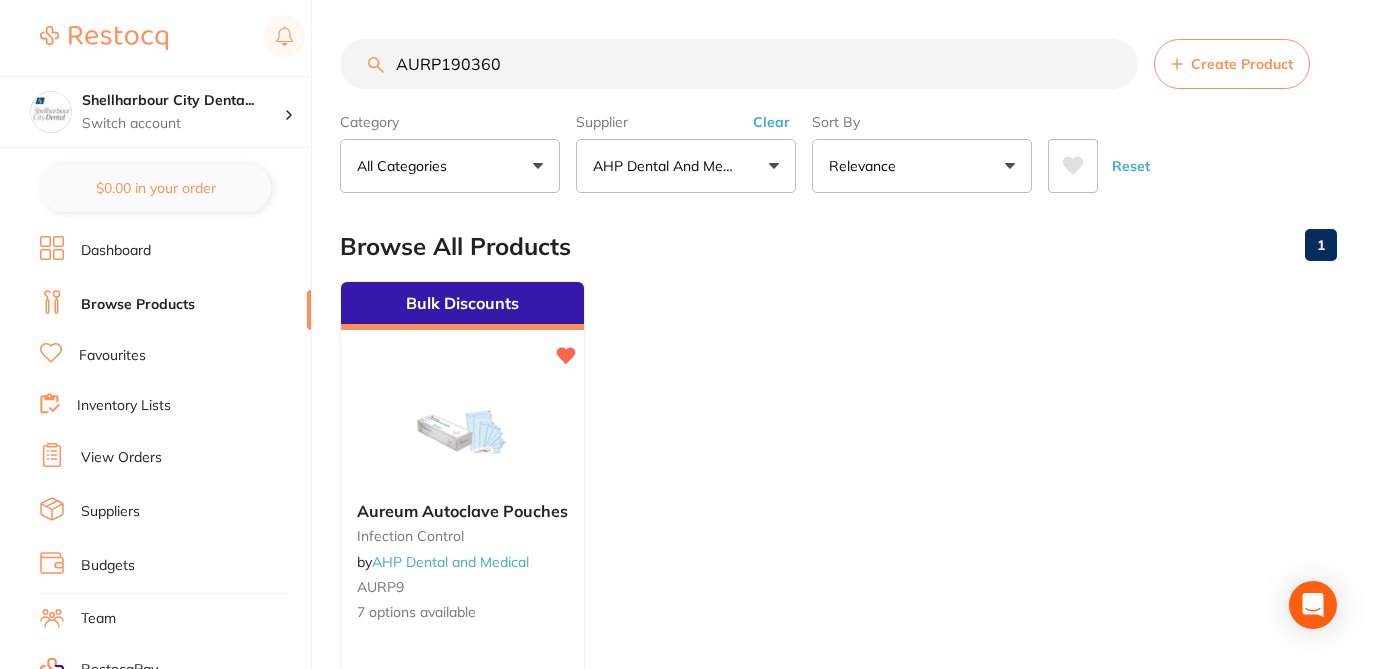 drag, startPoint x: 508, startPoint y: 69, endPoint x: 396, endPoint y: 57, distance: 112.64102 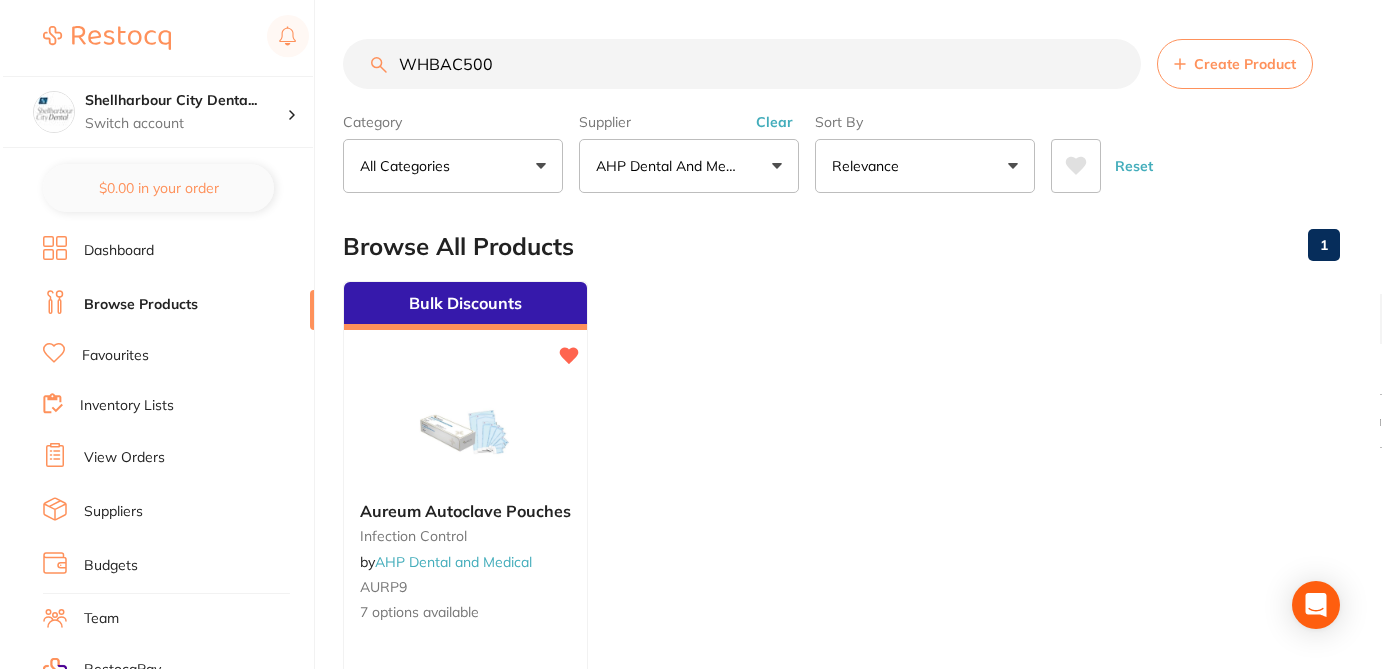 scroll, scrollTop: 0, scrollLeft: 0, axis: both 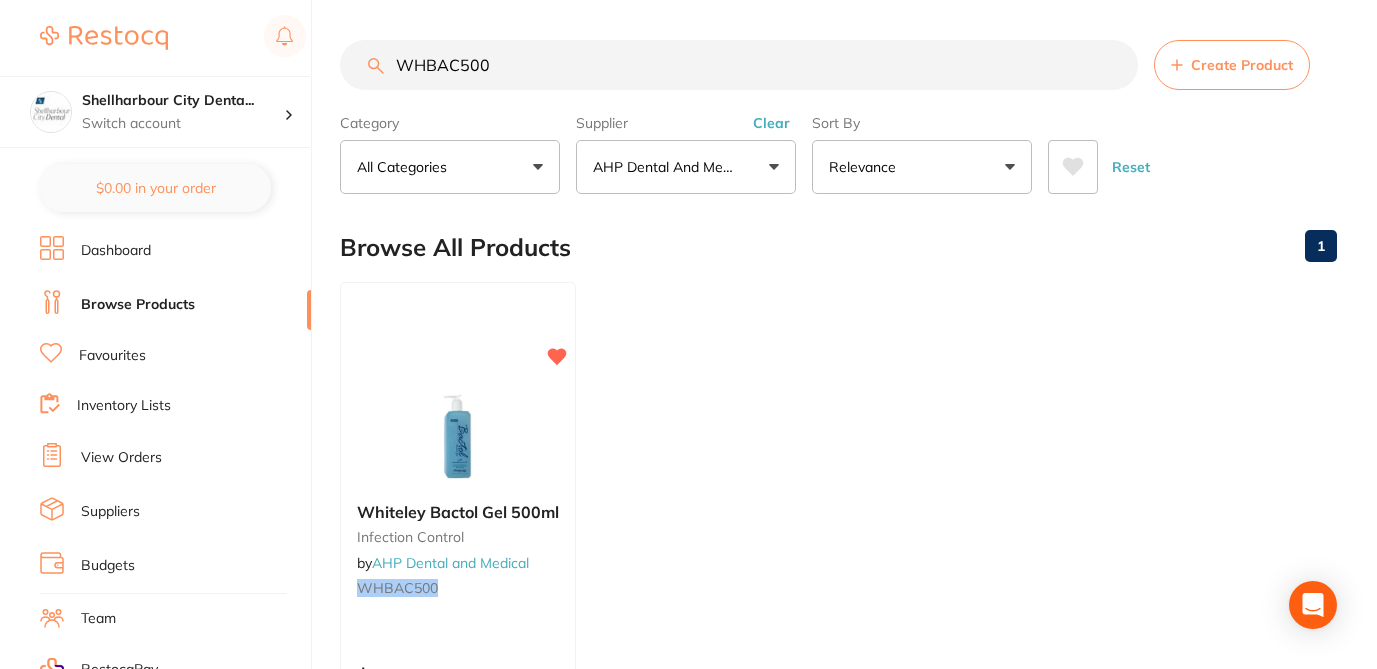 drag, startPoint x: 518, startPoint y: 62, endPoint x: 393, endPoint y: 56, distance: 125.14392 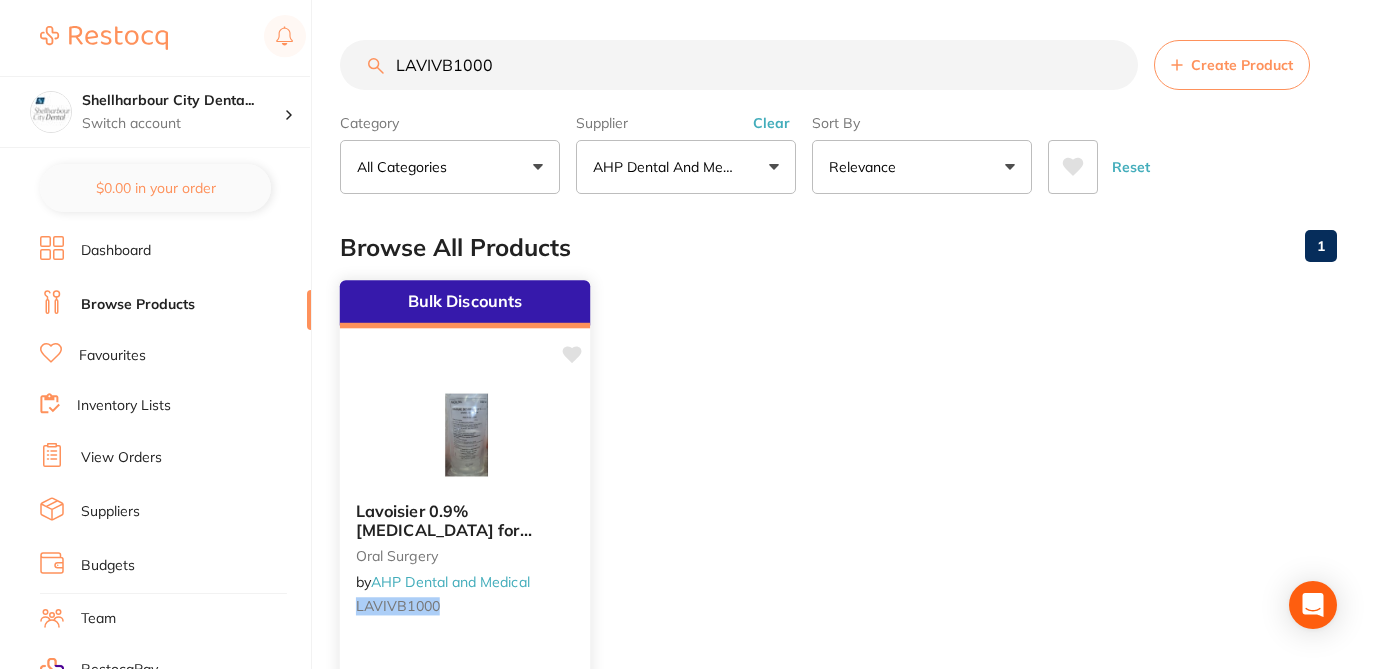 click at bounding box center [465, 435] 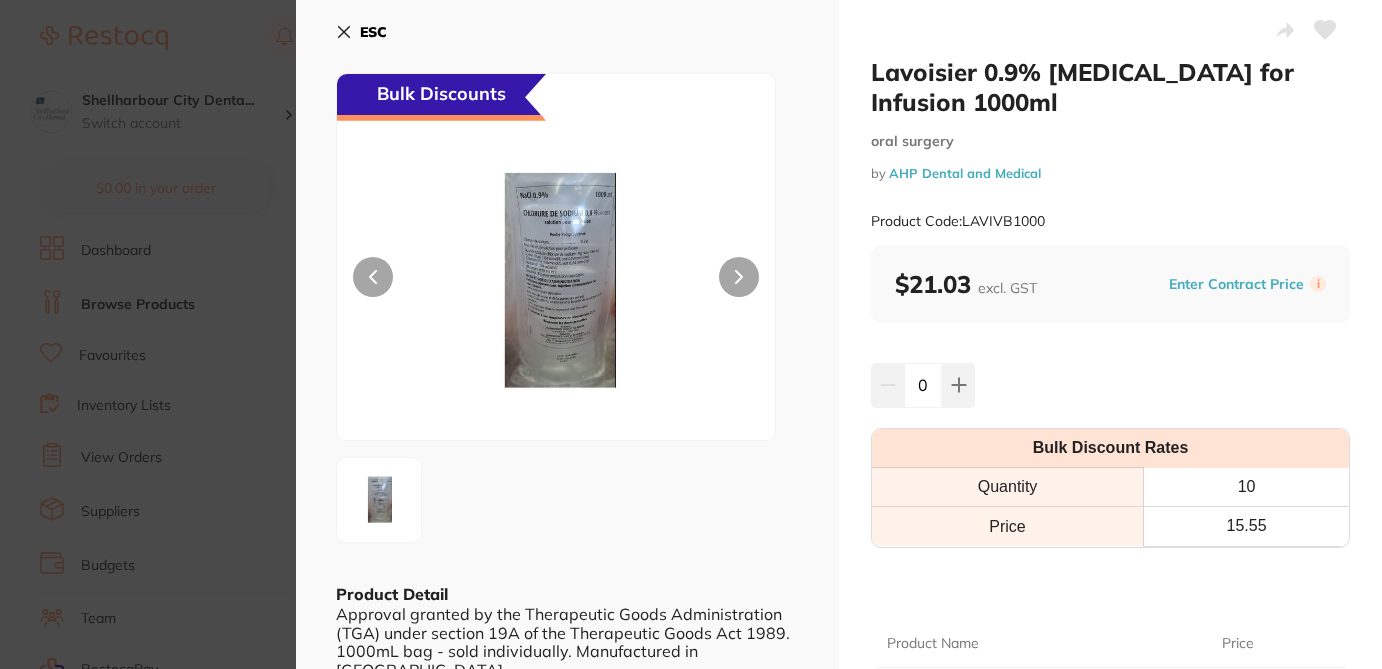 scroll, scrollTop: 0, scrollLeft: 0, axis: both 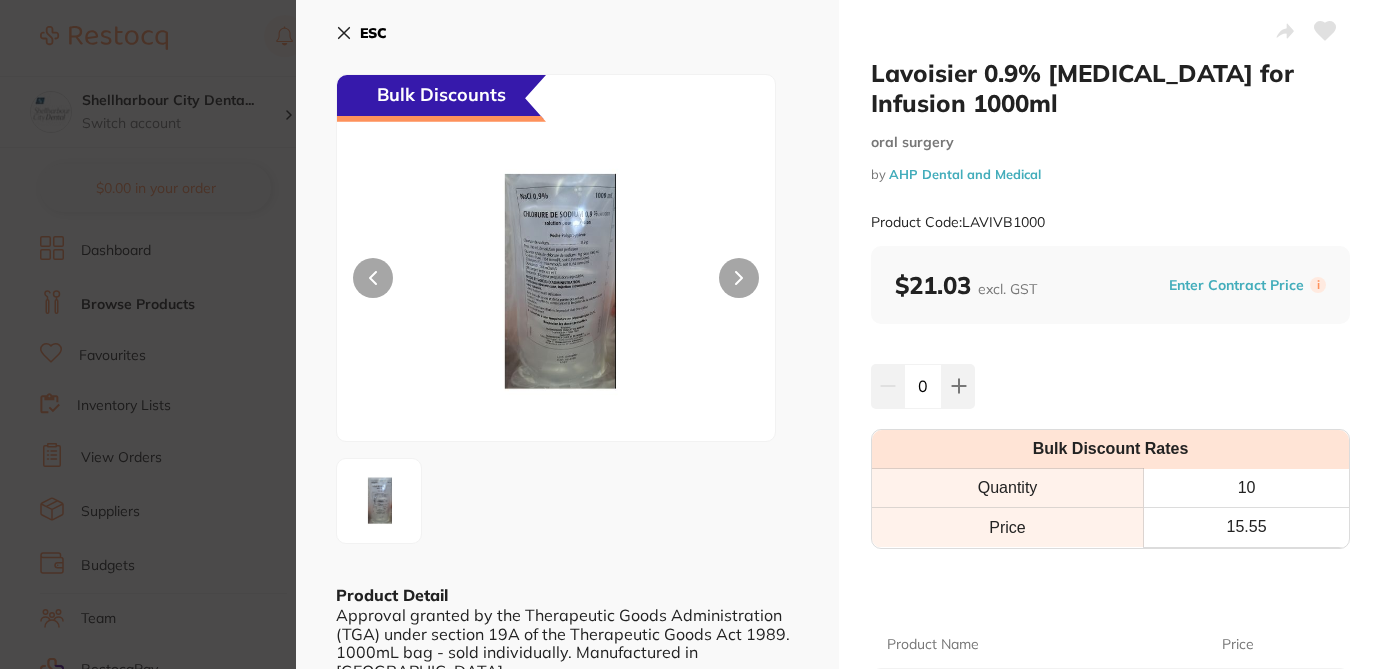 click 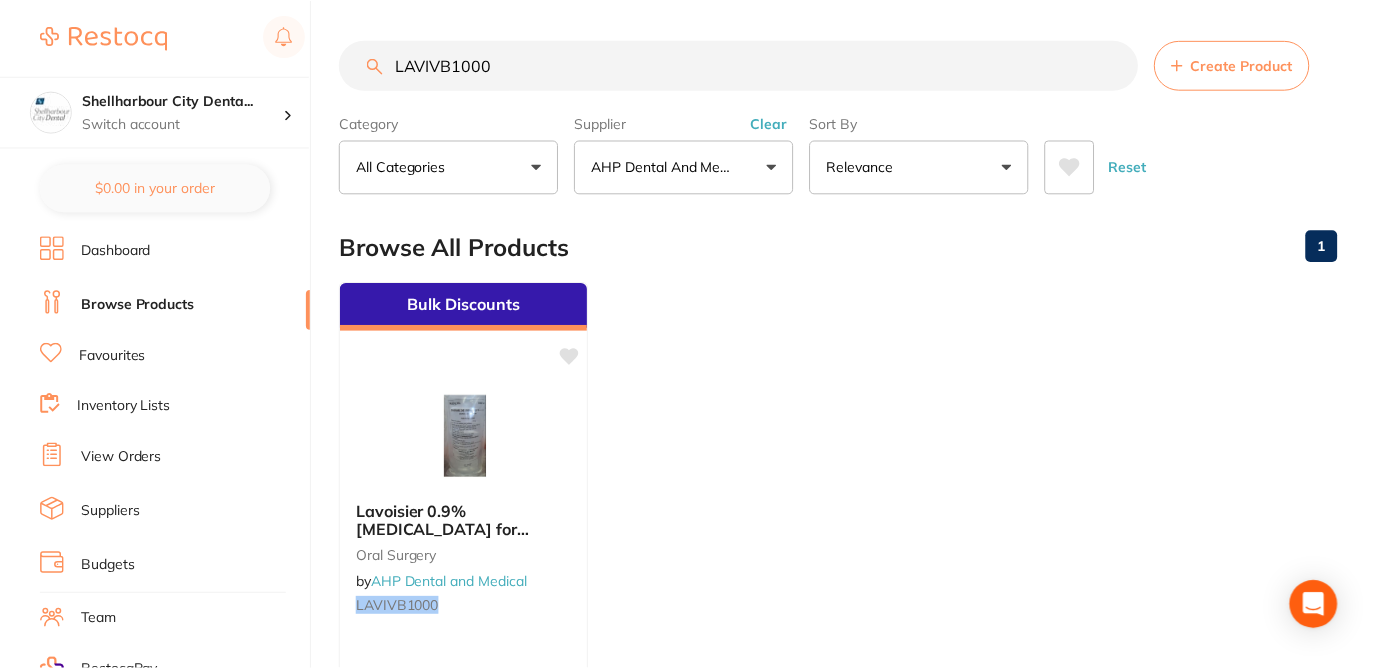 scroll, scrollTop: 1, scrollLeft: 0, axis: vertical 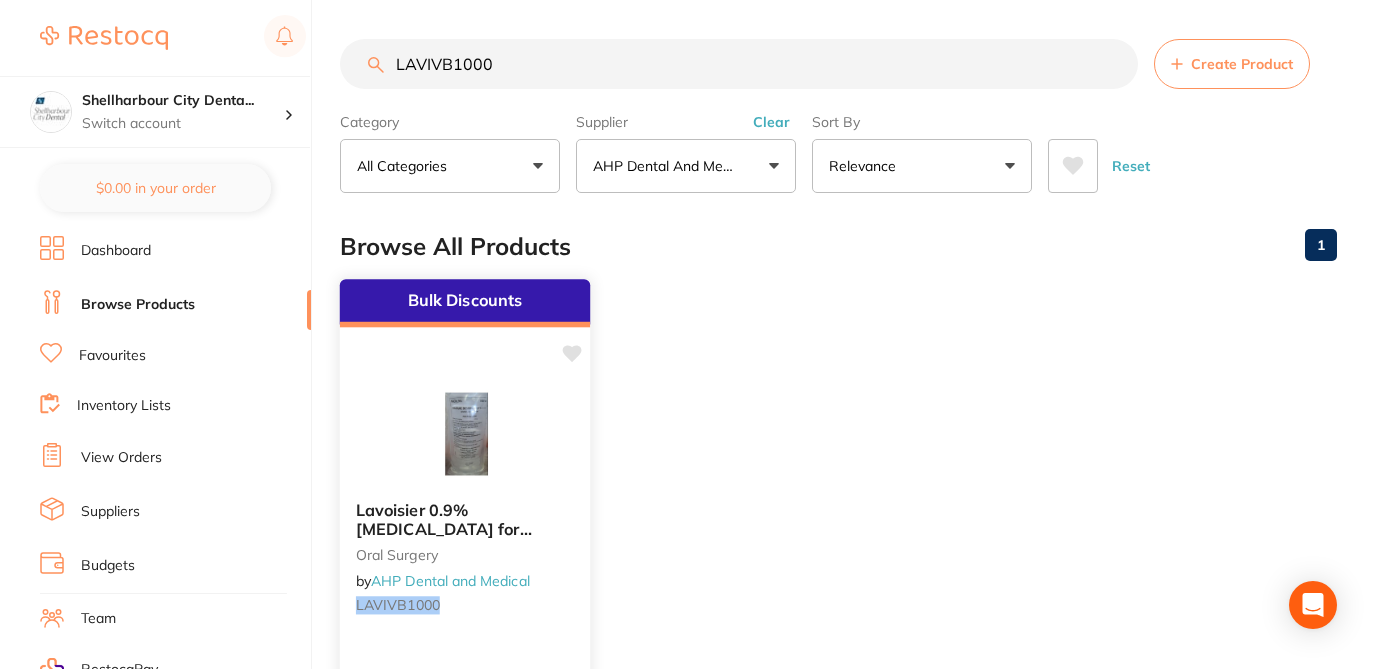 click 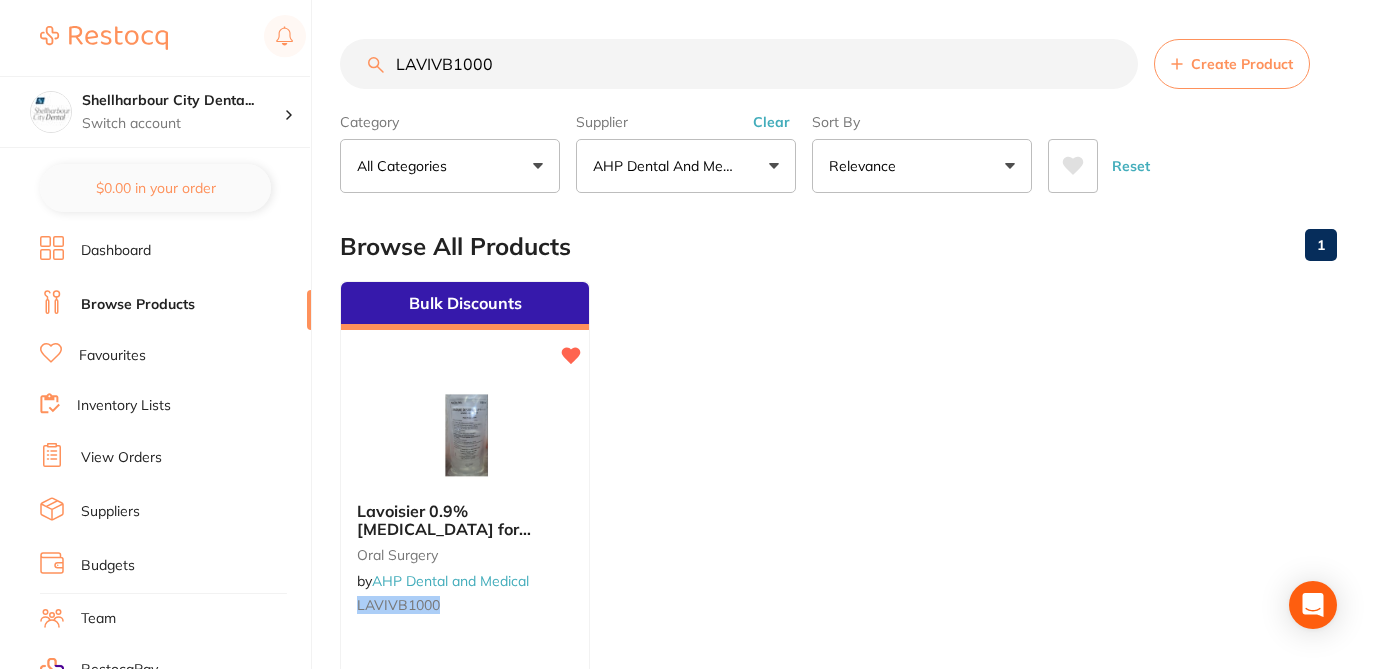 drag, startPoint x: 519, startPoint y: 52, endPoint x: 496, endPoint y: 70, distance: 29.206163 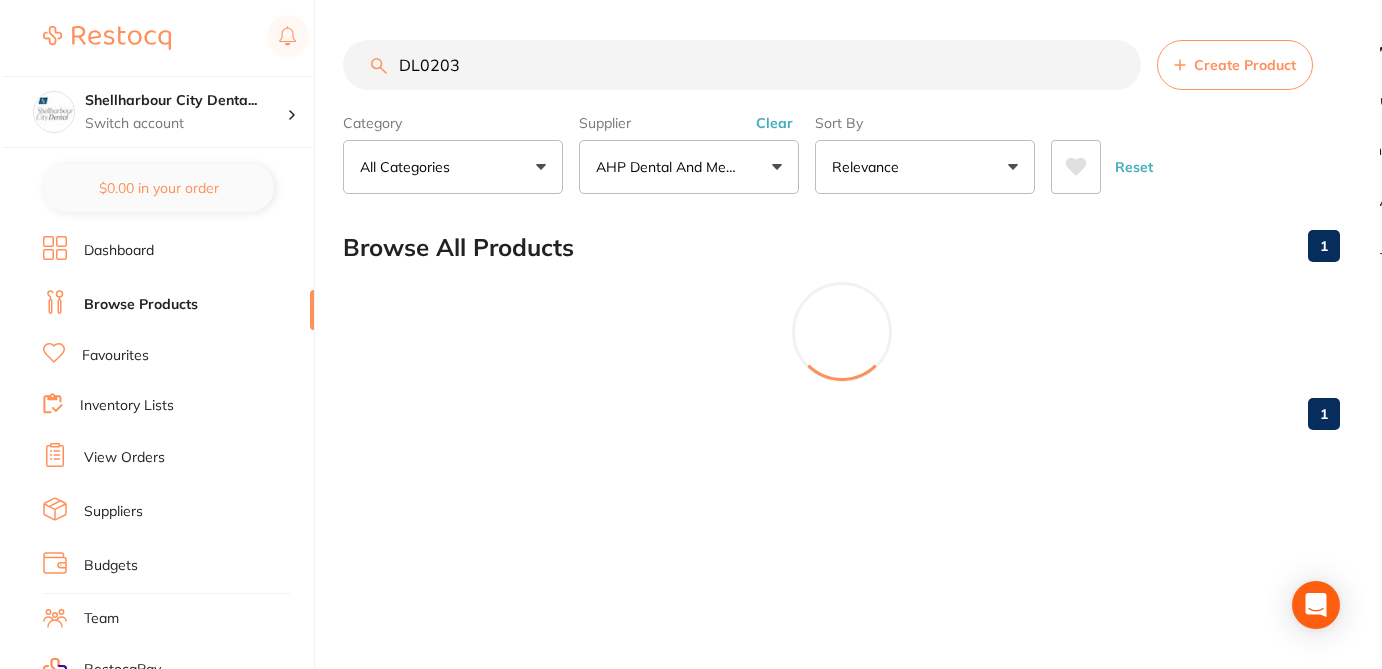 scroll, scrollTop: 0, scrollLeft: 0, axis: both 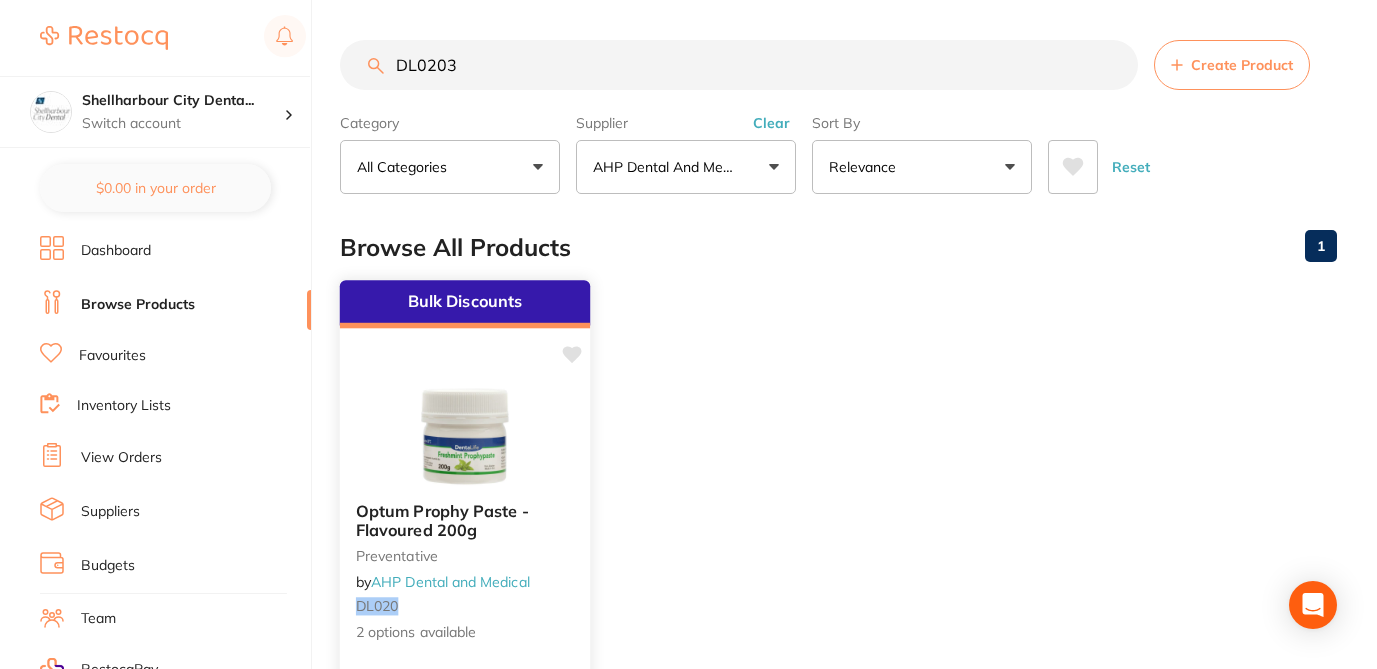 type on "DL0203" 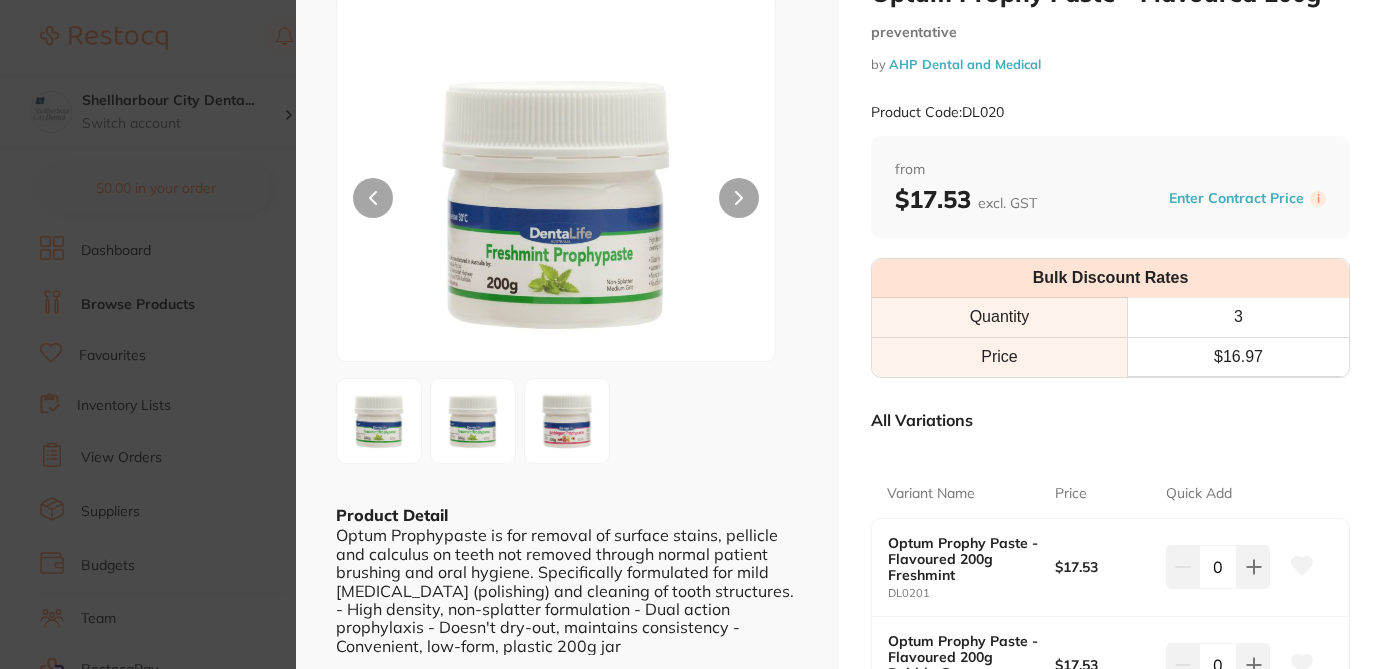 scroll, scrollTop: 120, scrollLeft: 0, axis: vertical 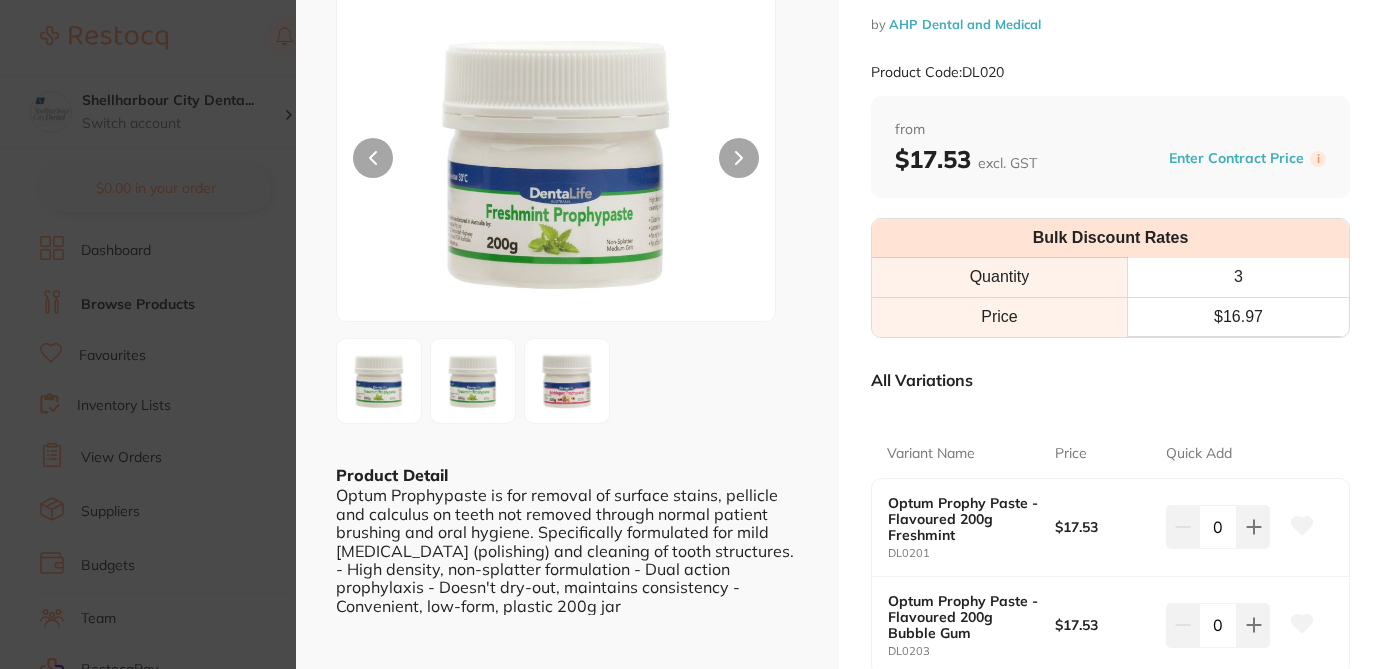 click 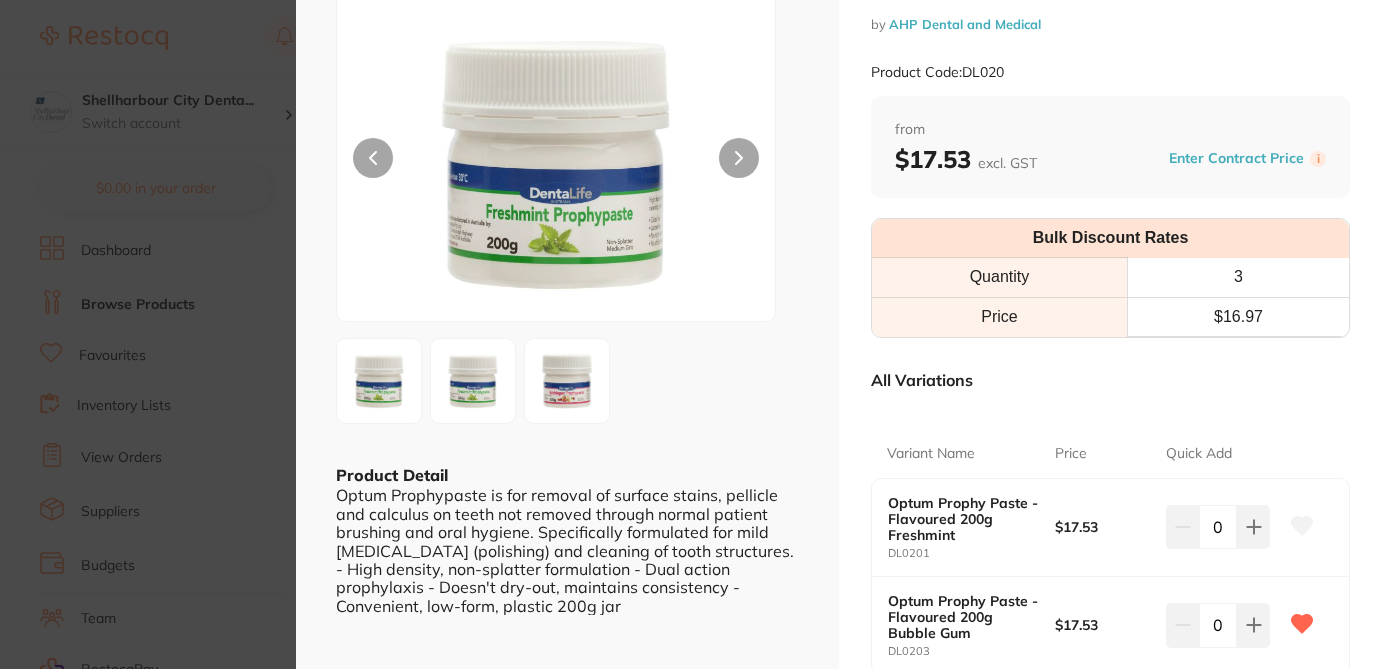 click on "Optum Prophy Paste - Flavoured 200g  preventative by   AHP Dental and Medical Product Code:  DL020 ESC         Product Detail Optum Prophypaste is for removal of surface stains, pellicle and calculus on teeth not removed through normal patient brushing and oral hygiene. Specifically formulated for mild abrasion (polishing) and cleaning of tooth structures. - High density, non-splatter formulation - Dual action prophylaxis - Doesn't dry-out, maintains consistency - Convenient, low-form, plastic 200g jar Optum Prophy Paste - Flavoured 200g  preventative by   AHP Dental and Medical Product Code:  DL020 from $17.53     excl. GST Enter Contract Price i Bulk Discount Rates Quantity 3 Price $ 16.97 All Variations Variant   Name Price Quick Add Optum Prophy Paste - Flavoured 200g Freshmint DL0201 $17.53     0         Optum Prophy Paste - Flavoured 200g Bubble Gum DL0203 $17.53     0         Update Cart Save to List All Variations Reset Options Price Optum Prophy Paste - Flavoured 200g Freshmint DL0201 $17.53     0" at bounding box center (691, 334) 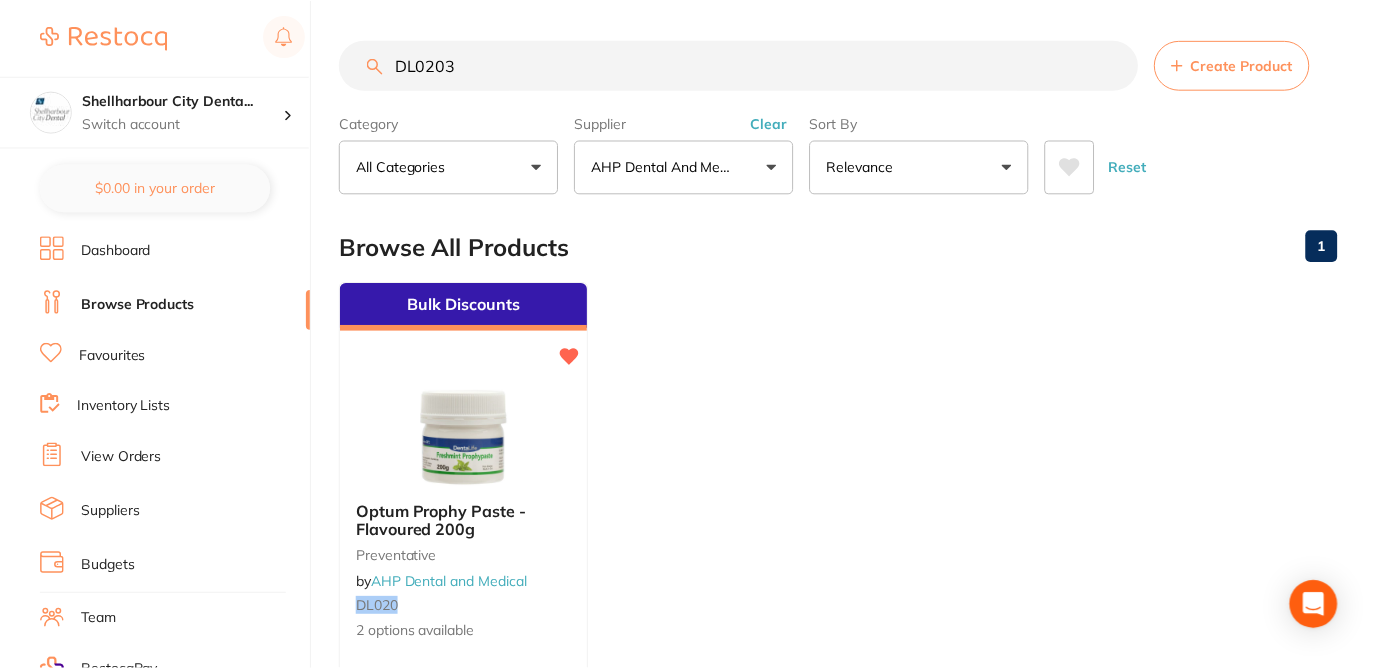 scroll, scrollTop: 1, scrollLeft: 0, axis: vertical 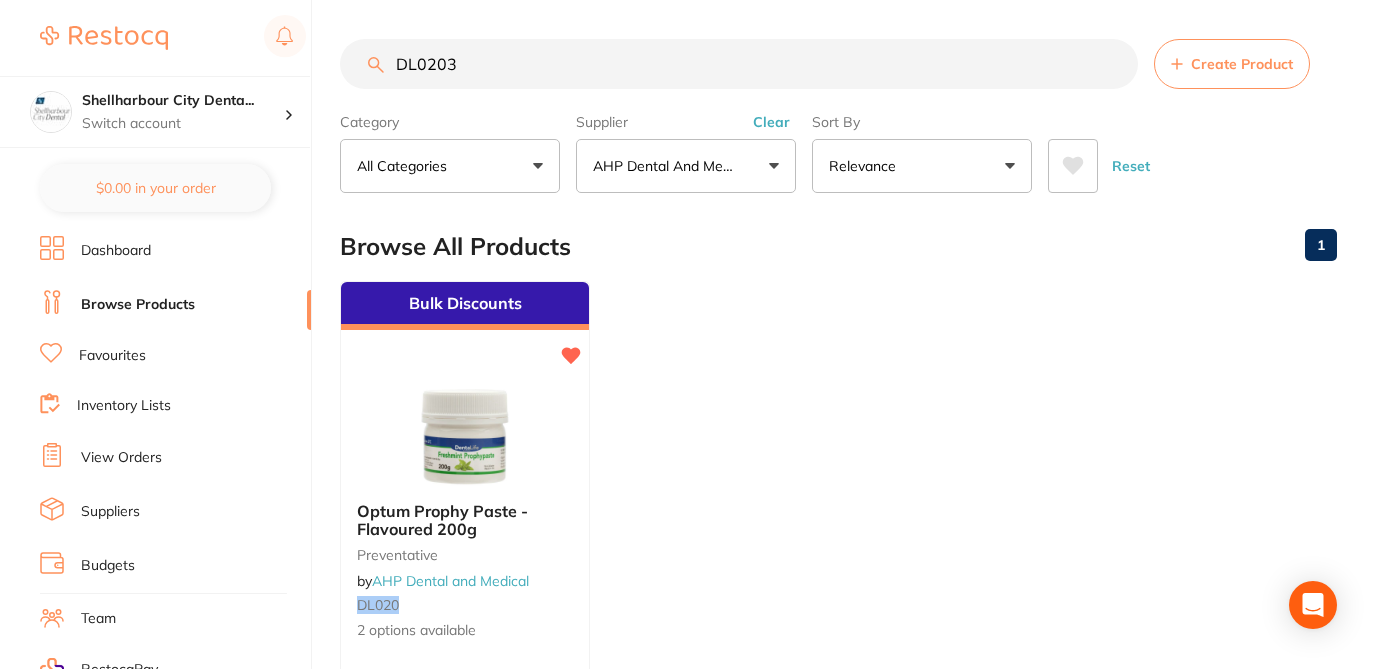 drag, startPoint x: 464, startPoint y: 68, endPoint x: 397, endPoint y: 65, distance: 67.06713 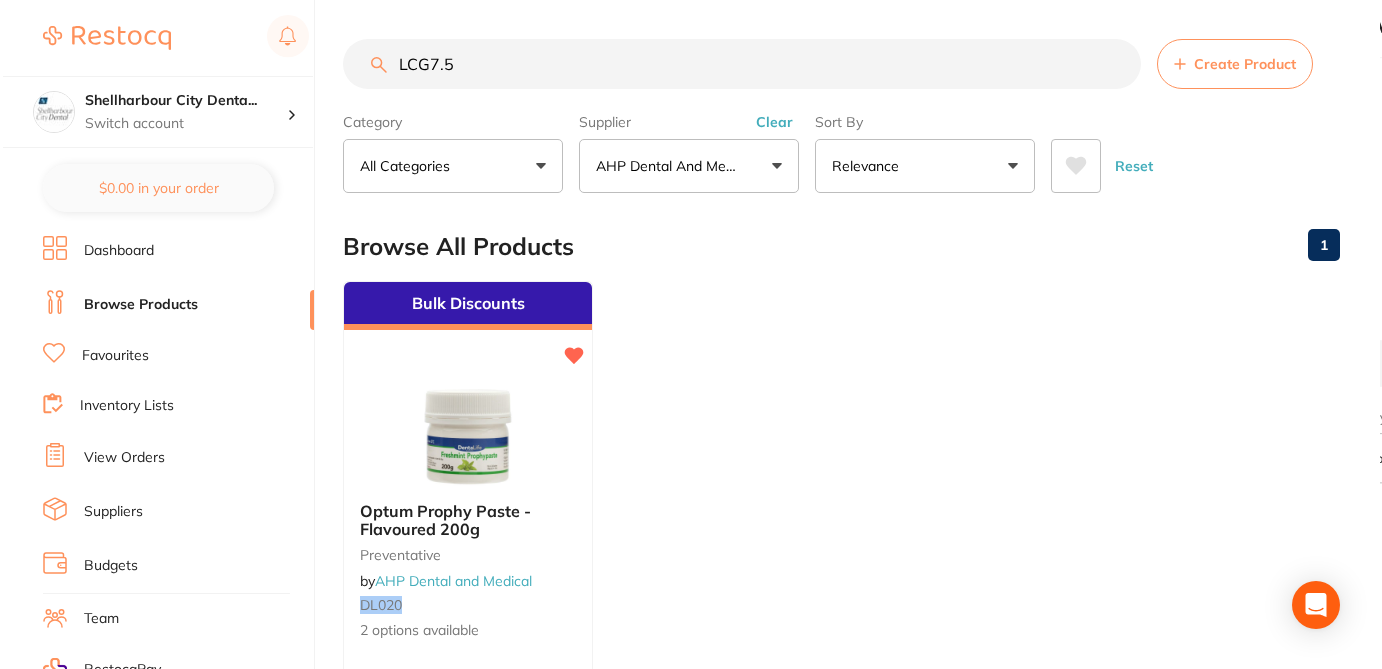 scroll, scrollTop: 0, scrollLeft: 0, axis: both 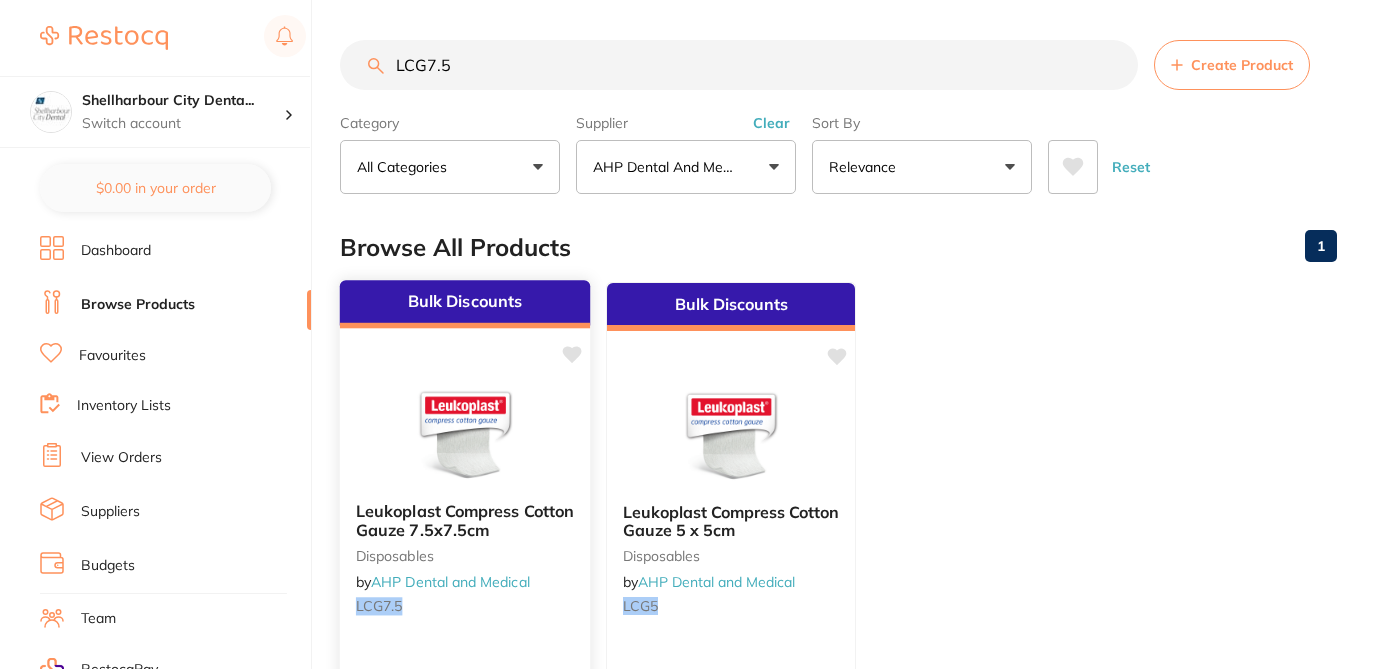 click 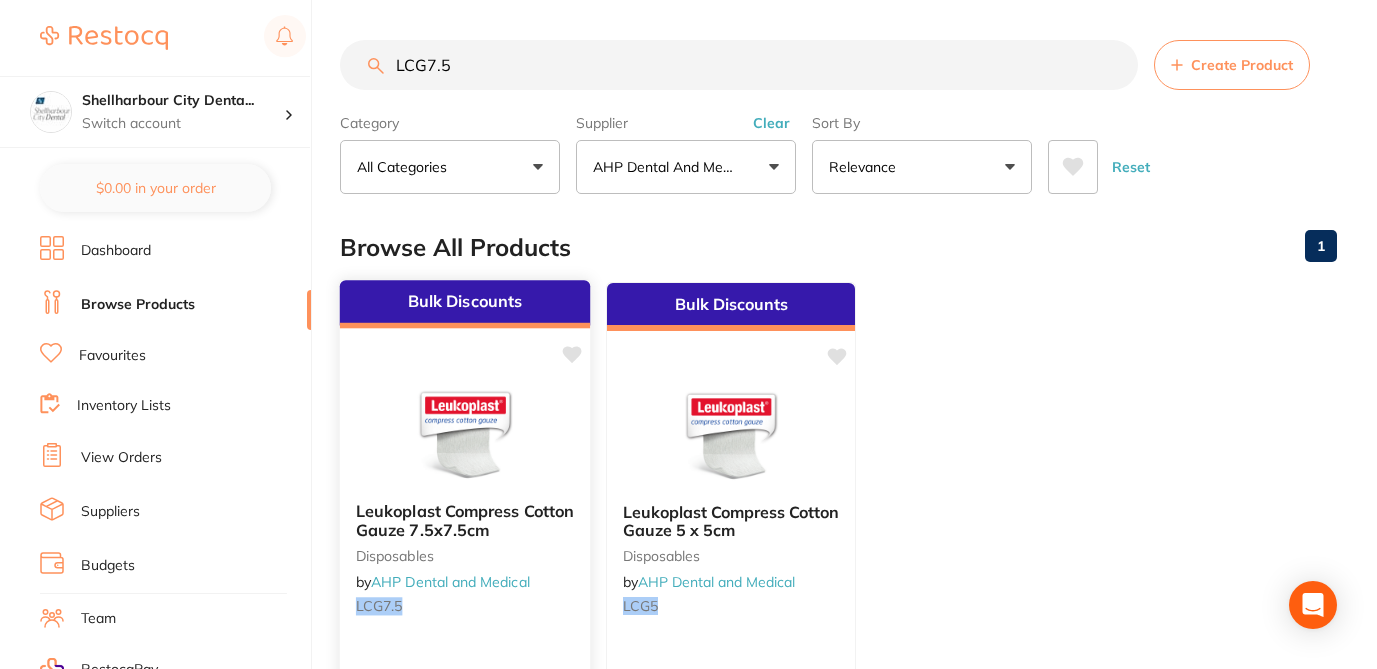 click on "Bulk Discounts Leukoplast Compress Cotton Gauze 7.5x7.5cm   disposables by  AHP Dental and Medical LCG7.5 $2.94 Add to cart Save to list" at bounding box center [465, 569] 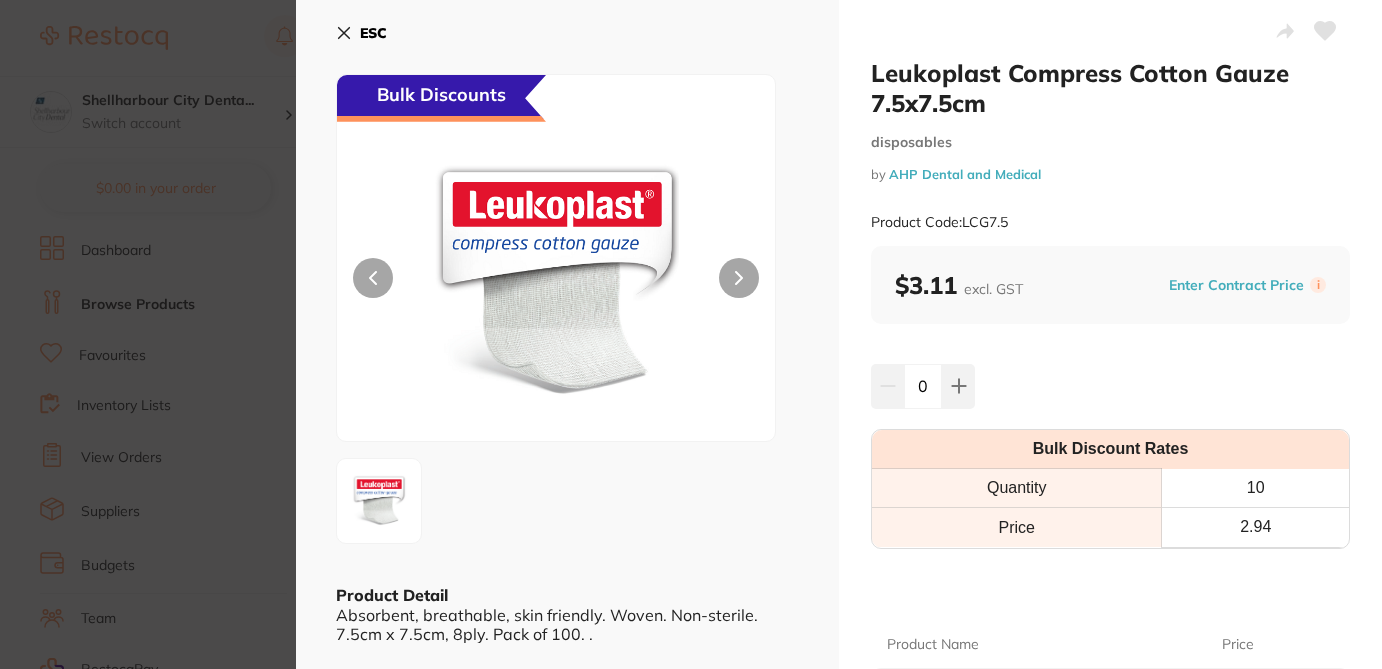 click 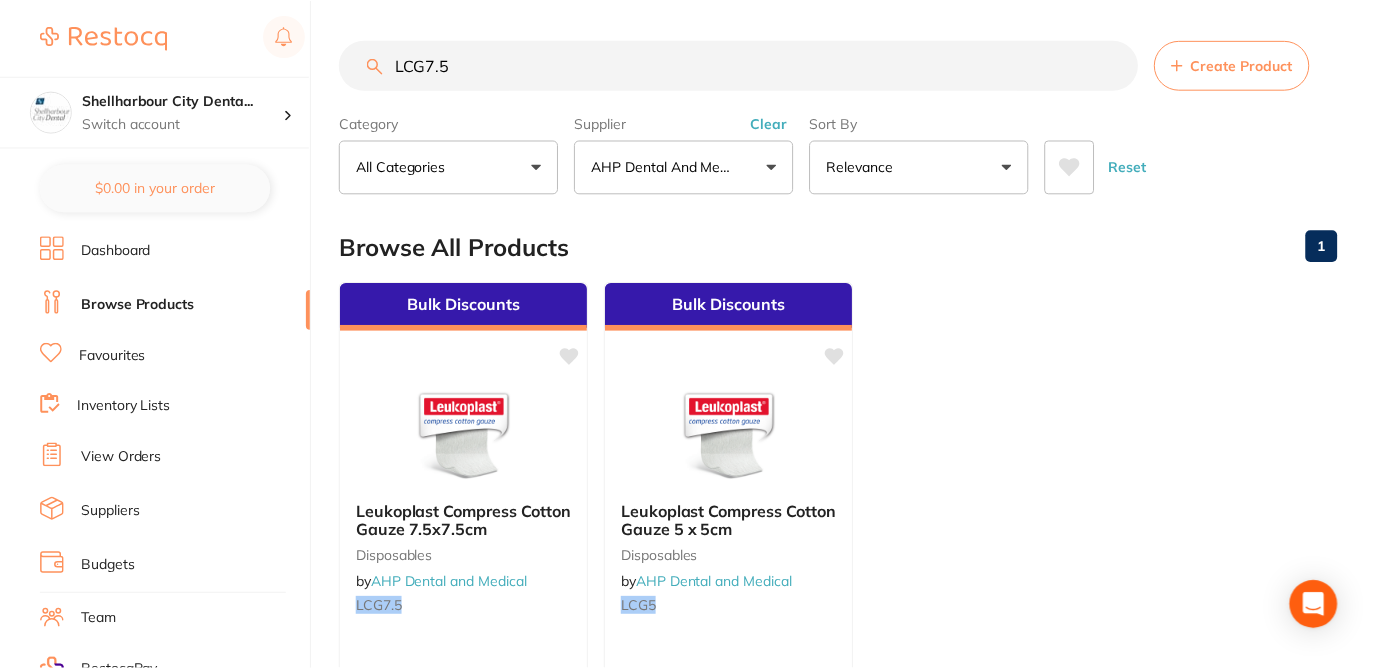 scroll, scrollTop: 1, scrollLeft: 0, axis: vertical 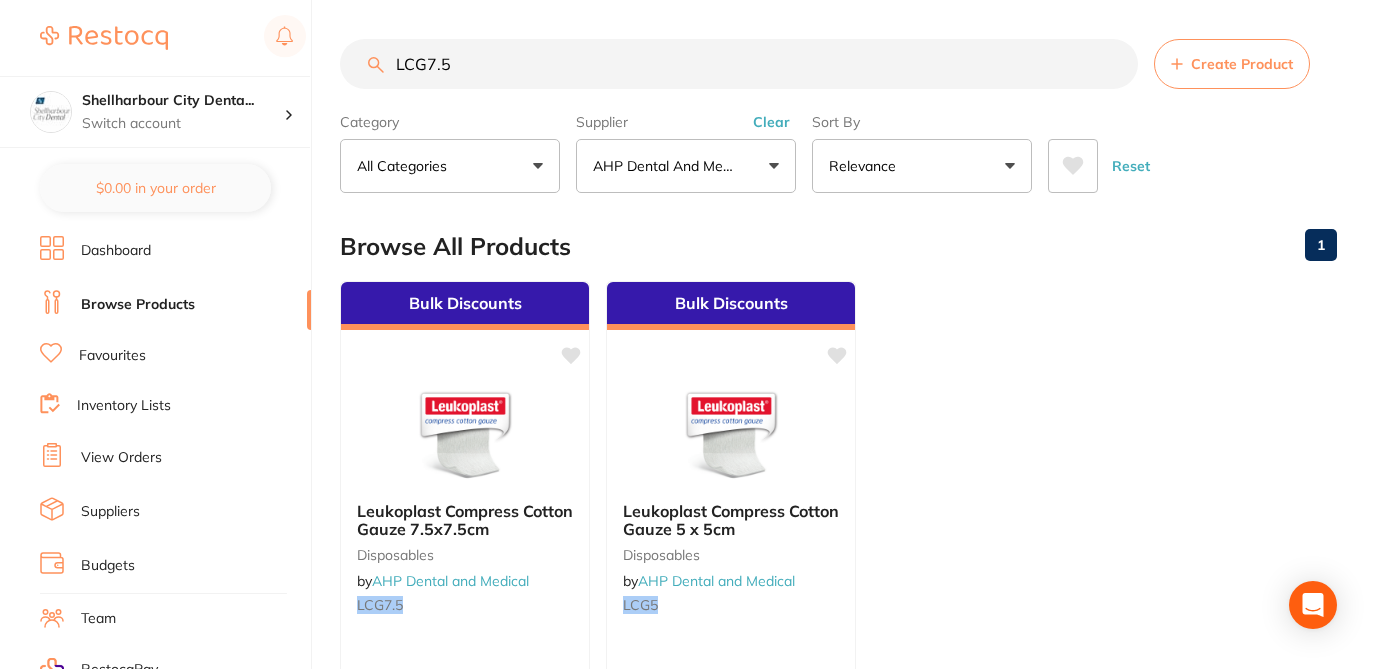 drag, startPoint x: 457, startPoint y: 68, endPoint x: 392, endPoint y: 61, distance: 65.37584 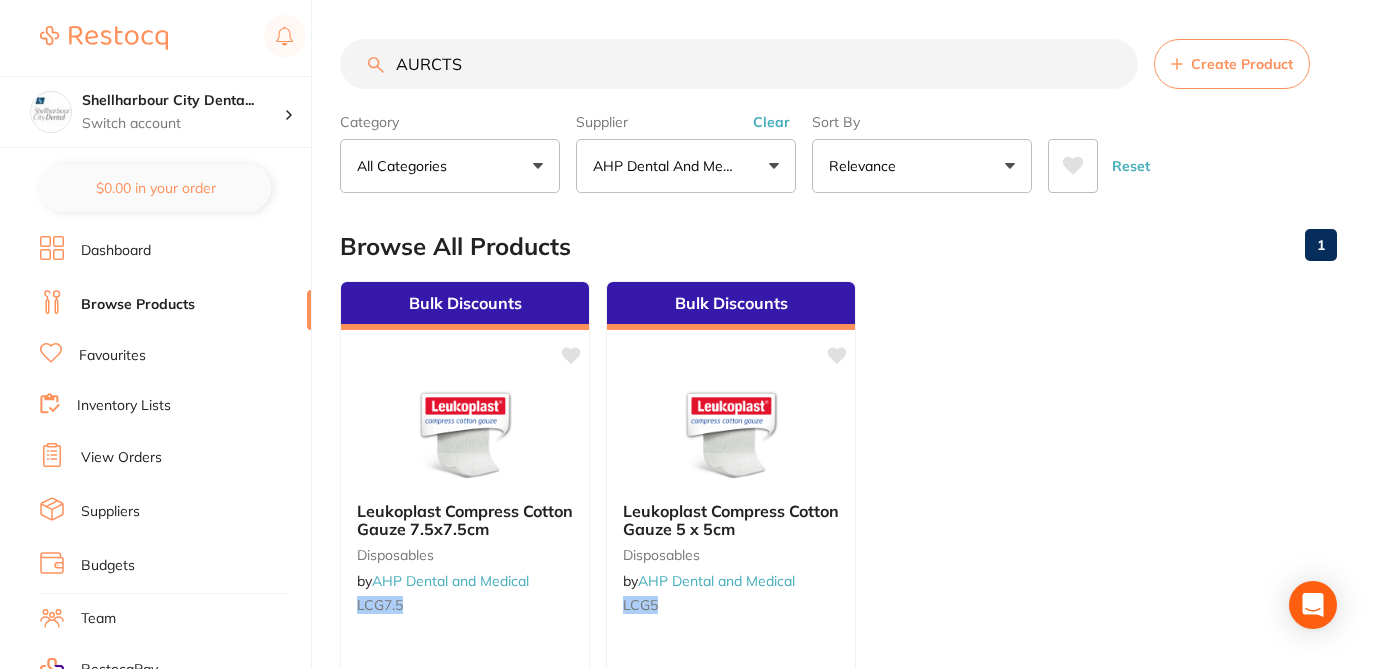 scroll, scrollTop: 0, scrollLeft: 0, axis: both 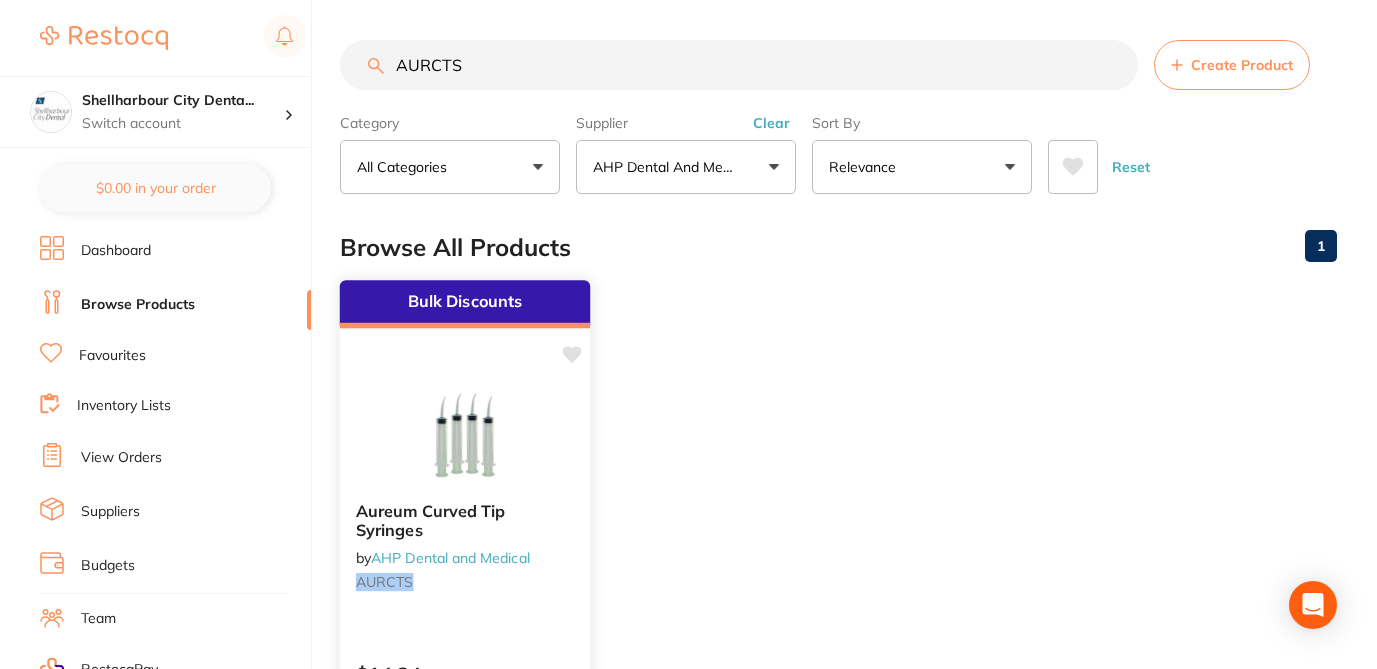 type on "AURCTS" 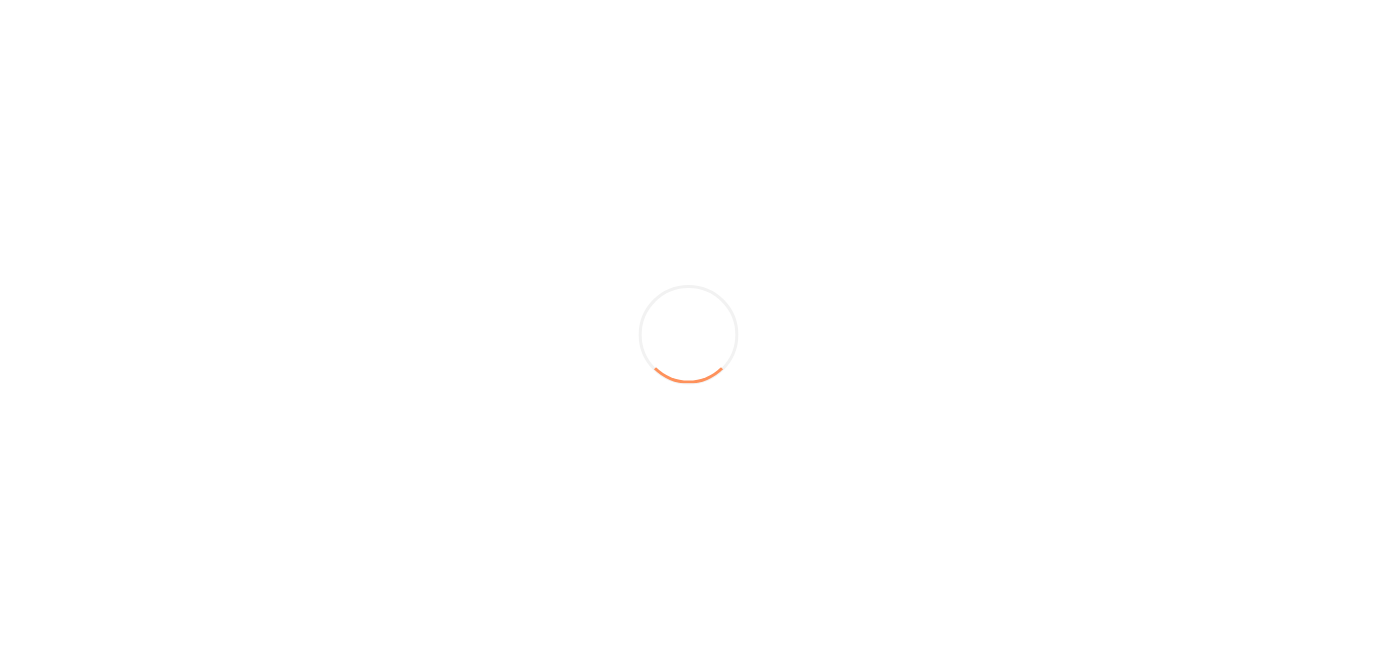 scroll, scrollTop: 0, scrollLeft: 0, axis: both 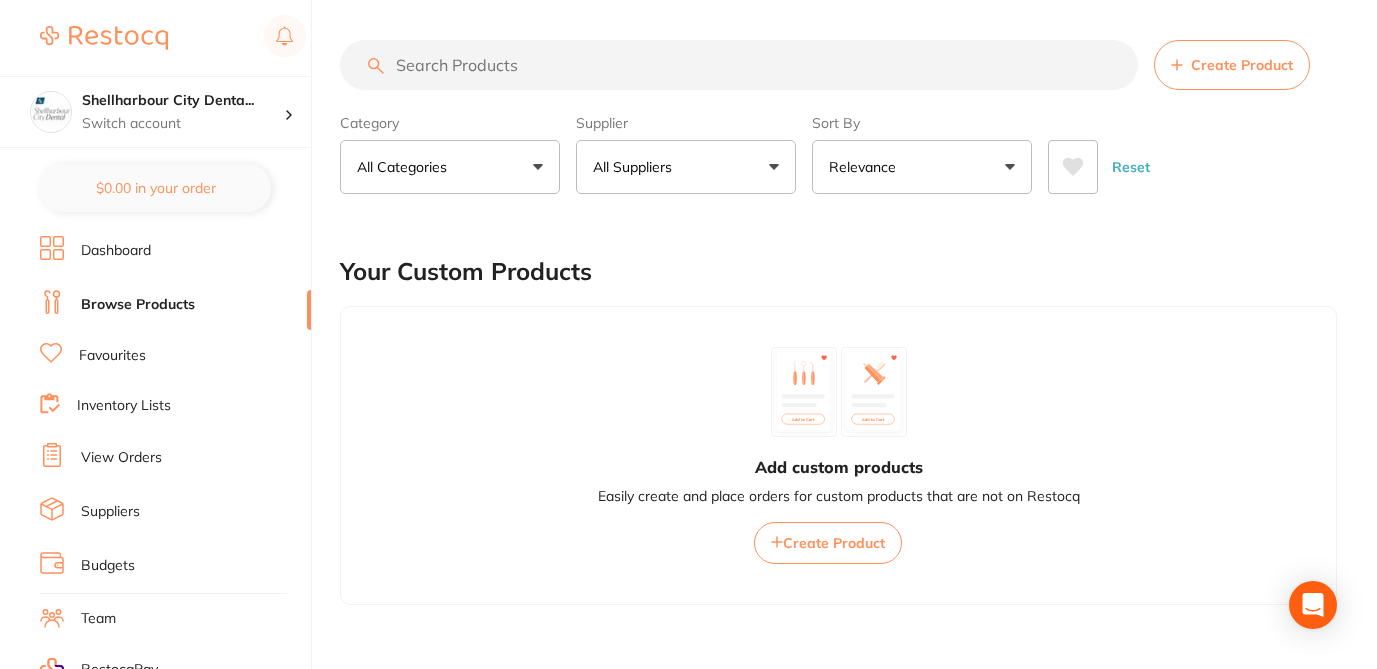 click at bounding box center [739, 65] 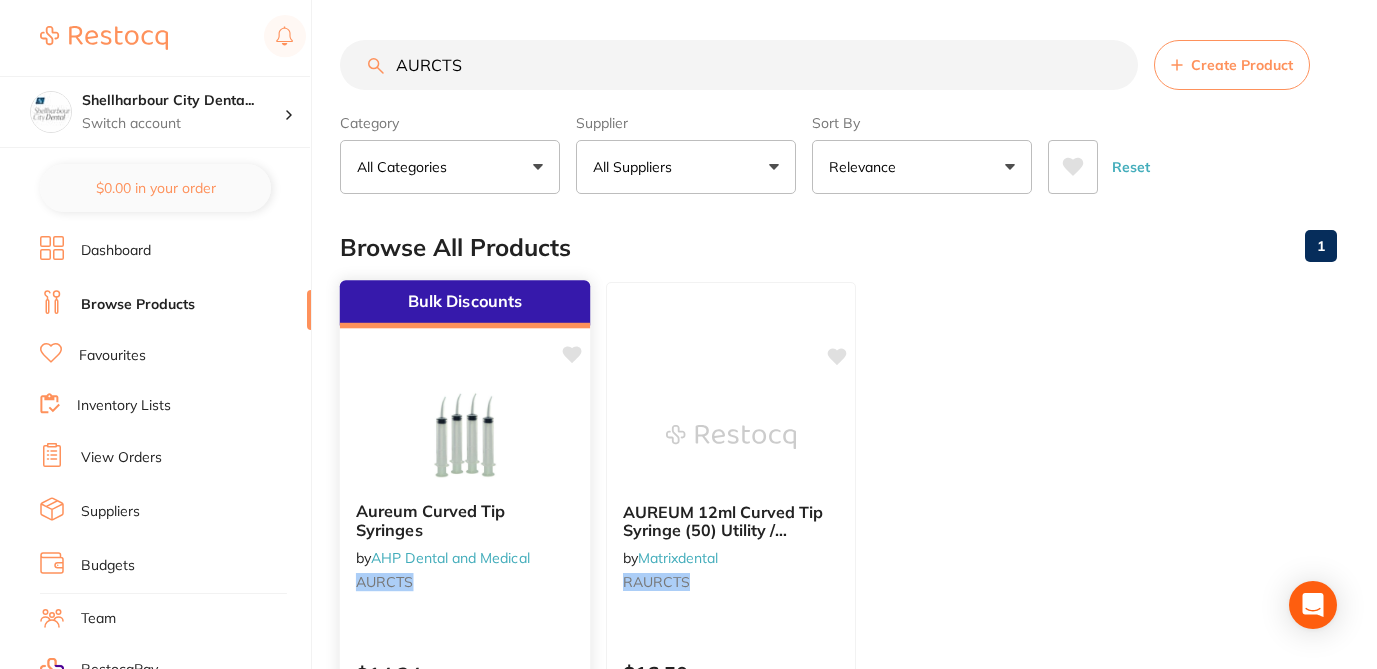 type on "AURCTS" 